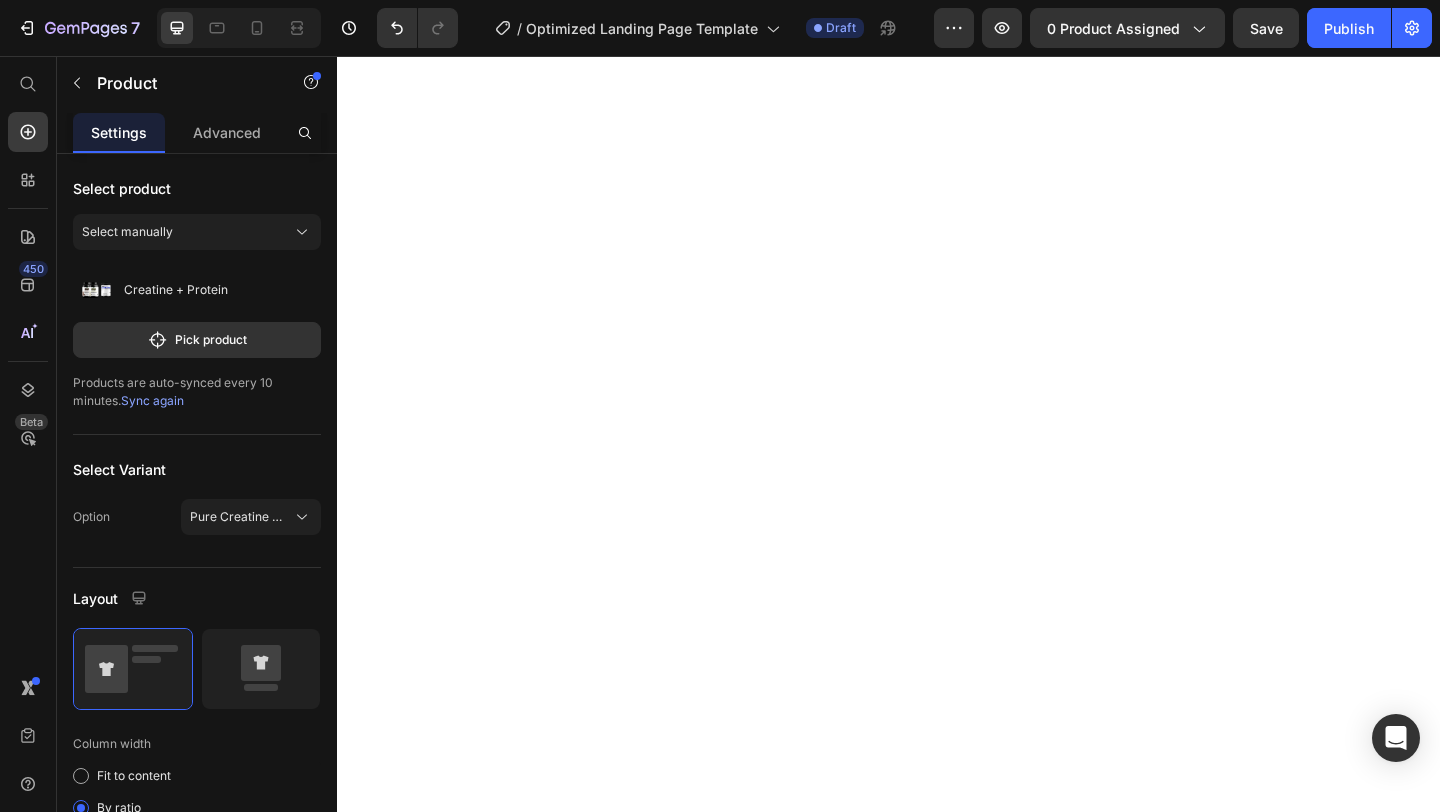 scroll, scrollTop: 0, scrollLeft: 0, axis: both 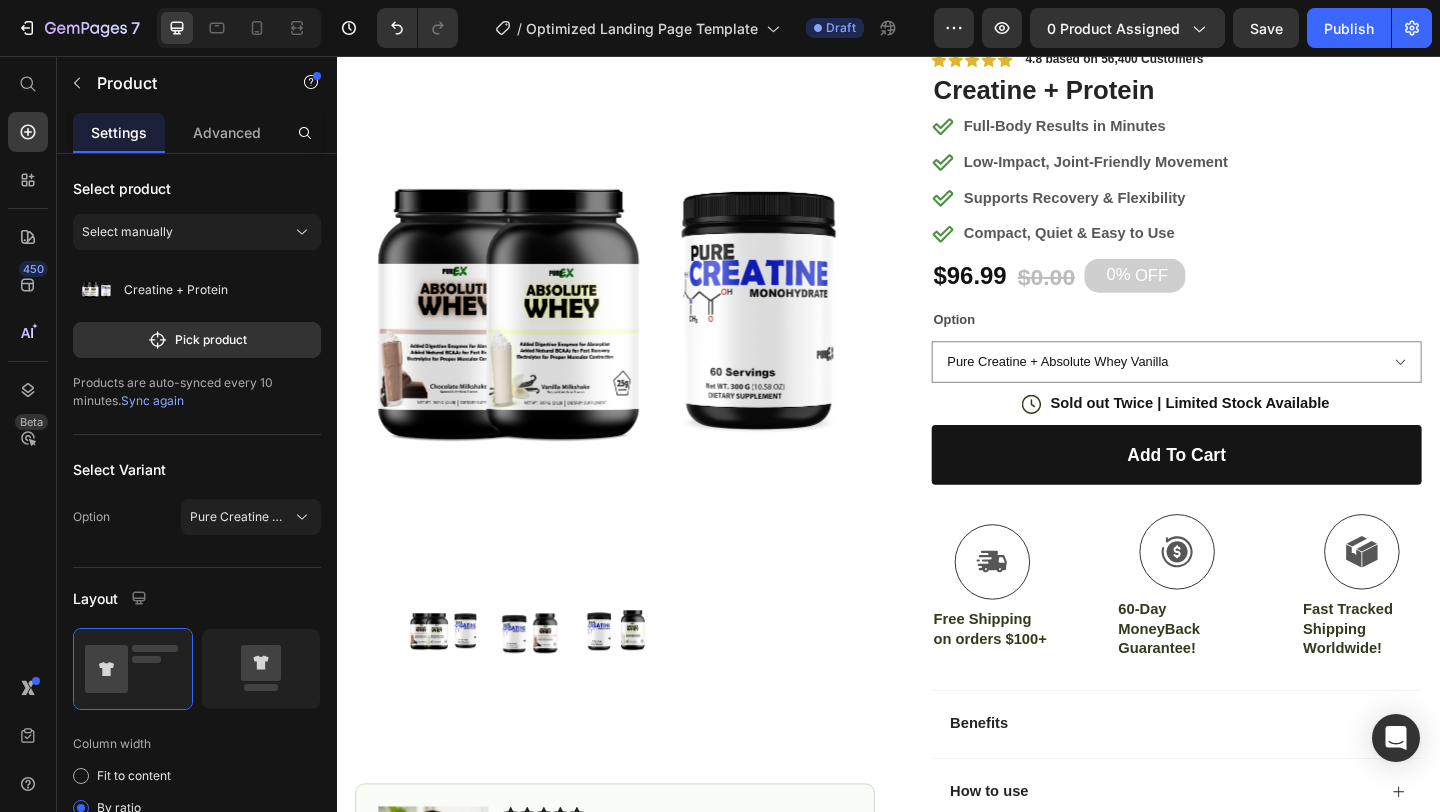 click at bounding box center [639, 333] 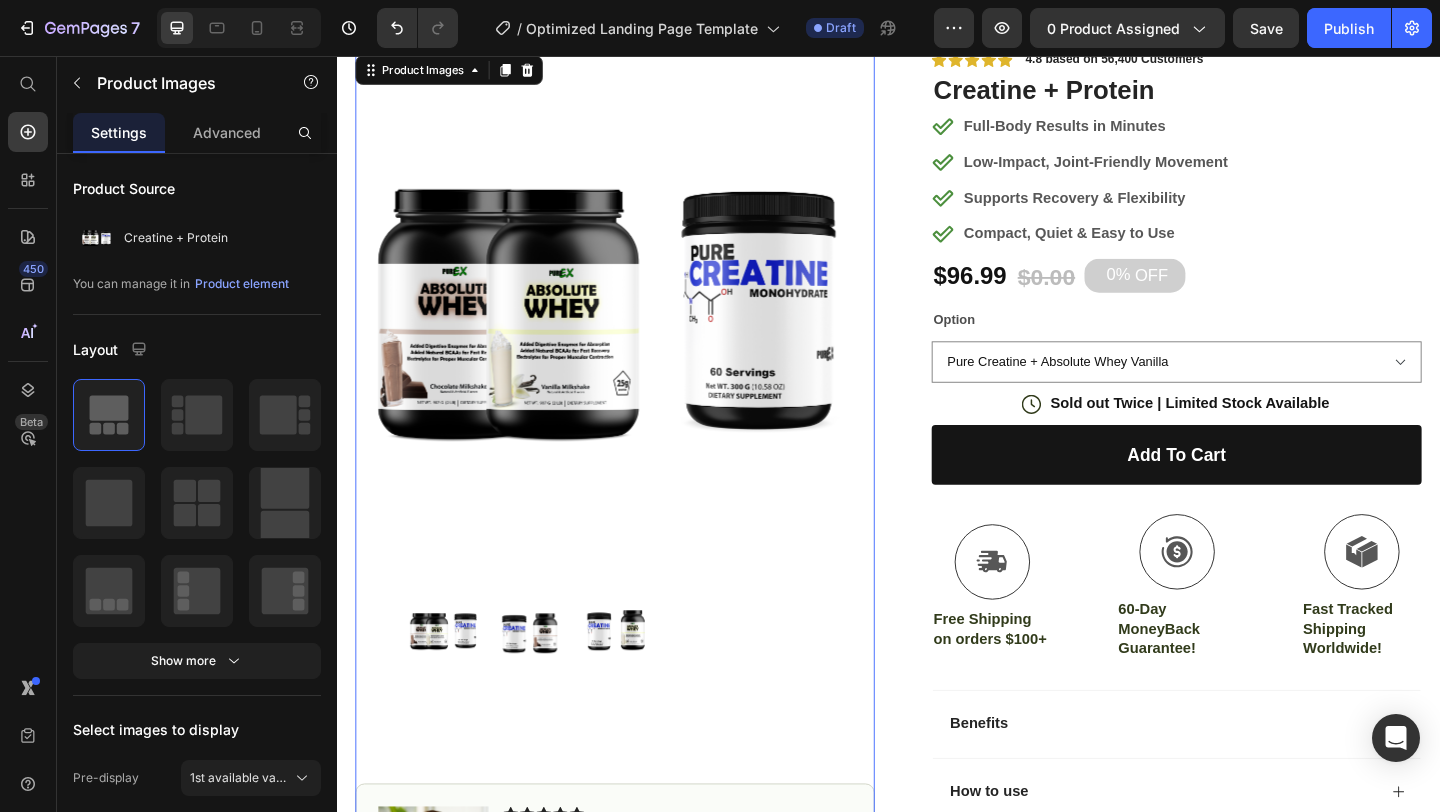click at bounding box center (639, 333) 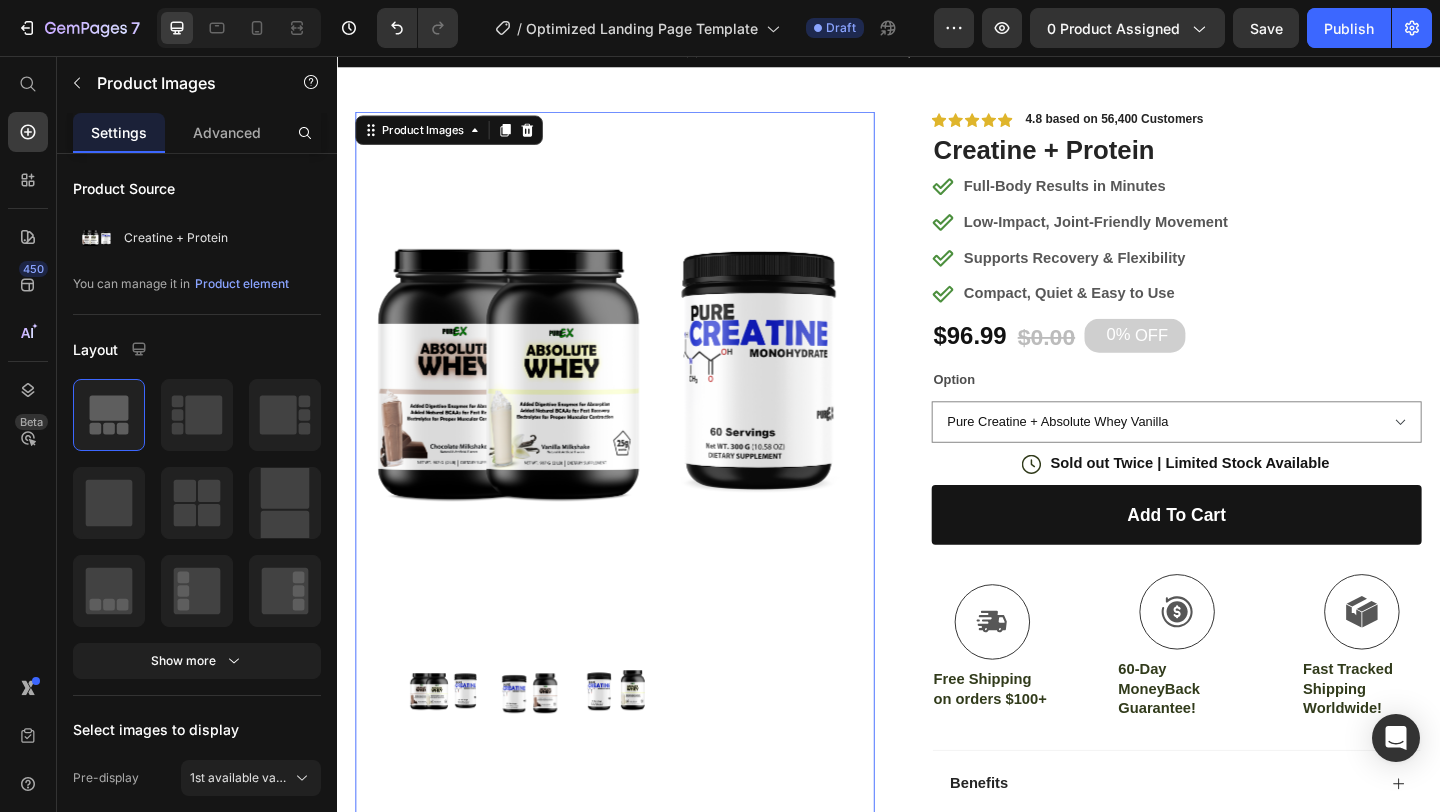 scroll, scrollTop: 65, scrollLeft: 0, axis: vertical 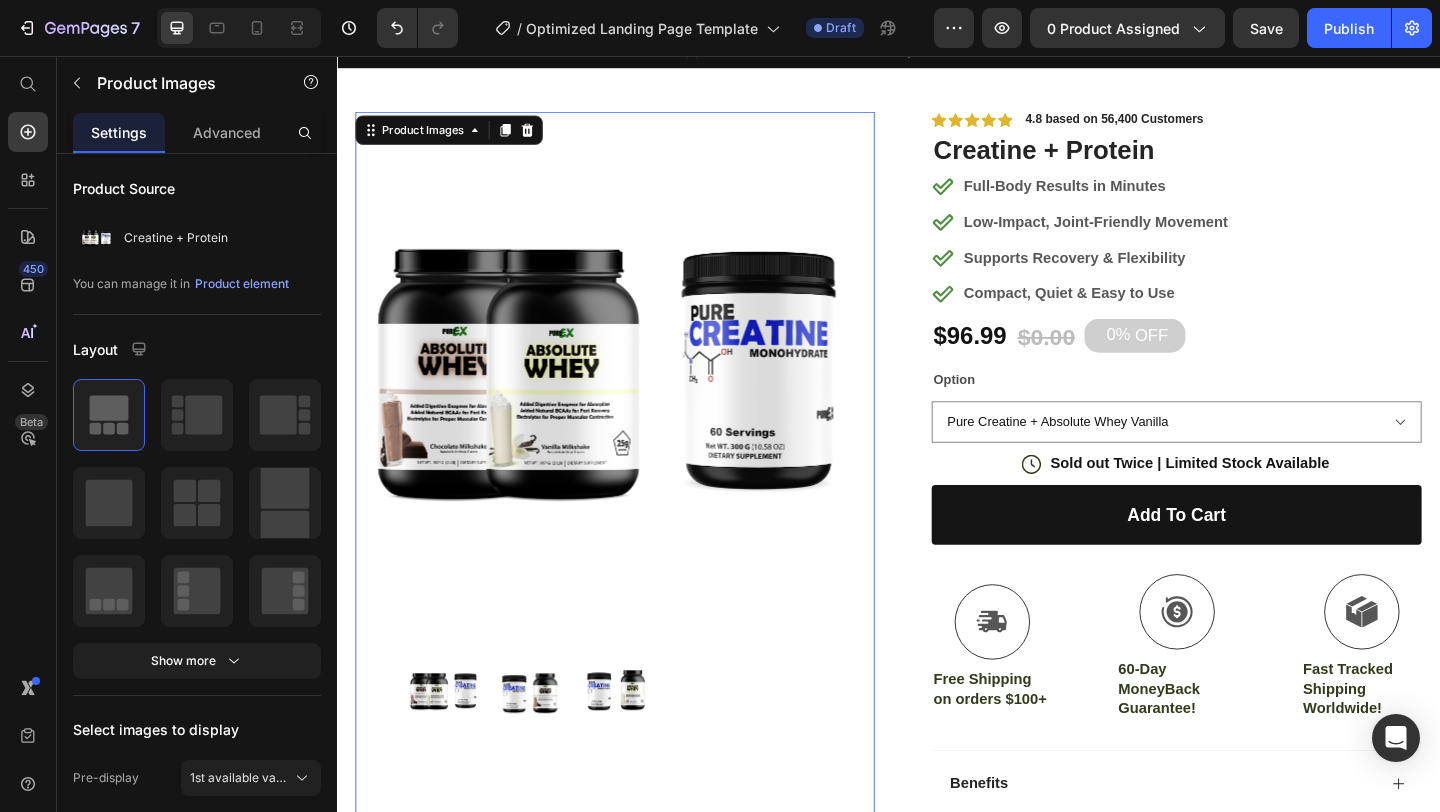 click at bounding box center [547, 747] 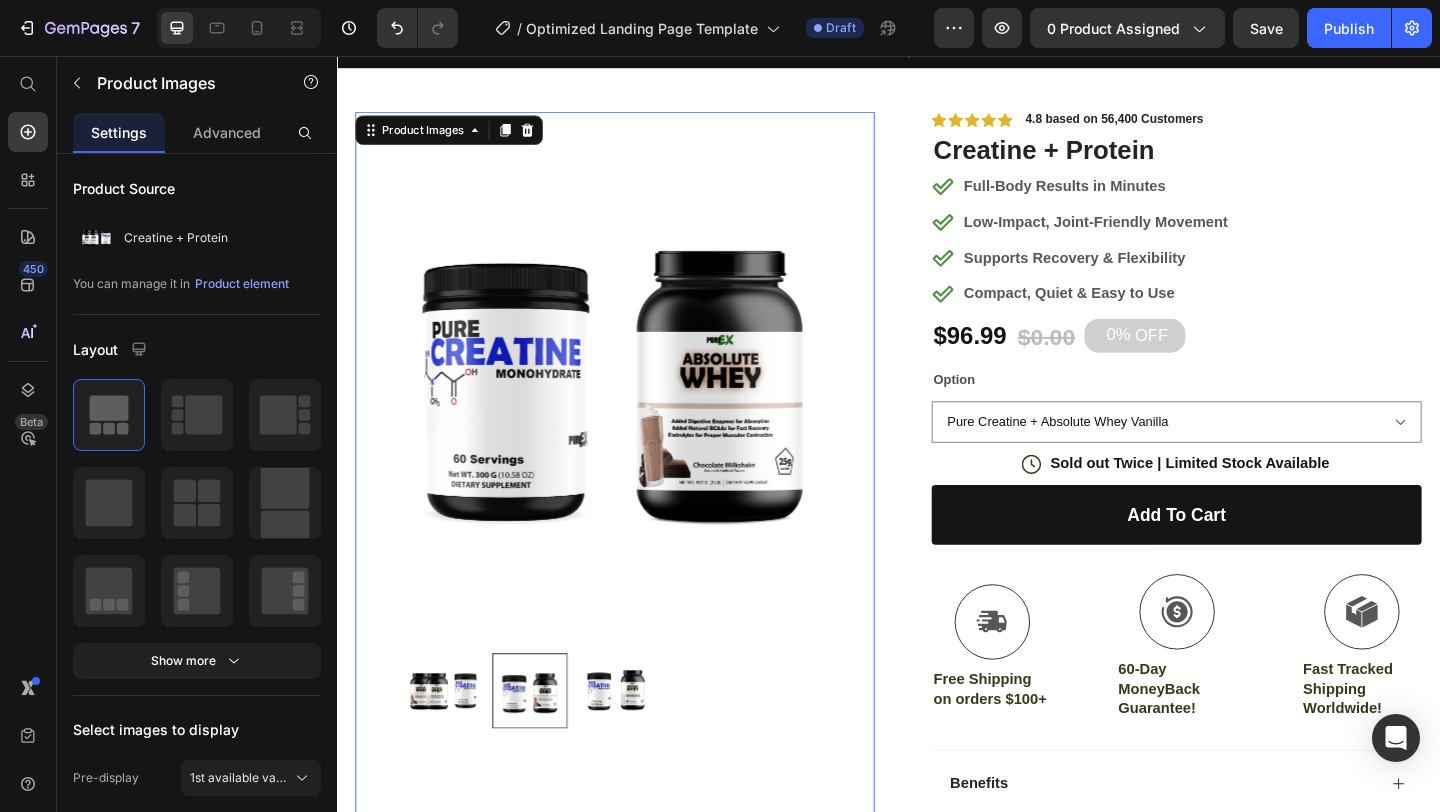 click at bounding box center (639, 399) 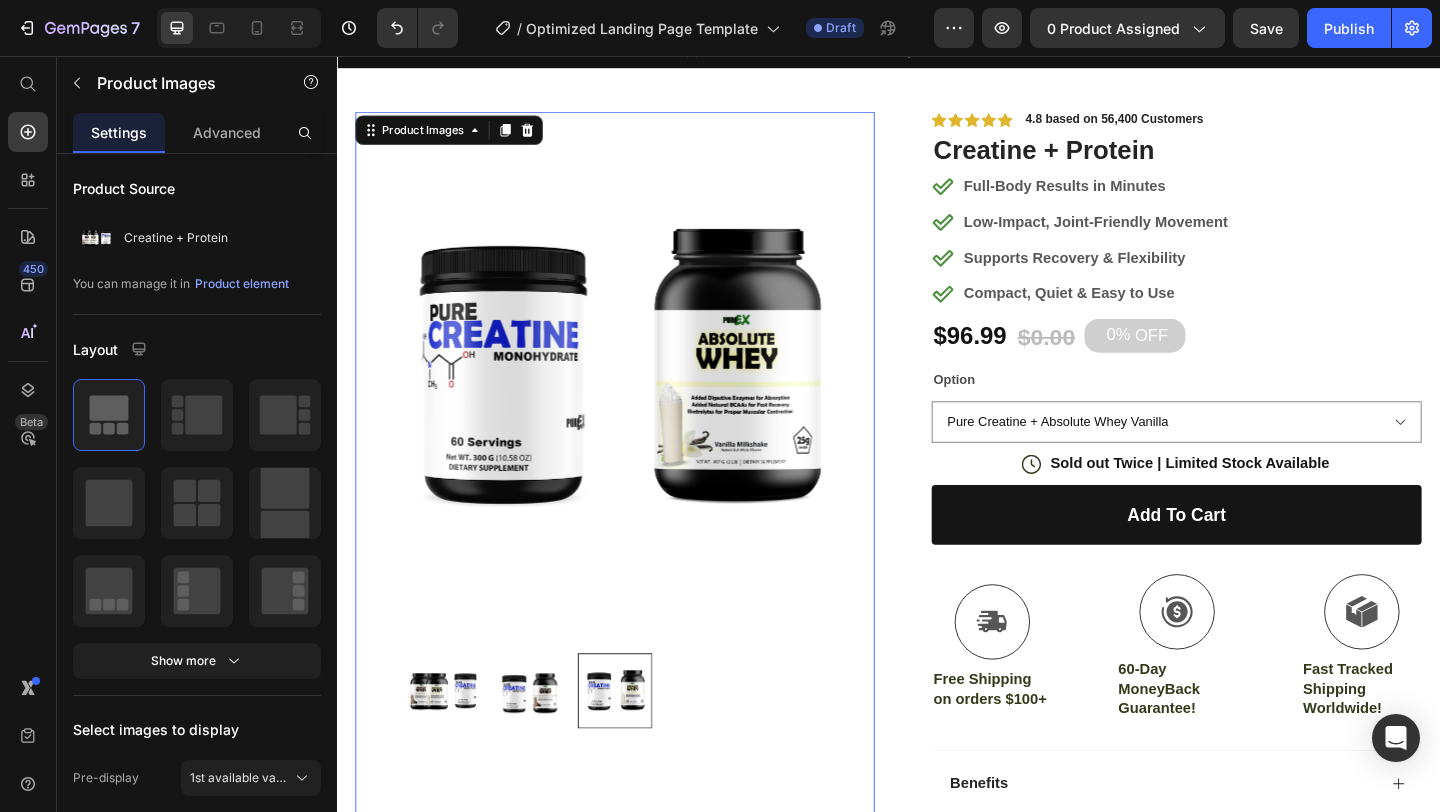 click at bounding box center [547, 747] 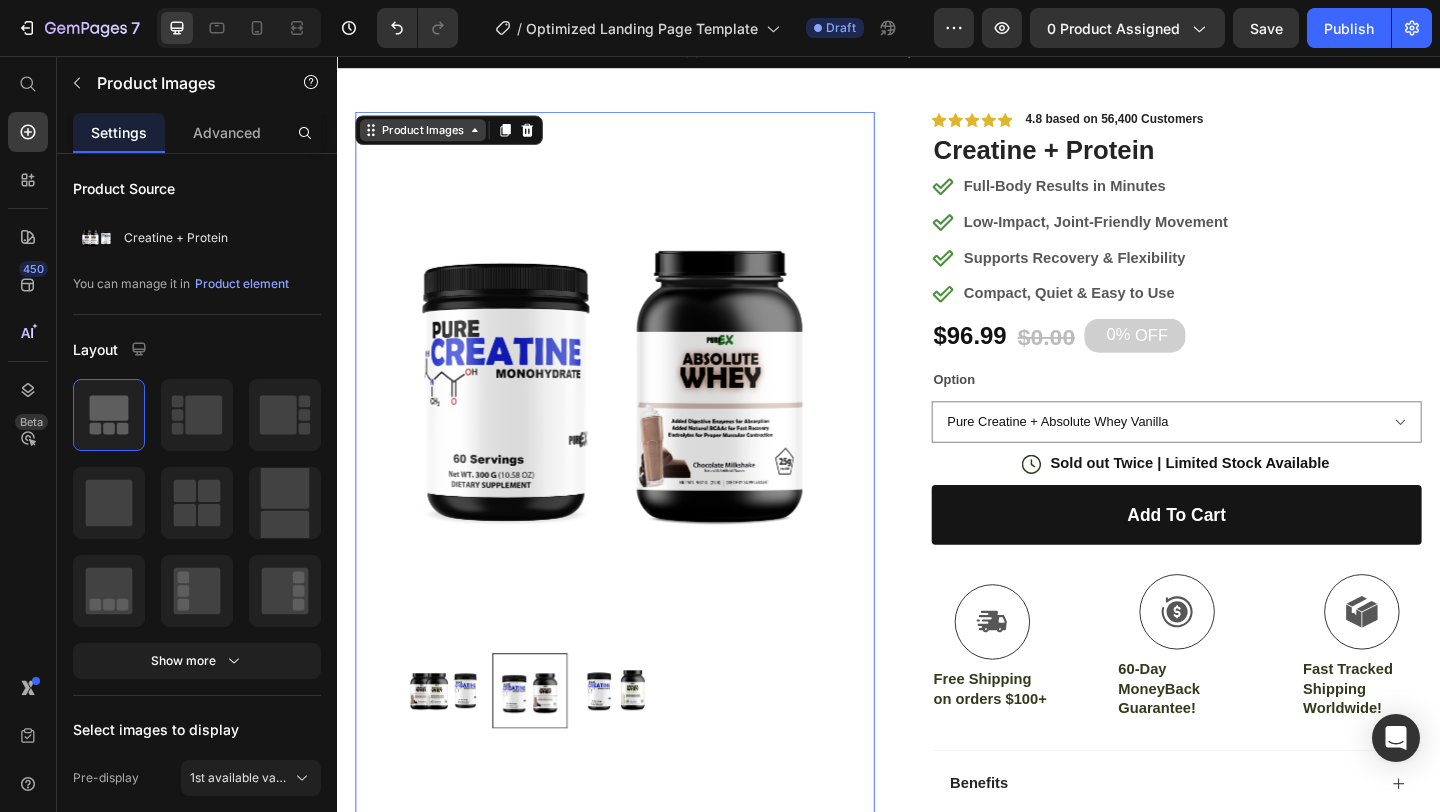 click on "Product Images" at bounding box center [430, 137] 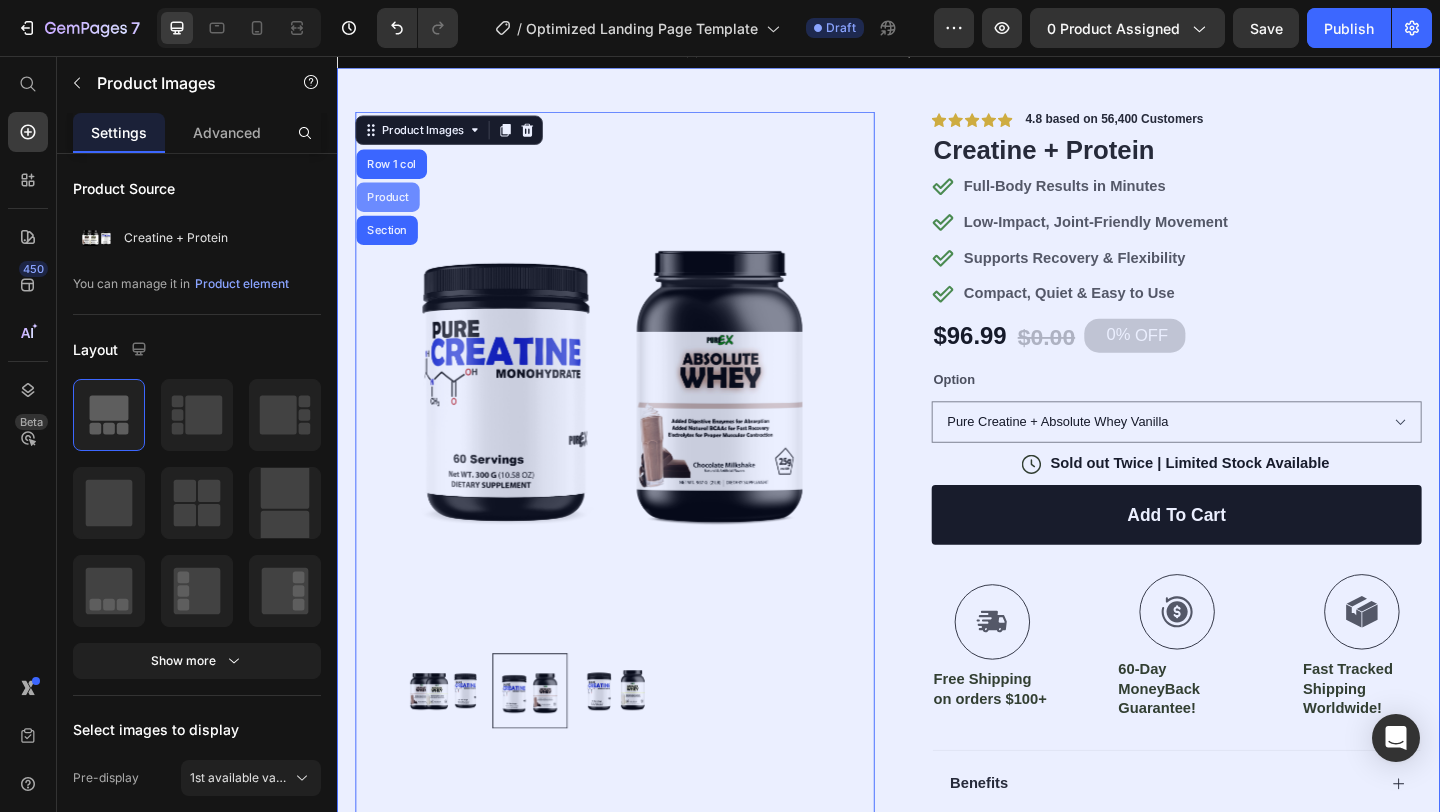 click on "Product" at bounding box center [392, 210] 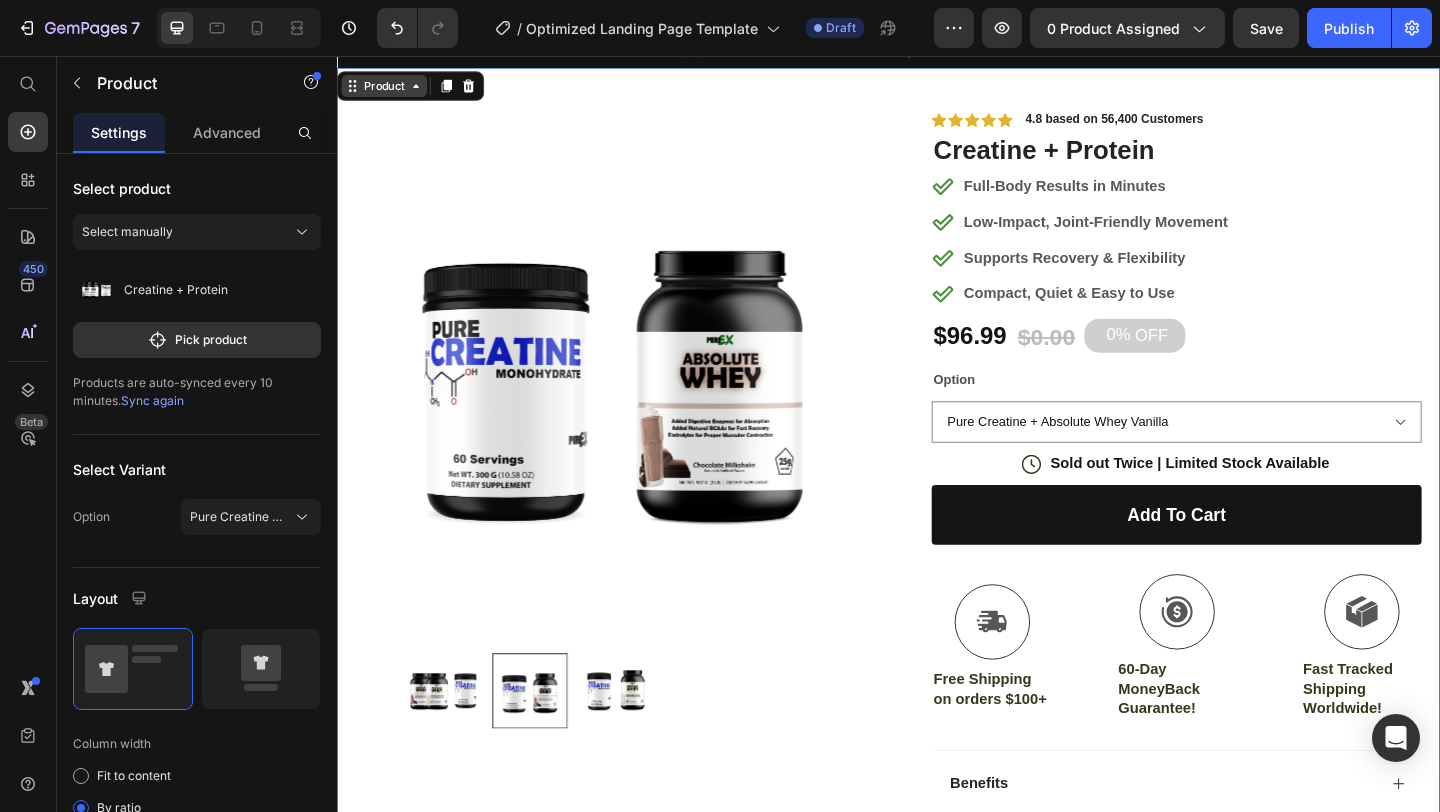 click on "Product" at bounding box center [388, 89] 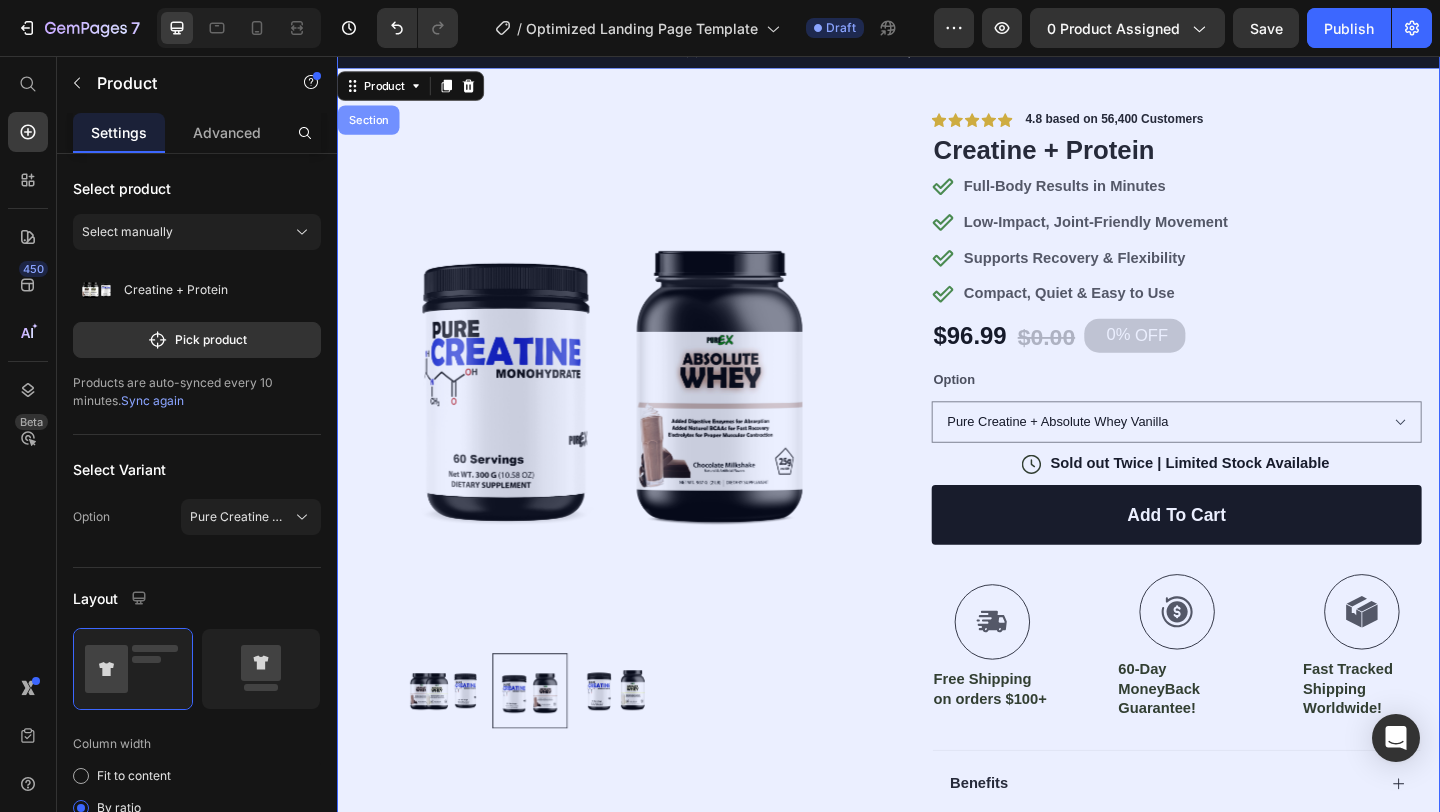 click on "Section" at bounding box center [371, 126] 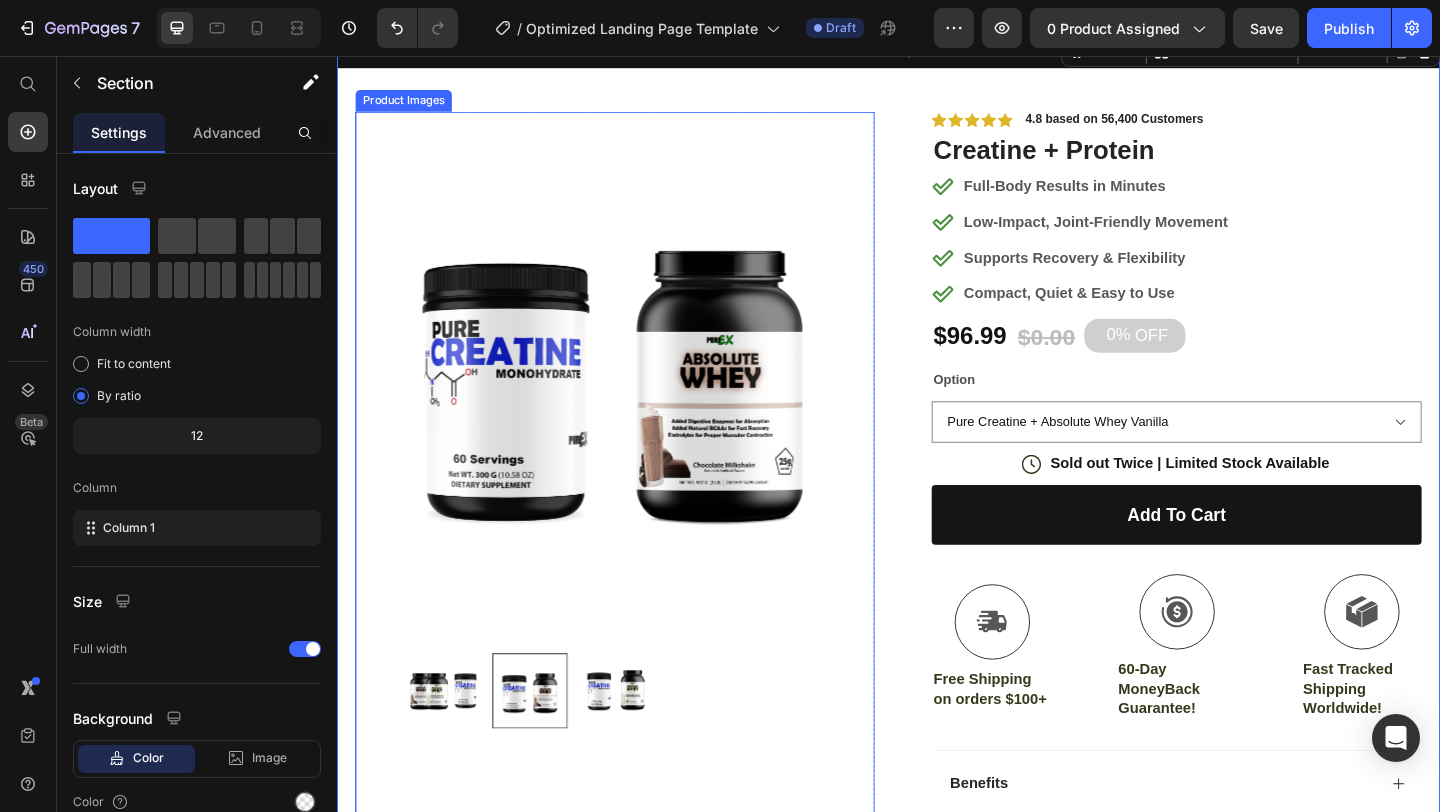 click at bounding box center [639, 399] 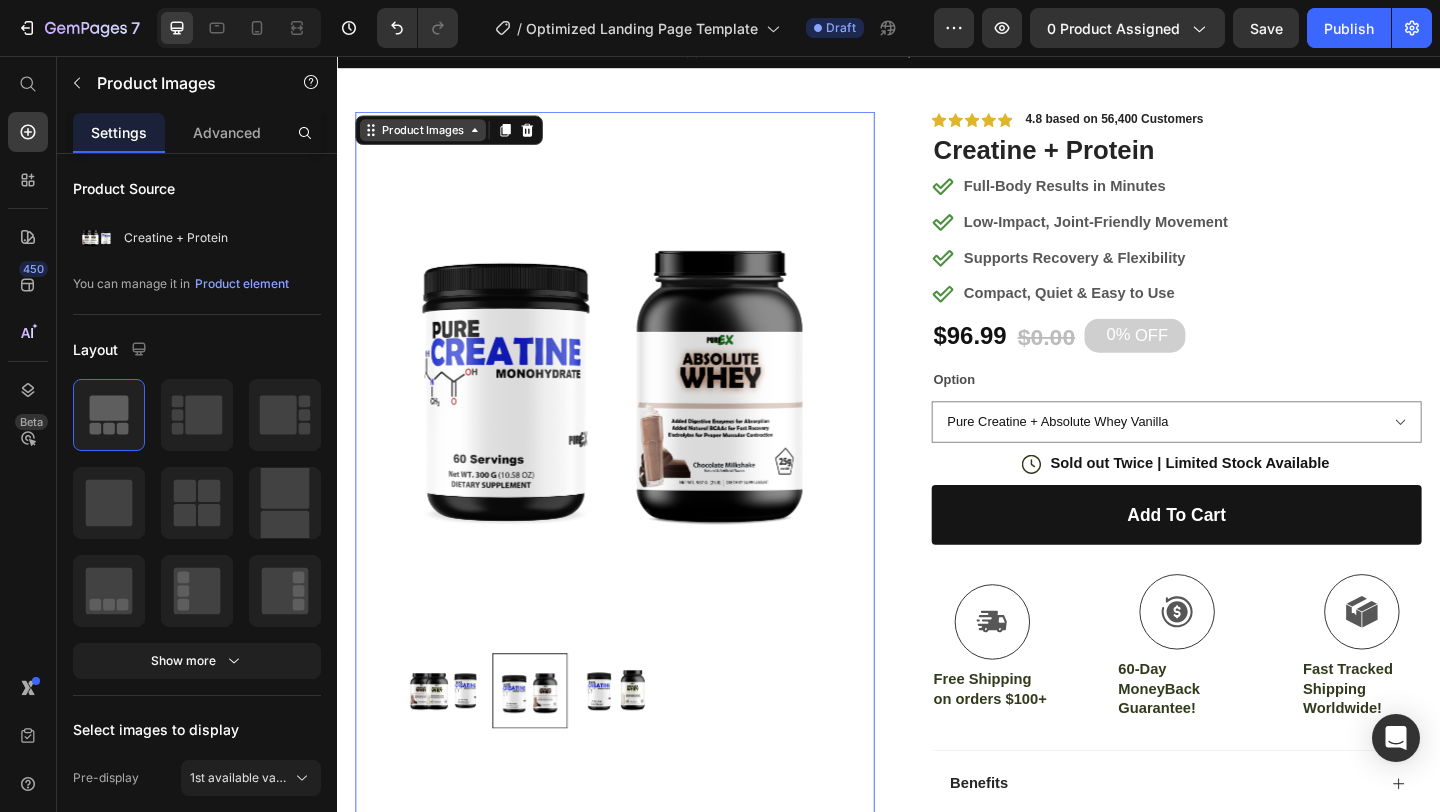 click on "Product Images" at bounding box center (430, 137) 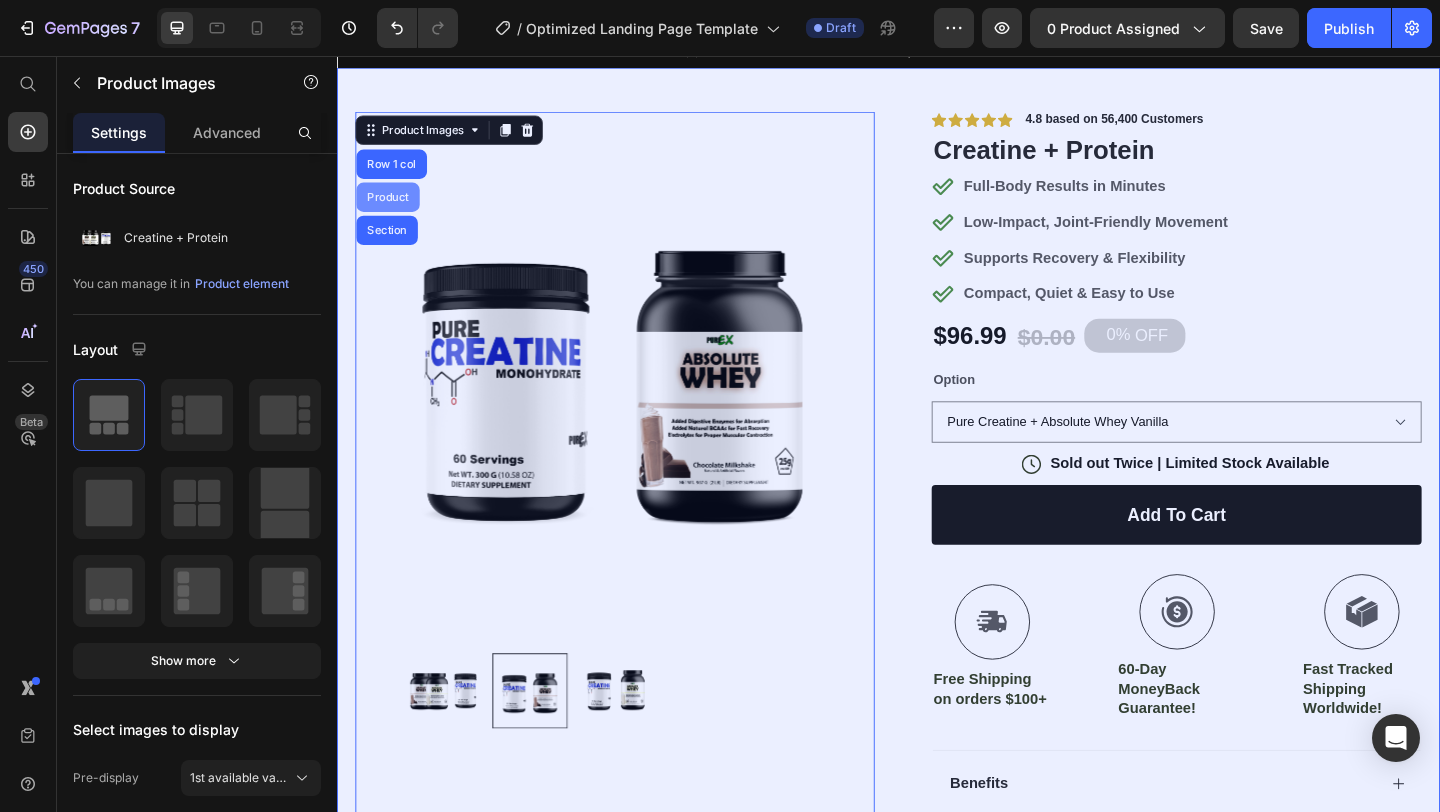click on "Product" at bounding box center [392, 210] 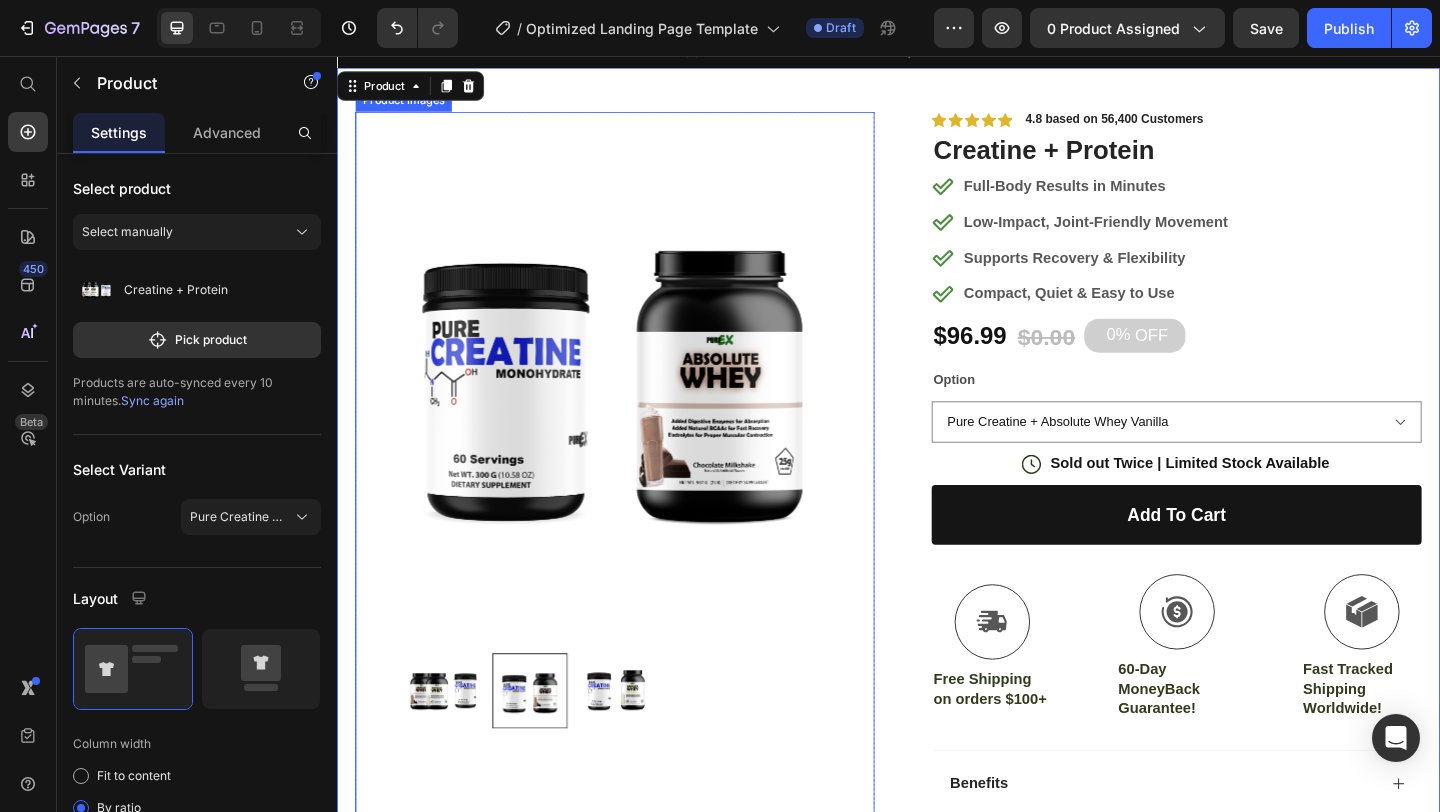 click on "Product Images" at bounding box center [639, 452] 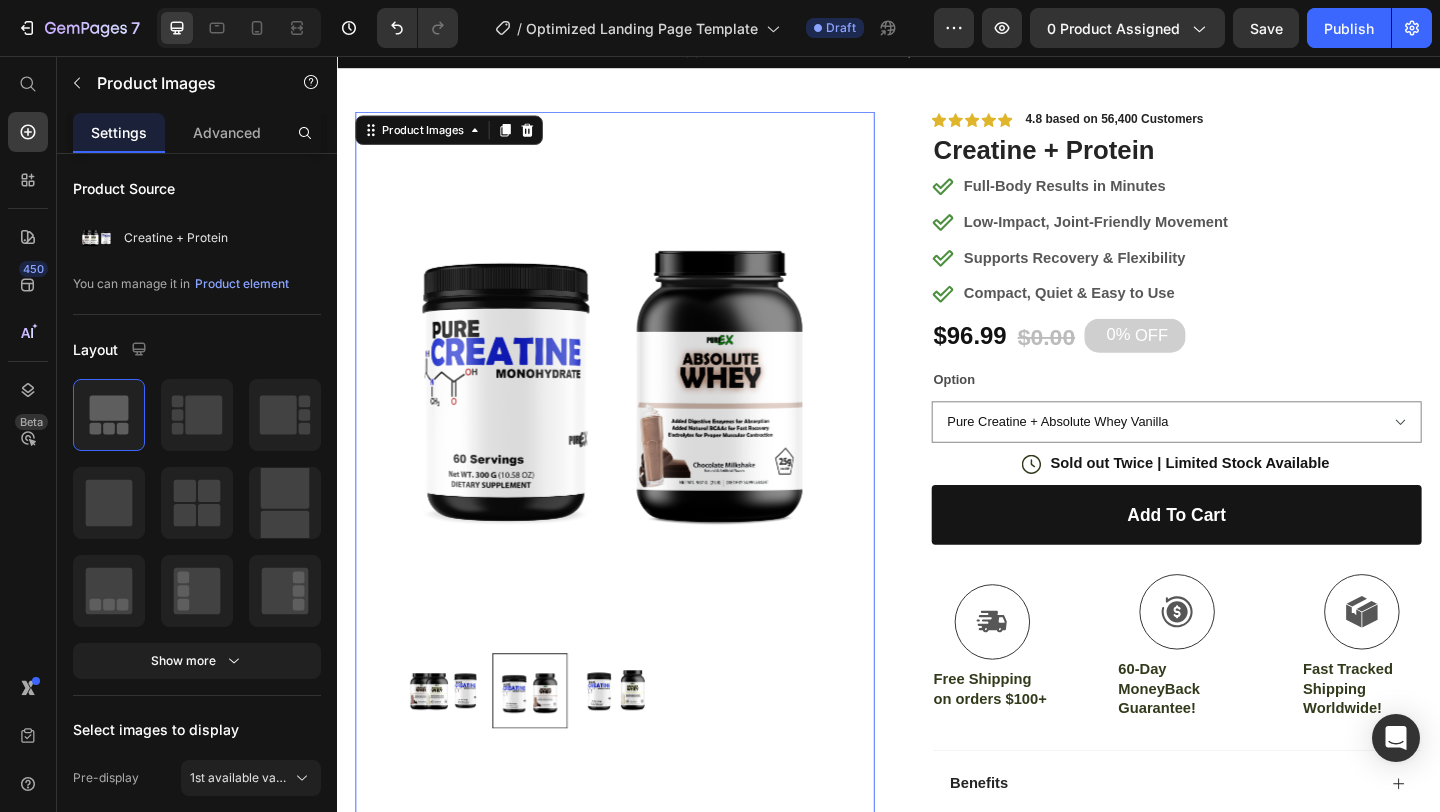 click at bounding box center (639, 399) 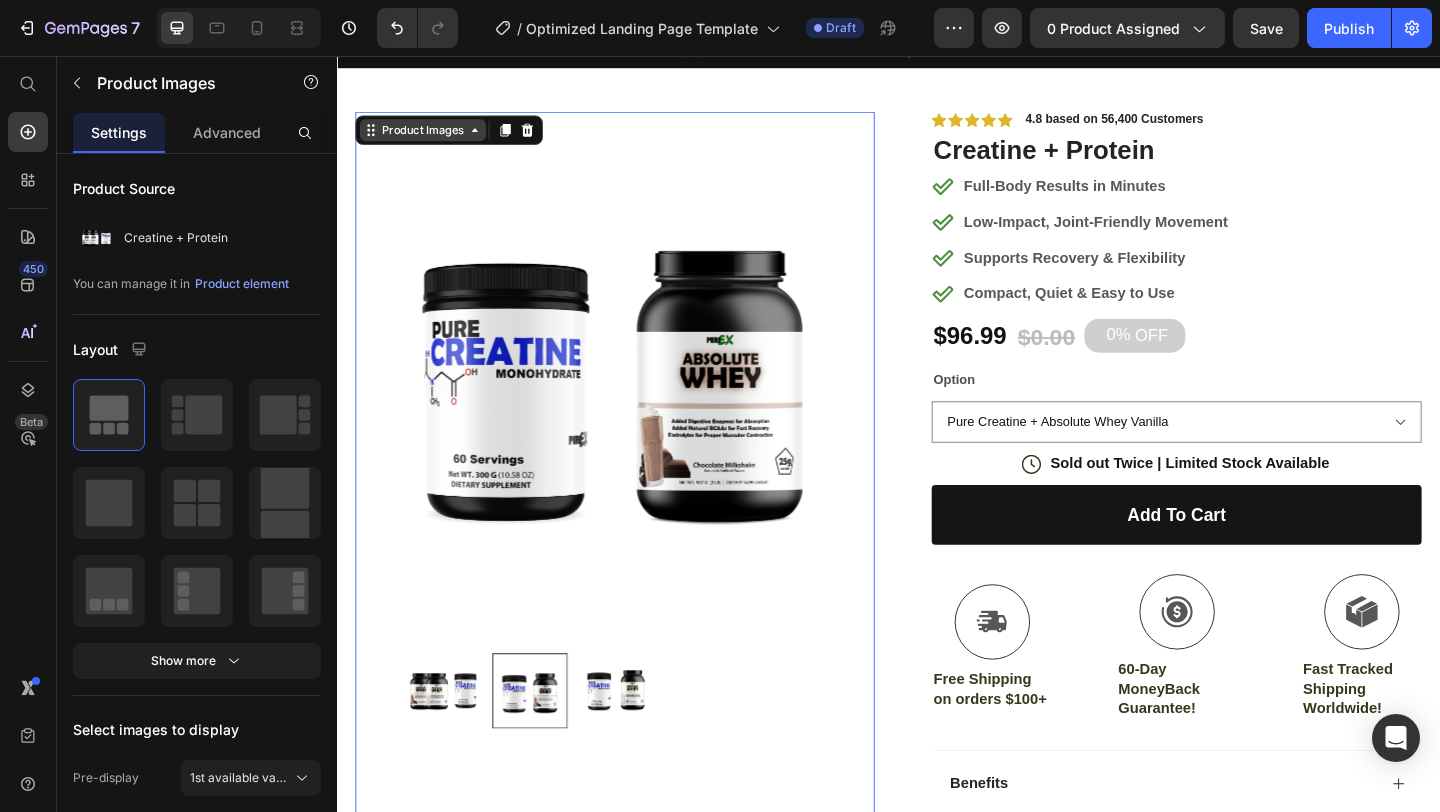 click on "Product Images" at bounding box center [430, 137] 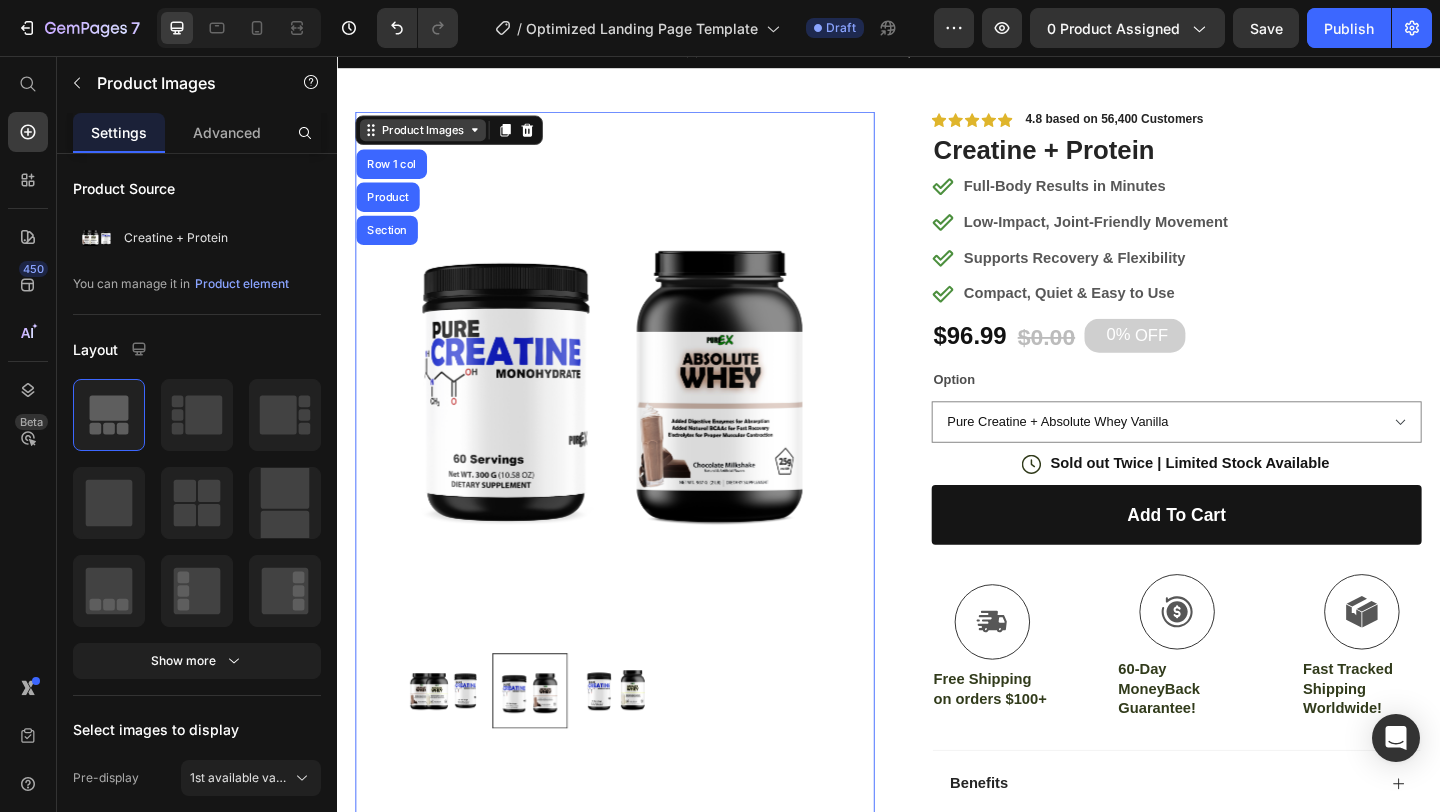 click on "Product Images" at bounding box center (430, 137) 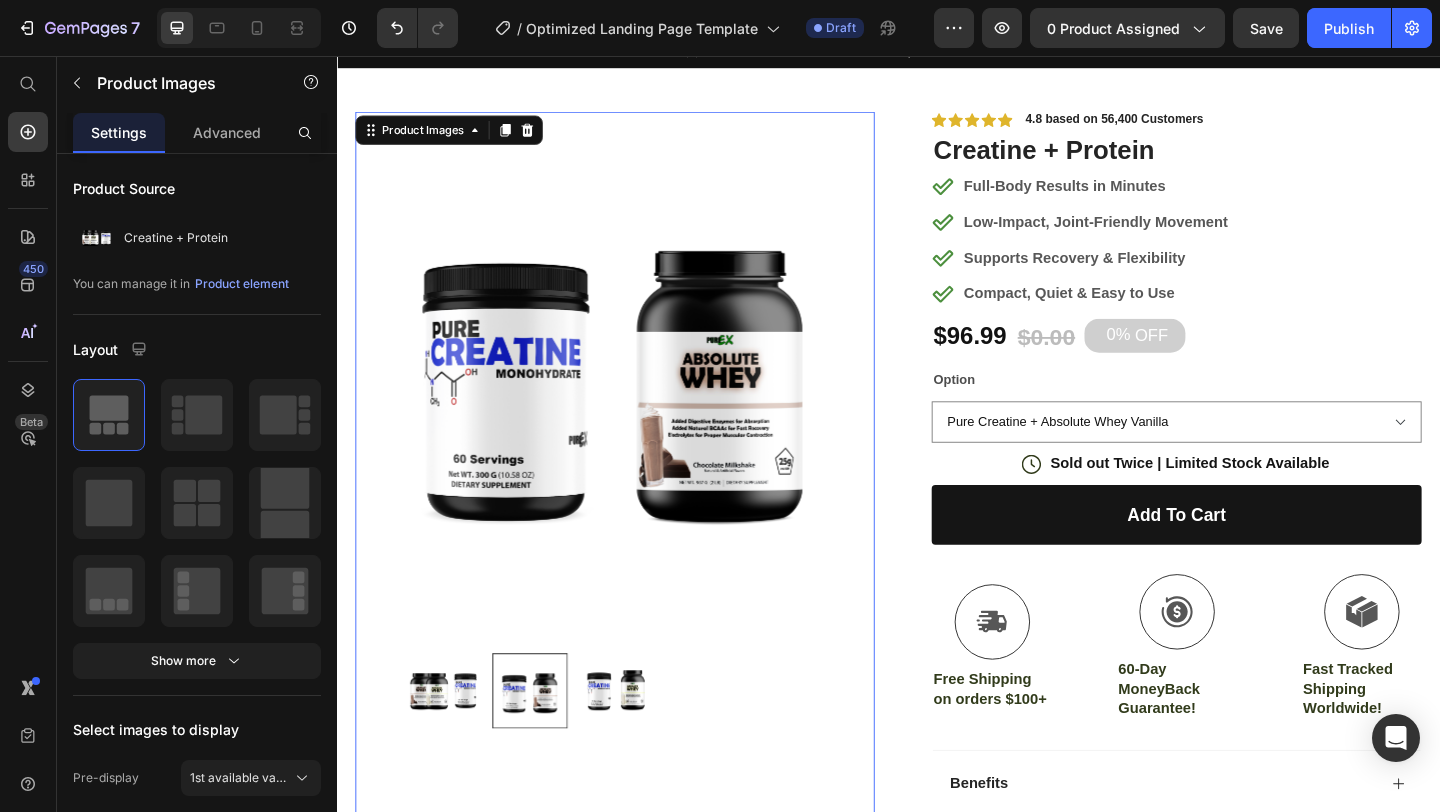 click at bounding box center [639, 399] 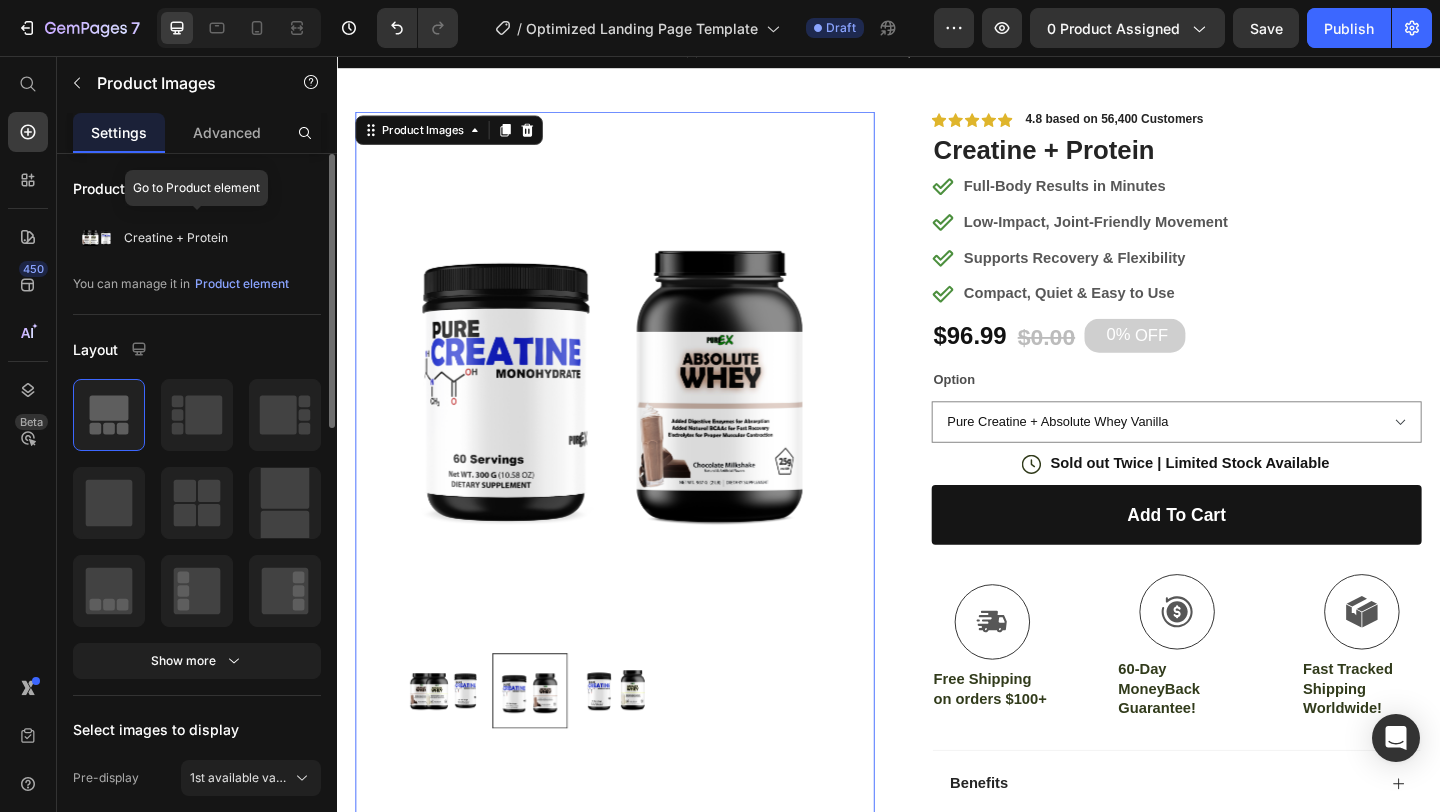 click on "Product Source Creatine + Protein  You can manage it in   Product element" at bounding box center (197, 242) 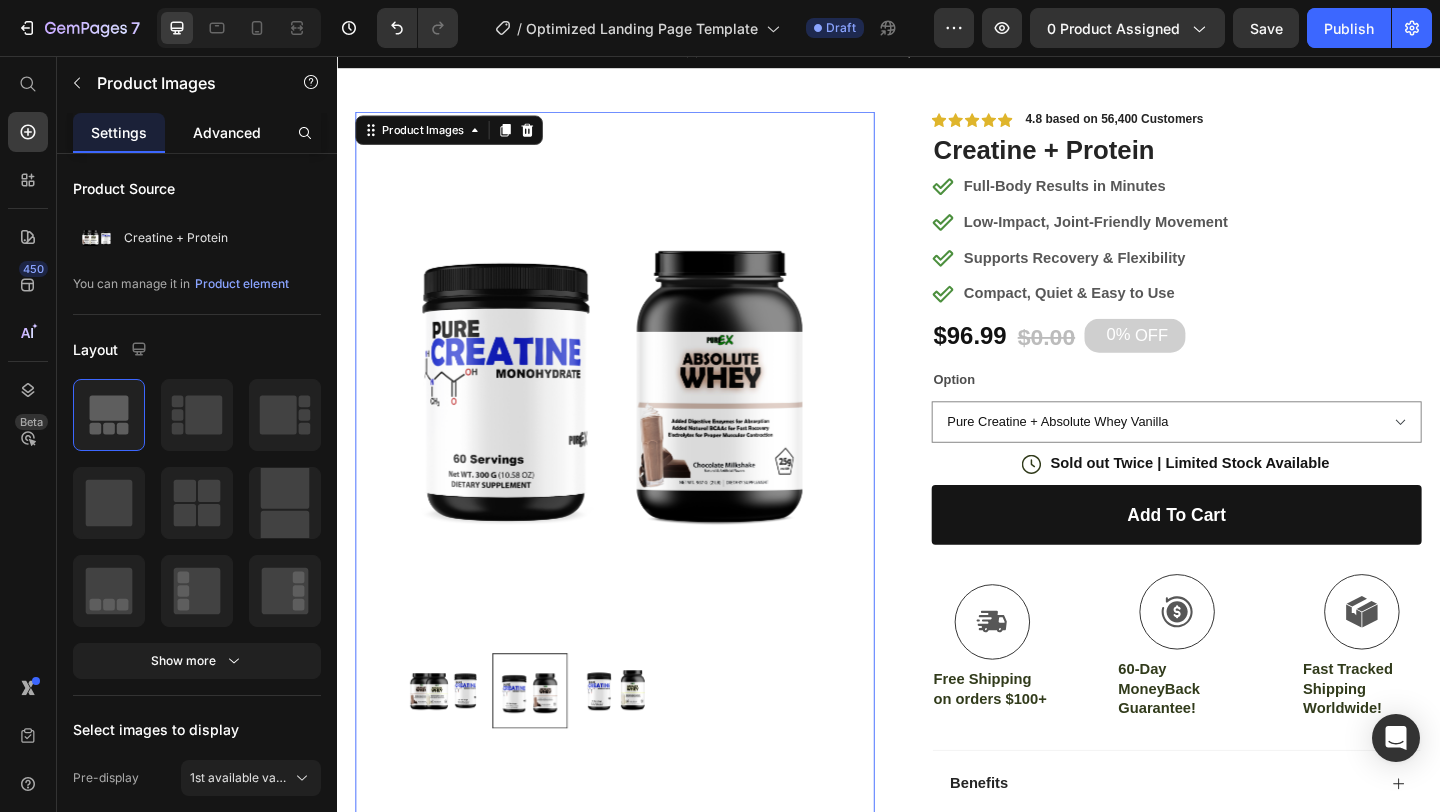 click on "Advanced" 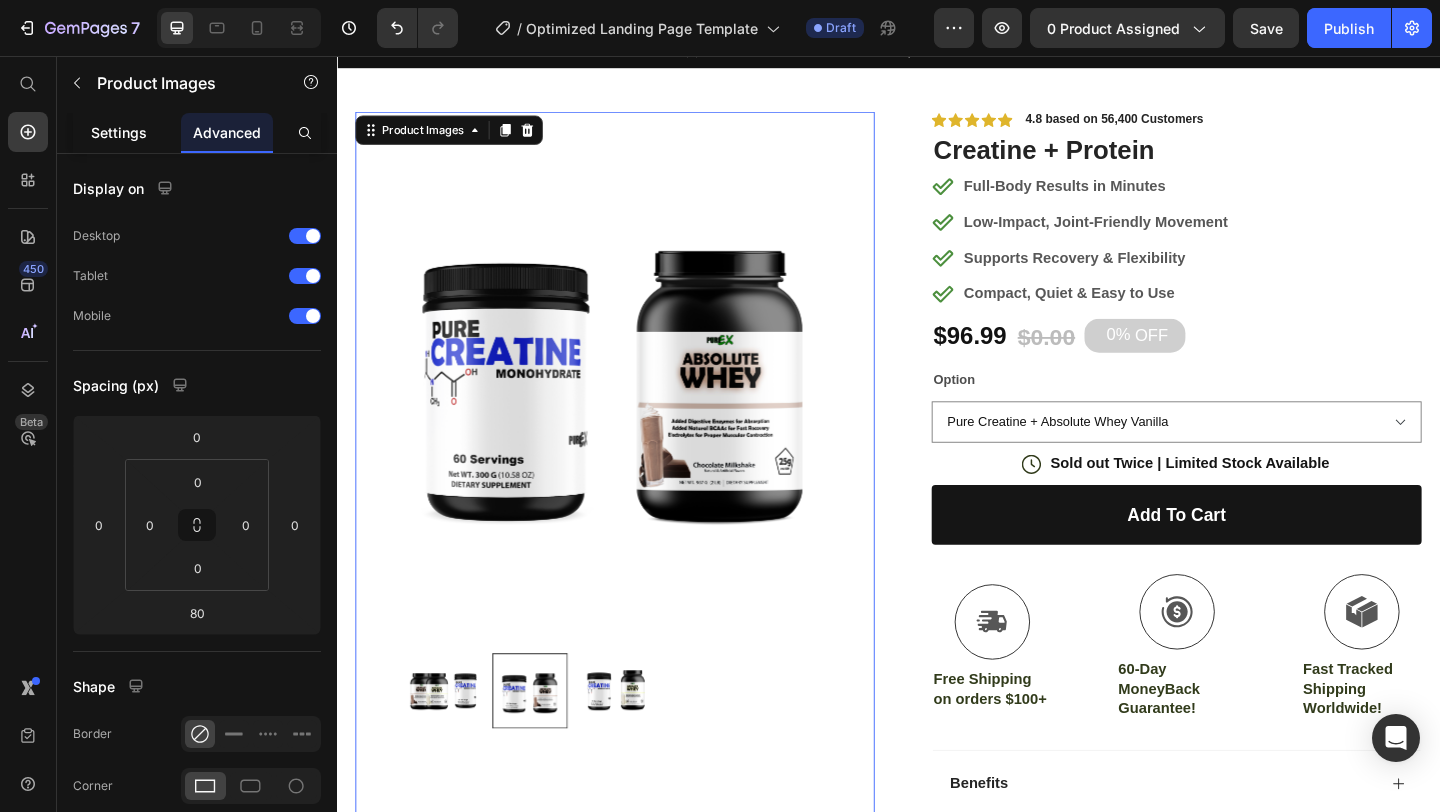 click on "Settings" at bounding box center [119, 132] 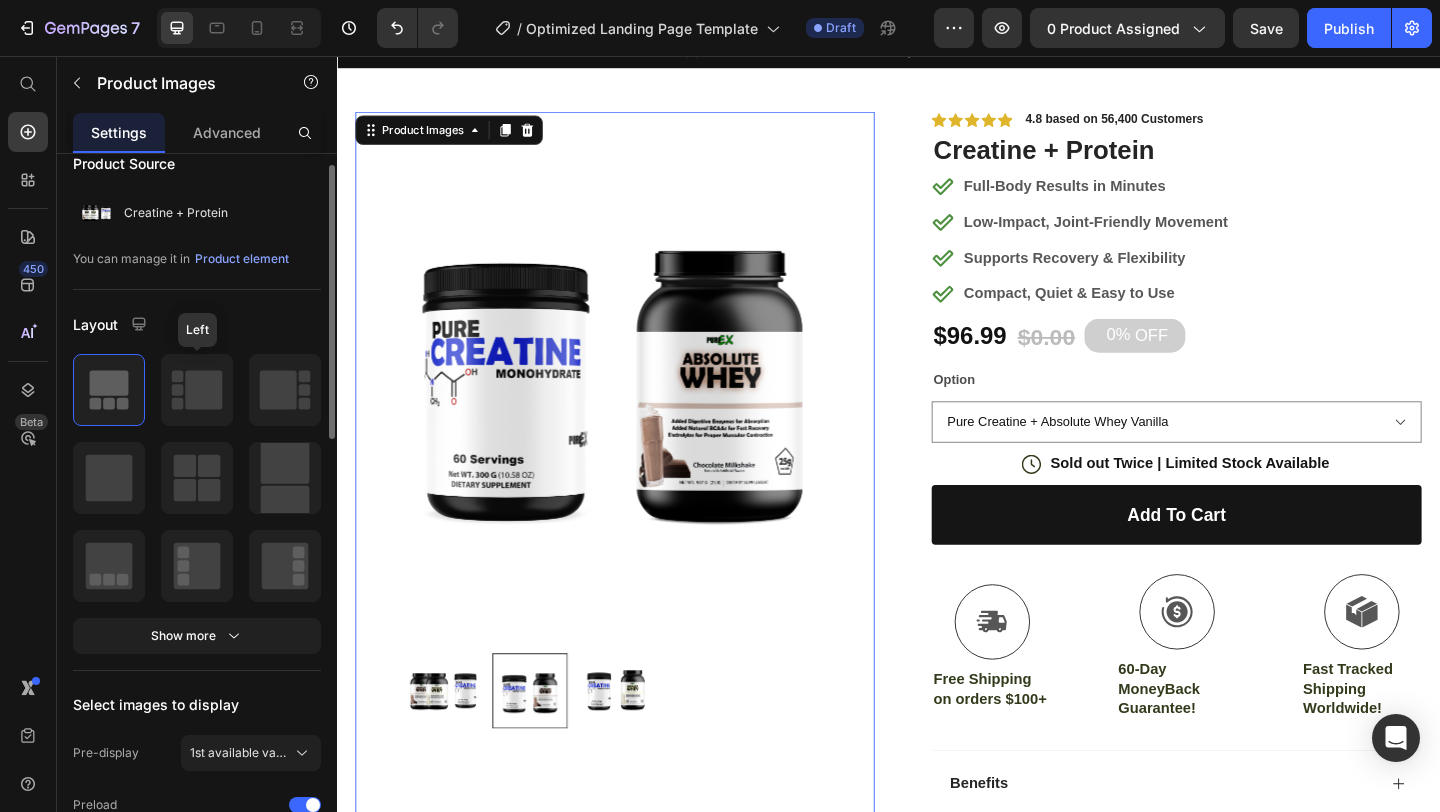 scroll, scrollTop: 0, scrollLeft: 0, axis: both 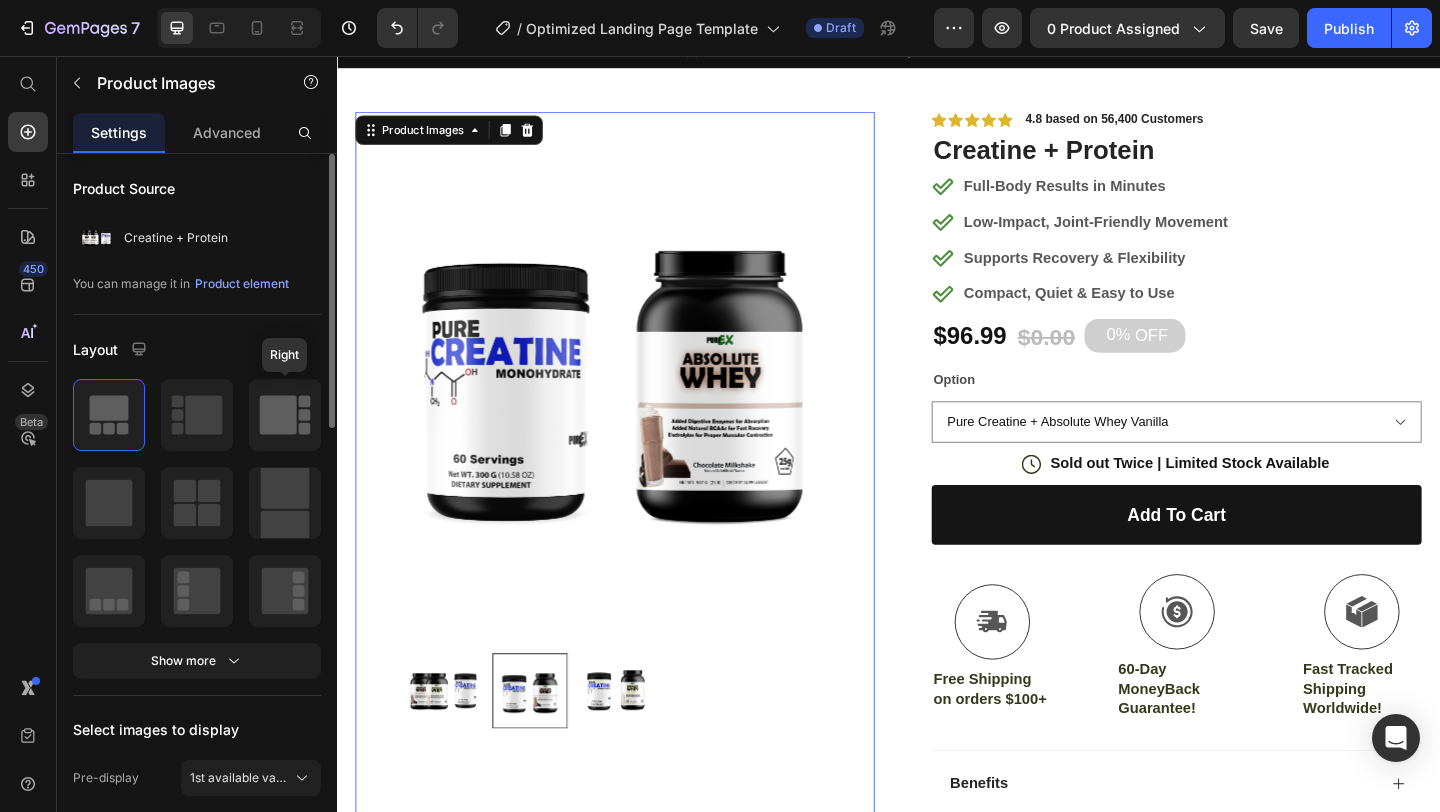 click 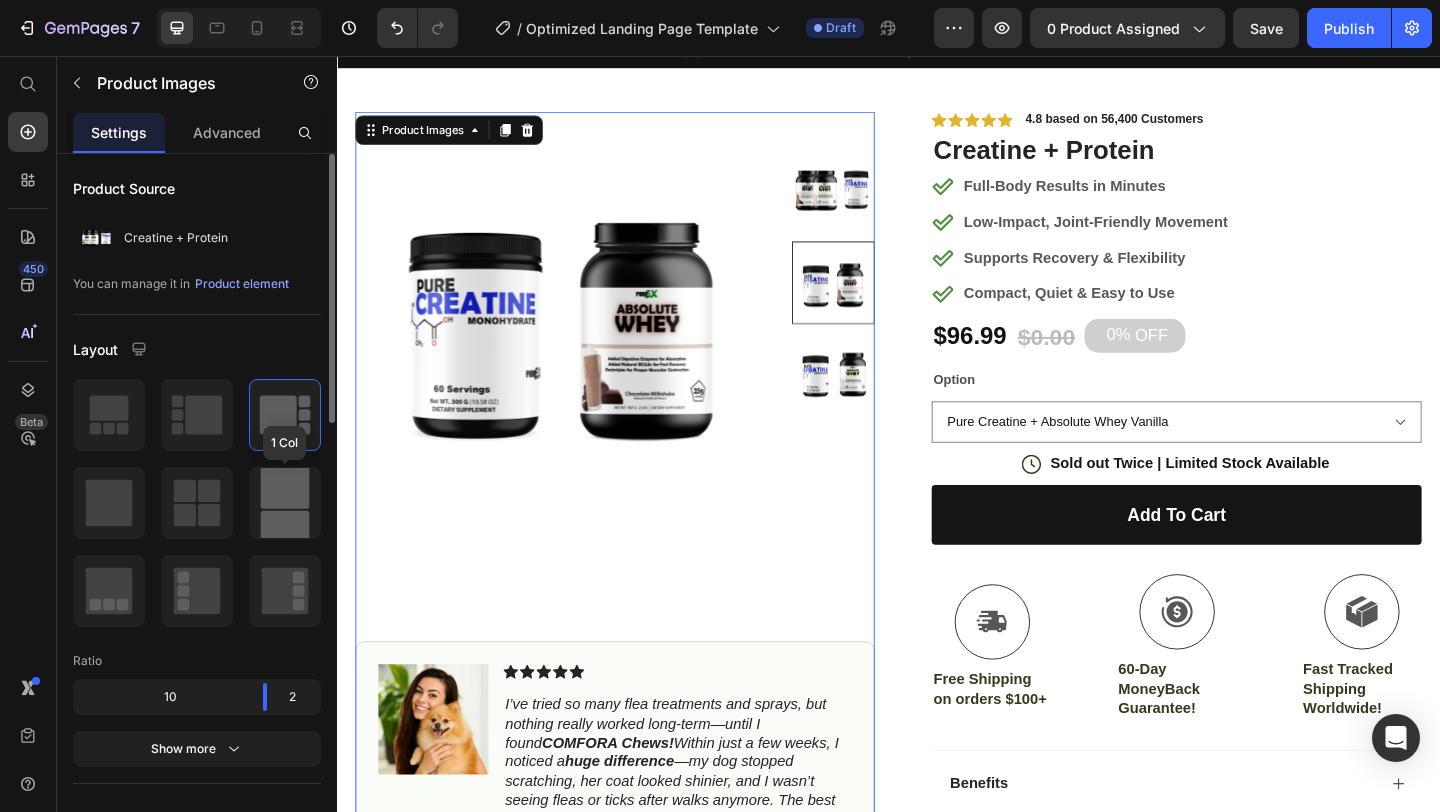 click 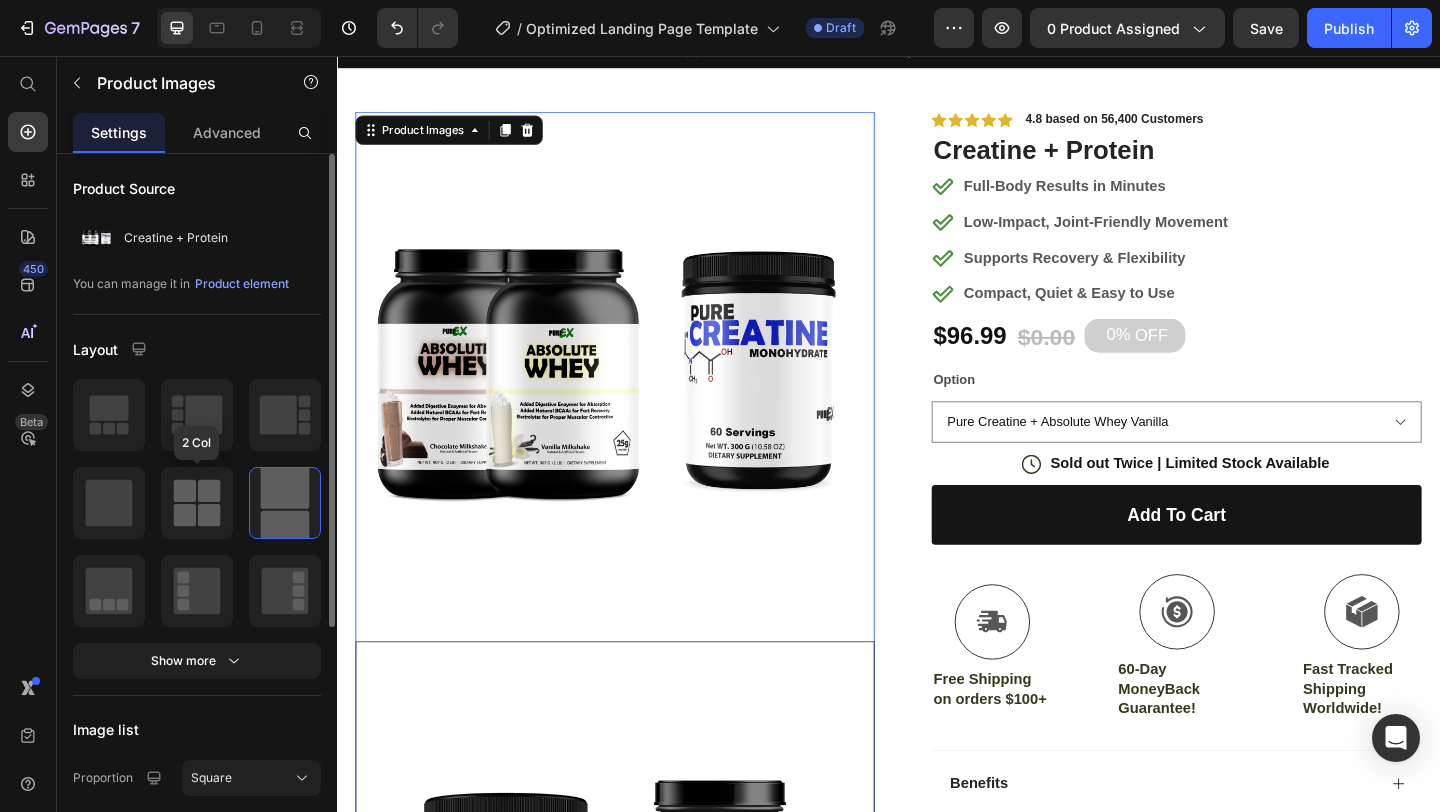 click 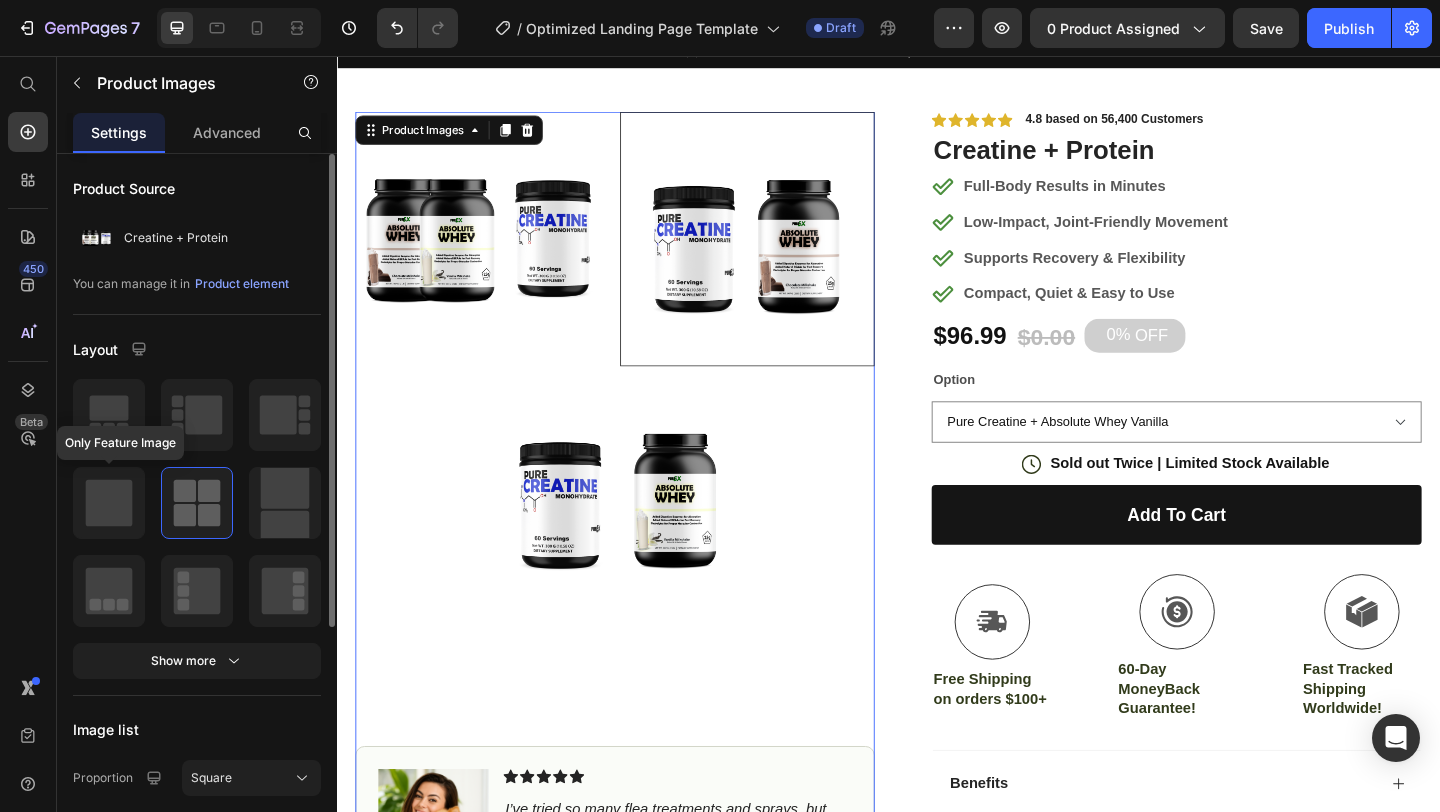 click 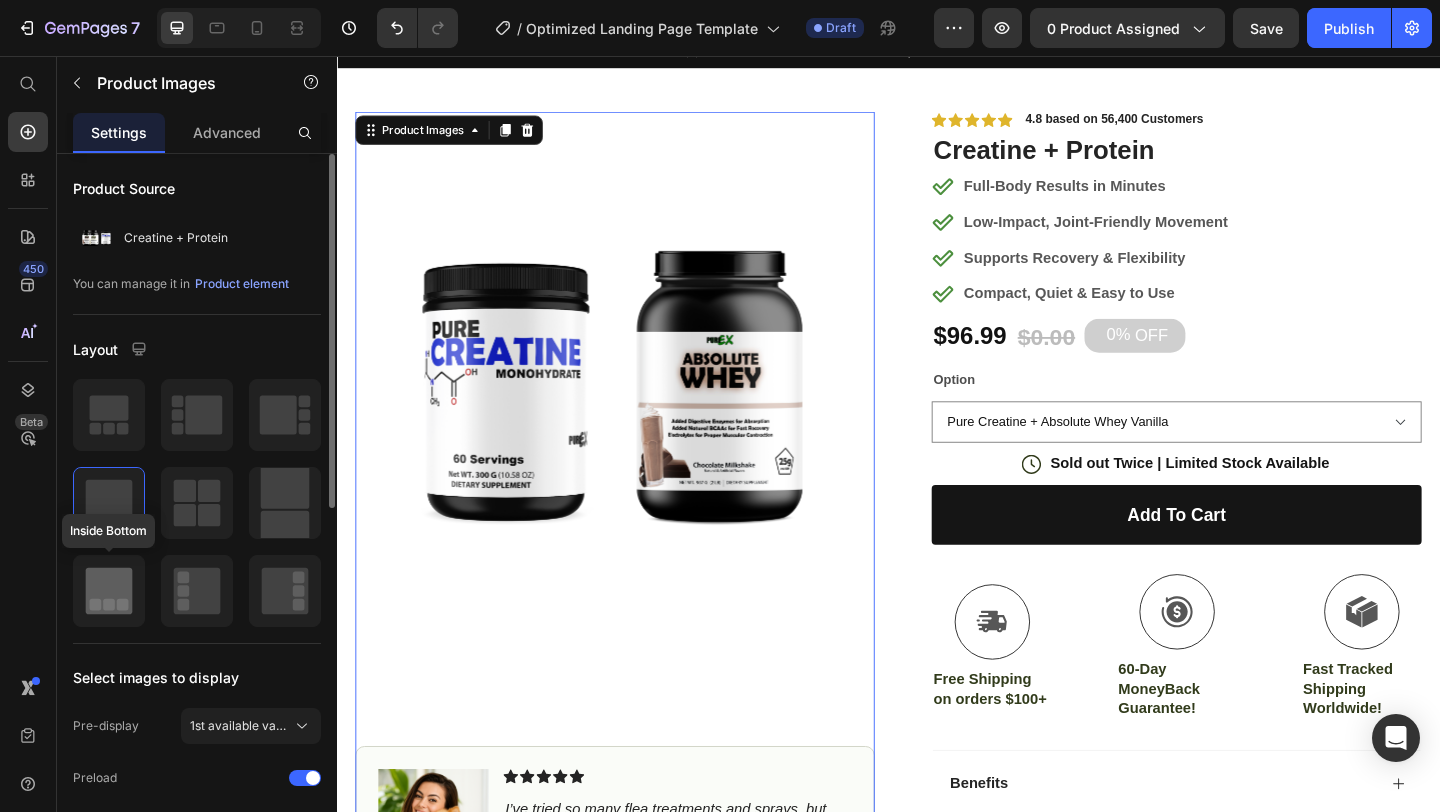 click 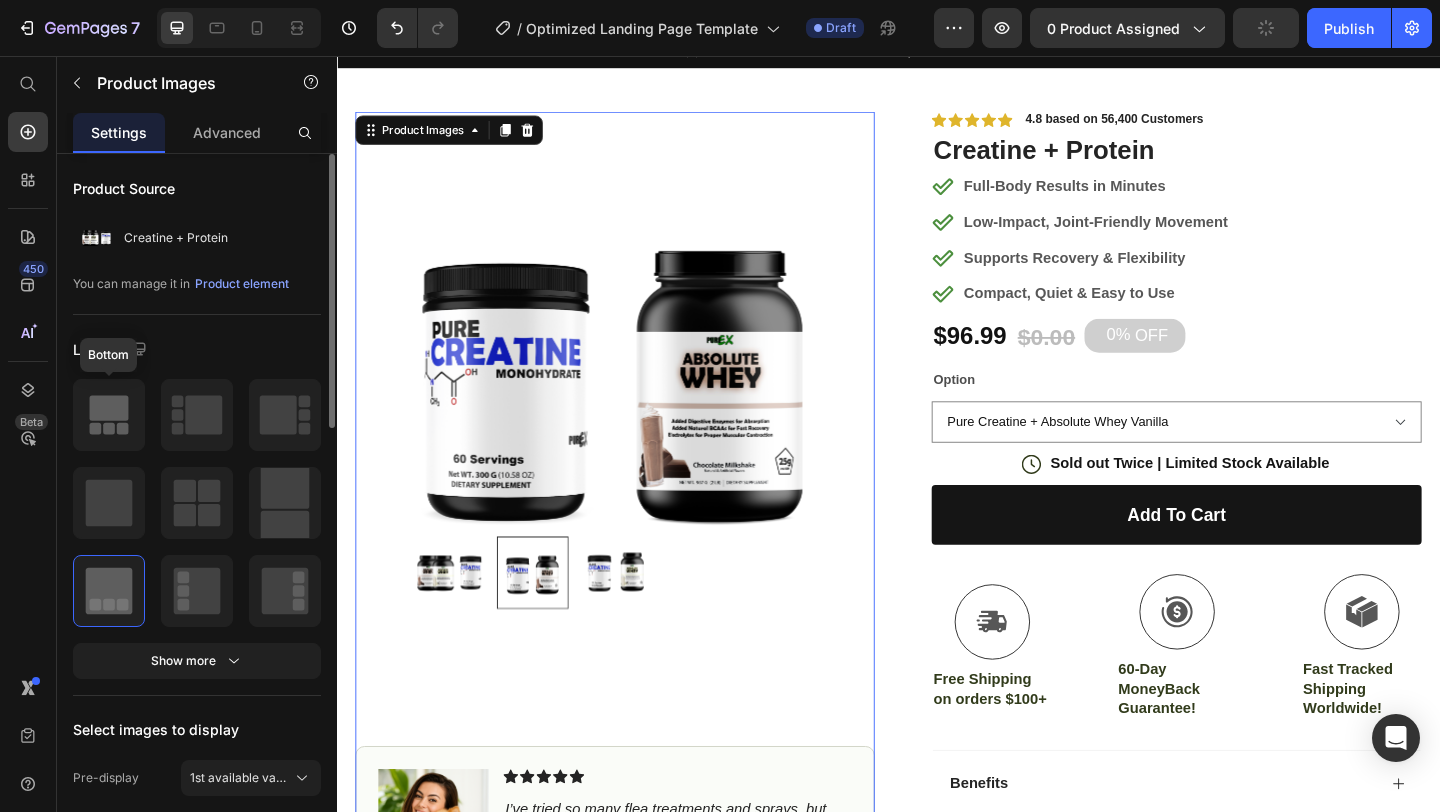 click 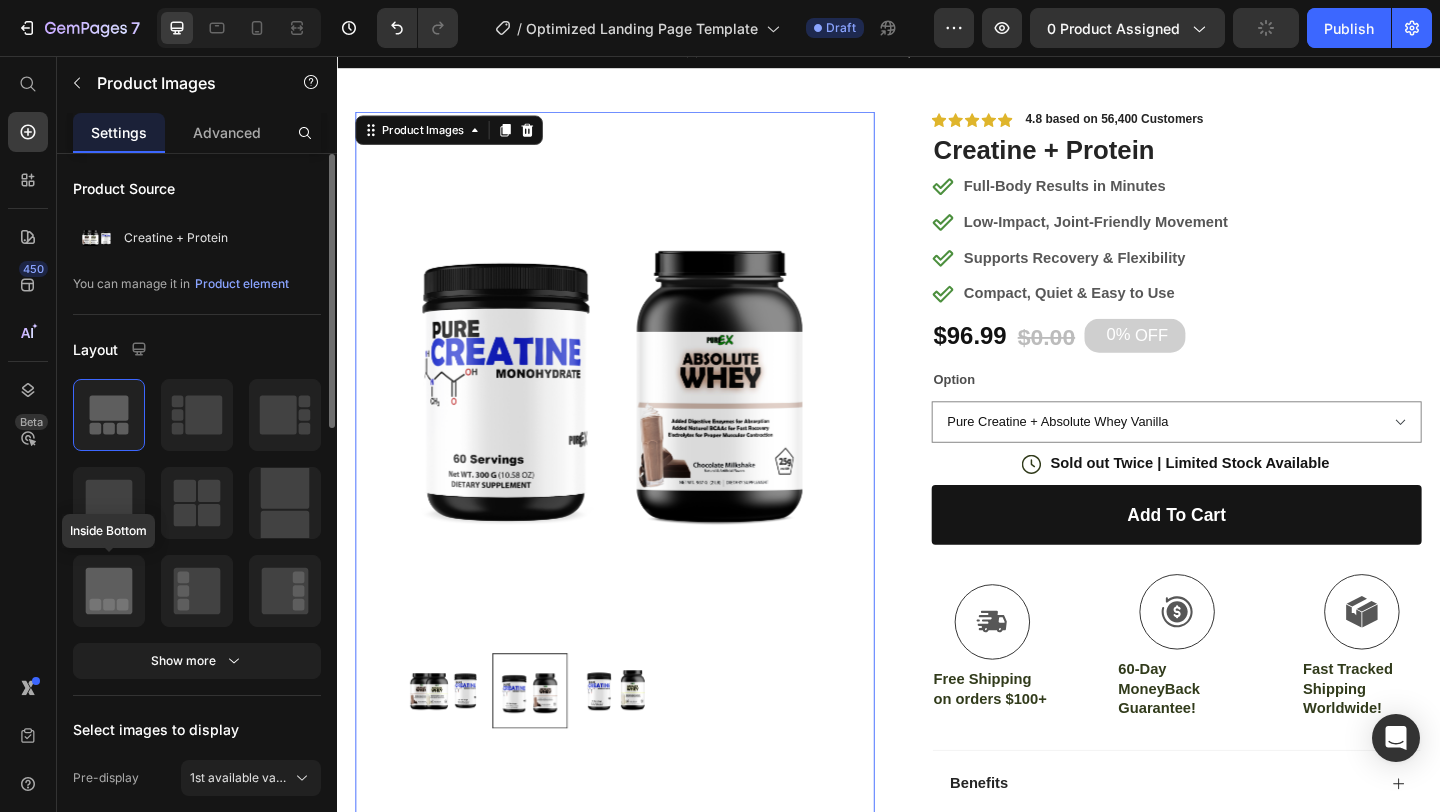 click 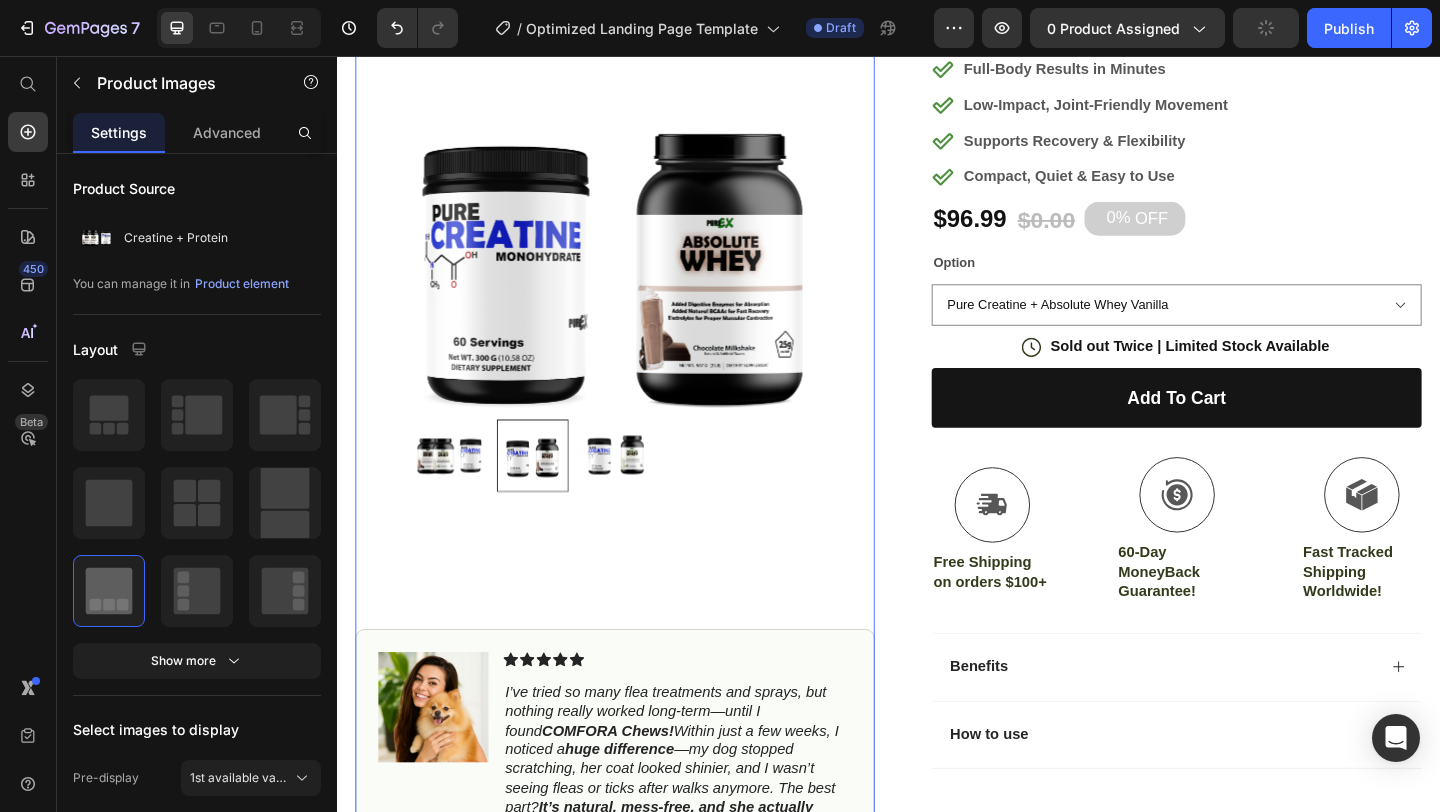 scroll, scrollTop: 198, scrollLeft: 0, axis: vertical 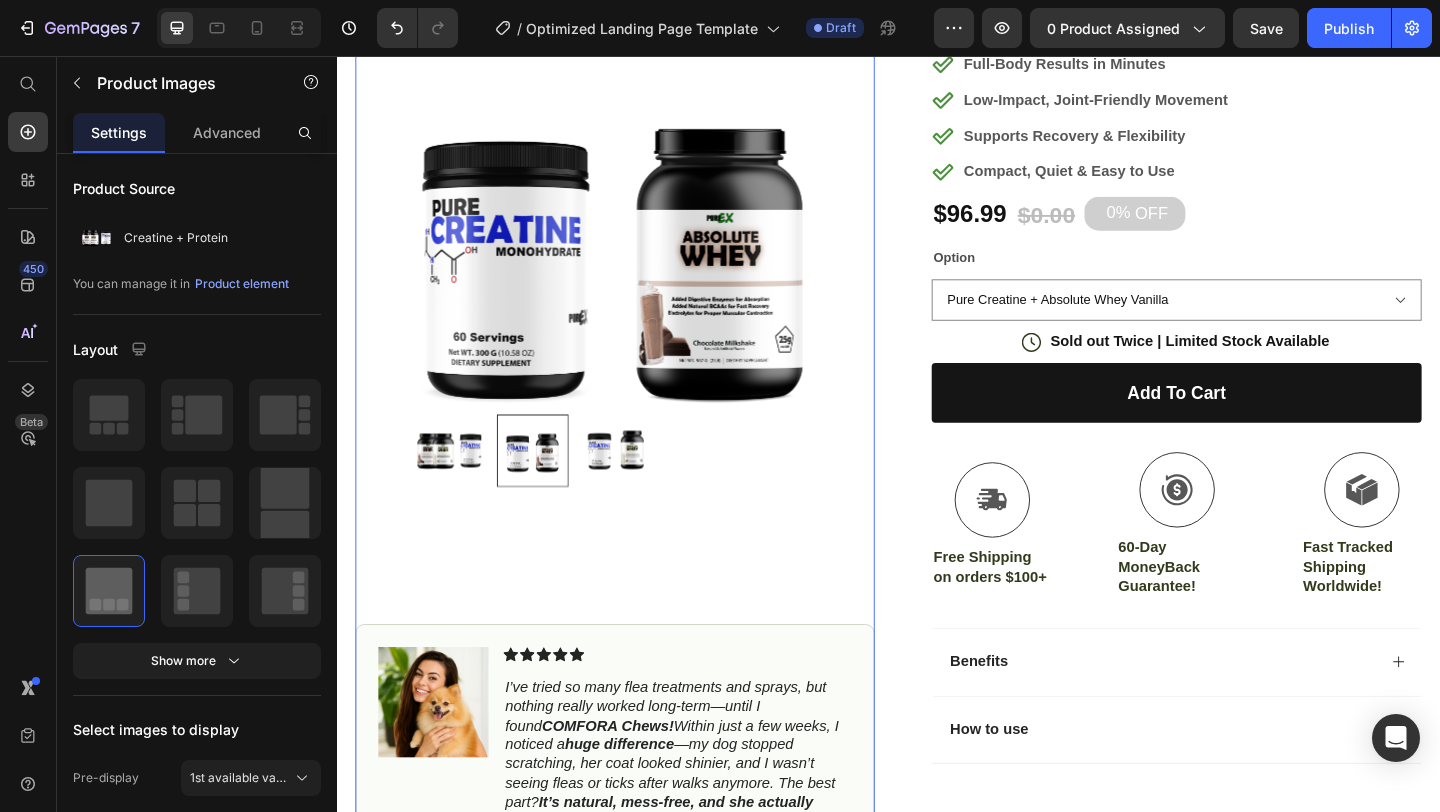 click at bounding box center [639, 266] 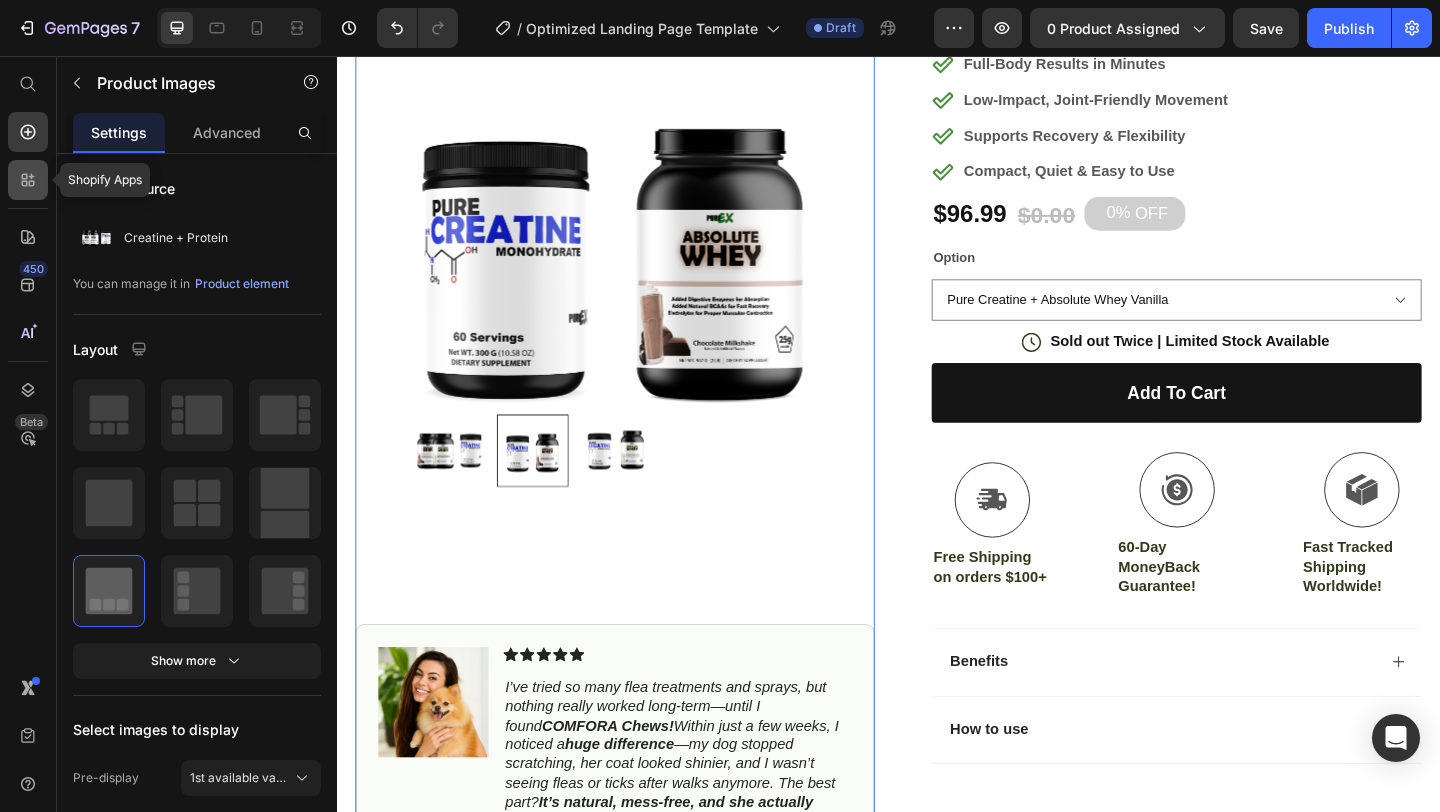 click 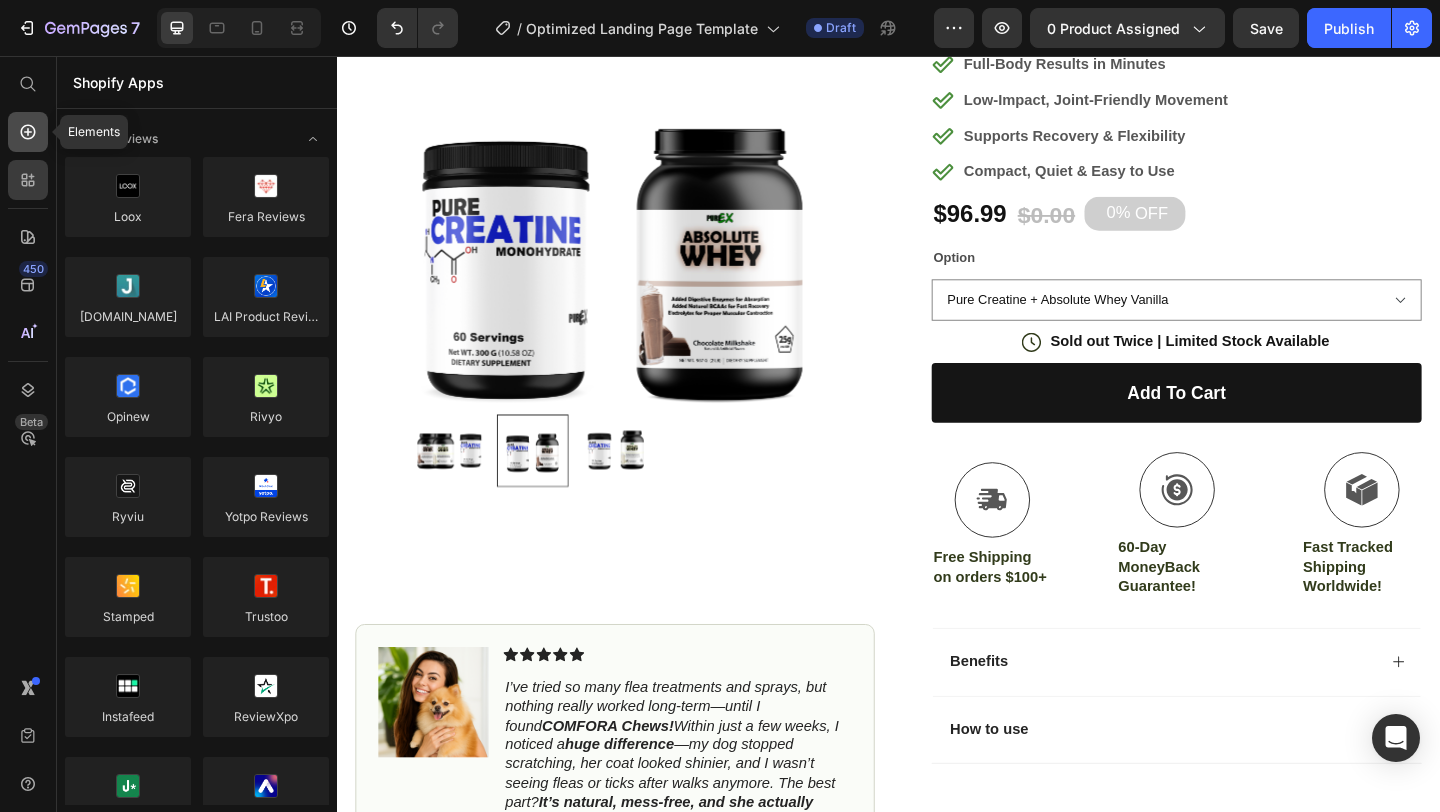 click 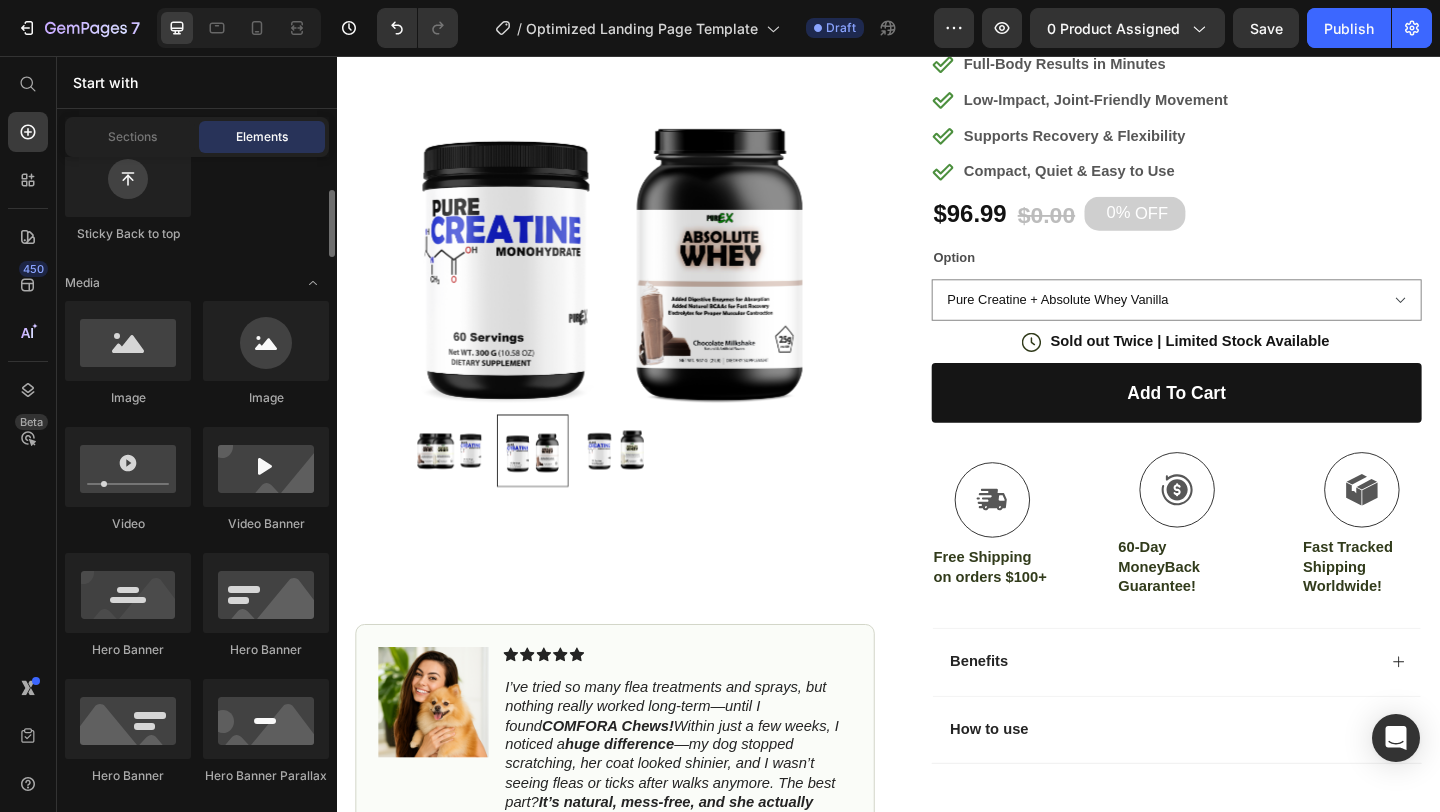 scroll, scrollTop: 667, scrollLeft: 0, axis: vertical 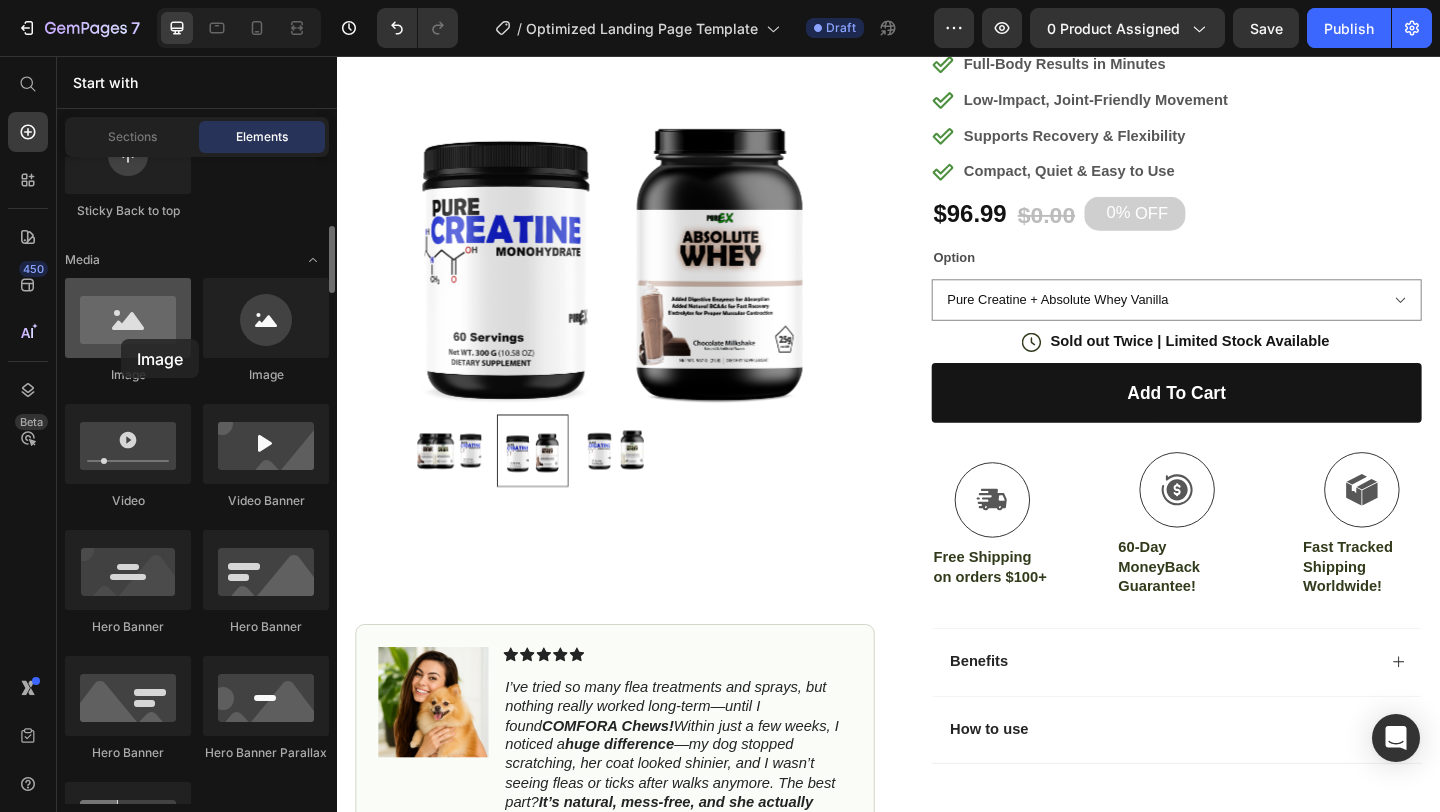 click at bounding box center (128, 318) 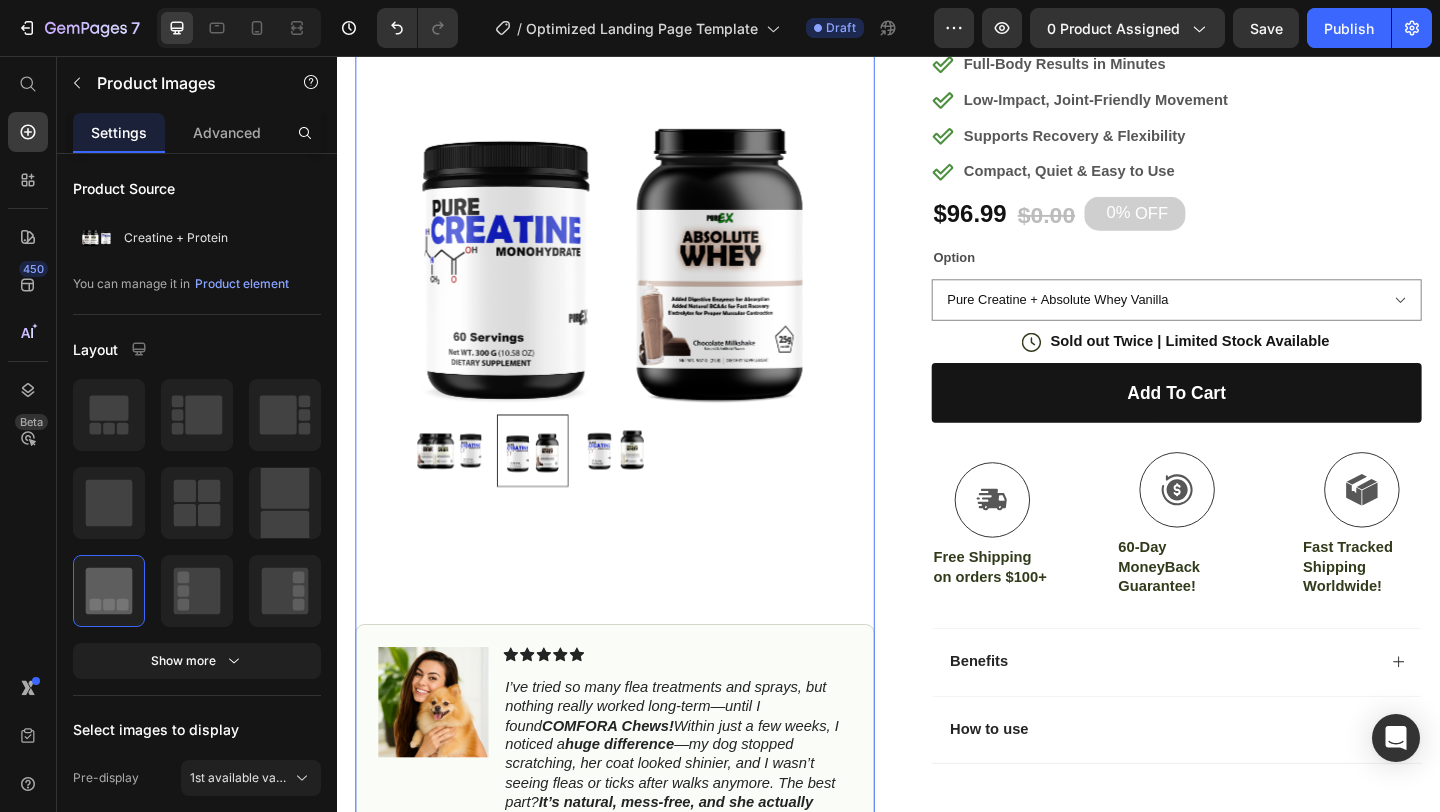 click at bounding box center (639, 266) 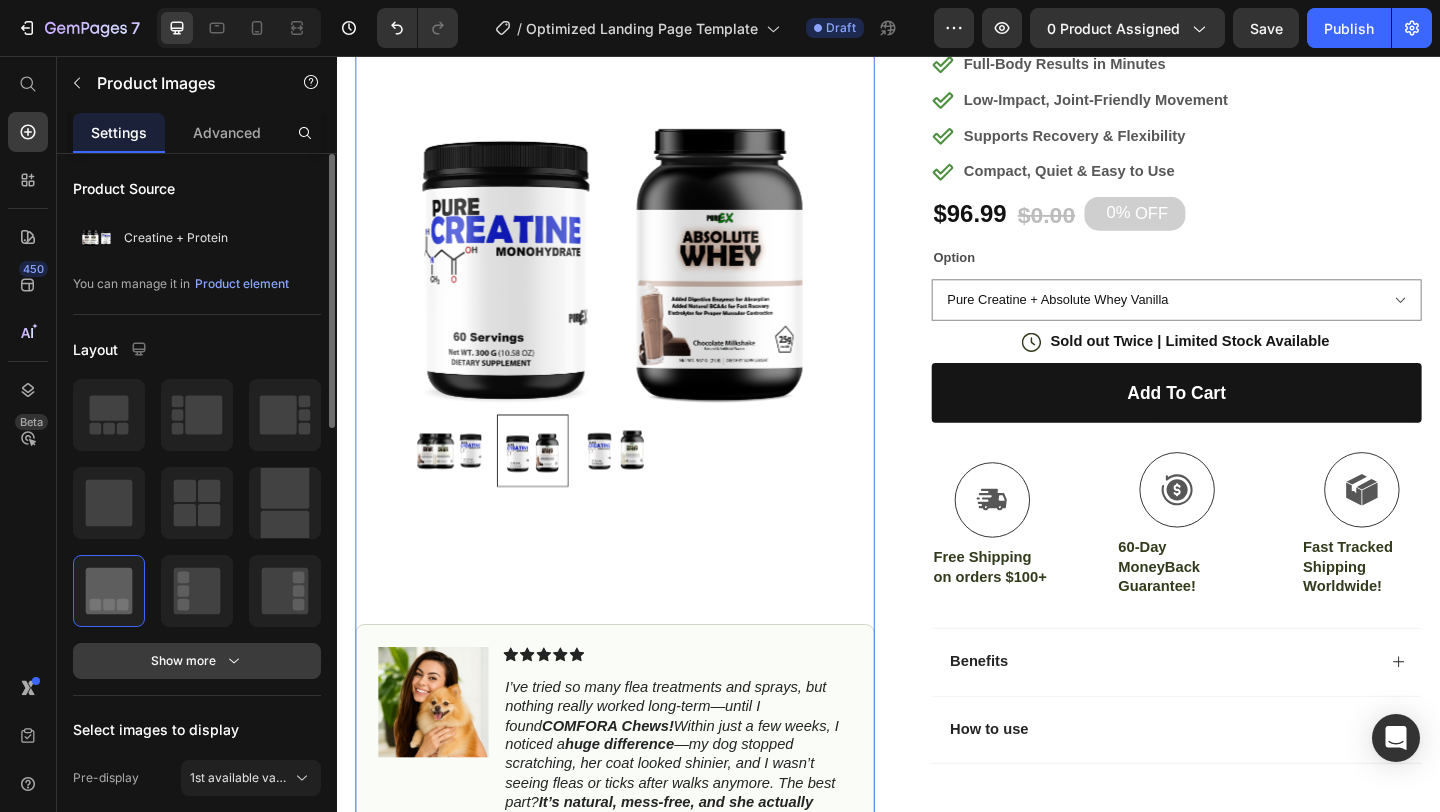 click on "Show more" at bounding box center (197, 661) 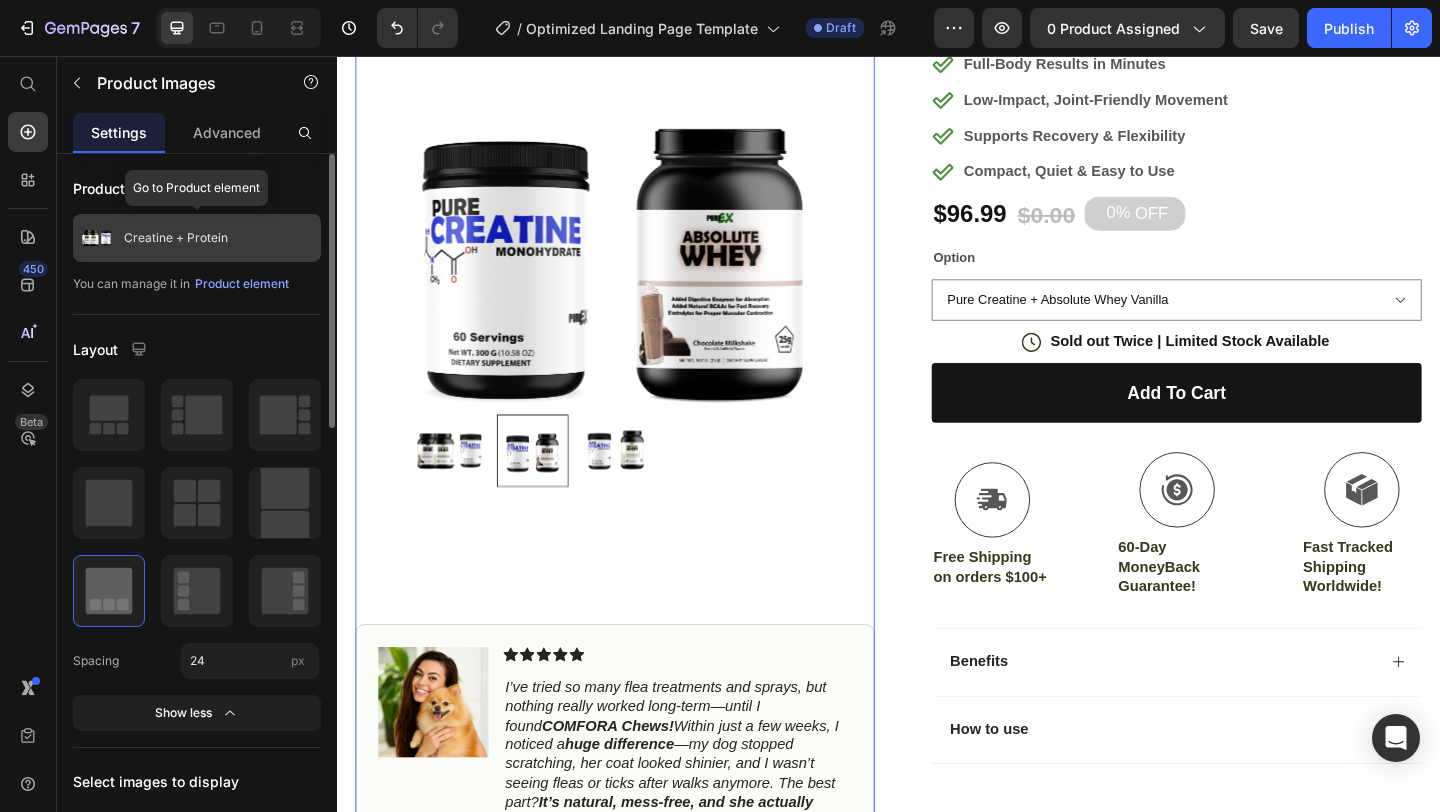 click on "Creatine + Protein" at bounding box center [176, 238] 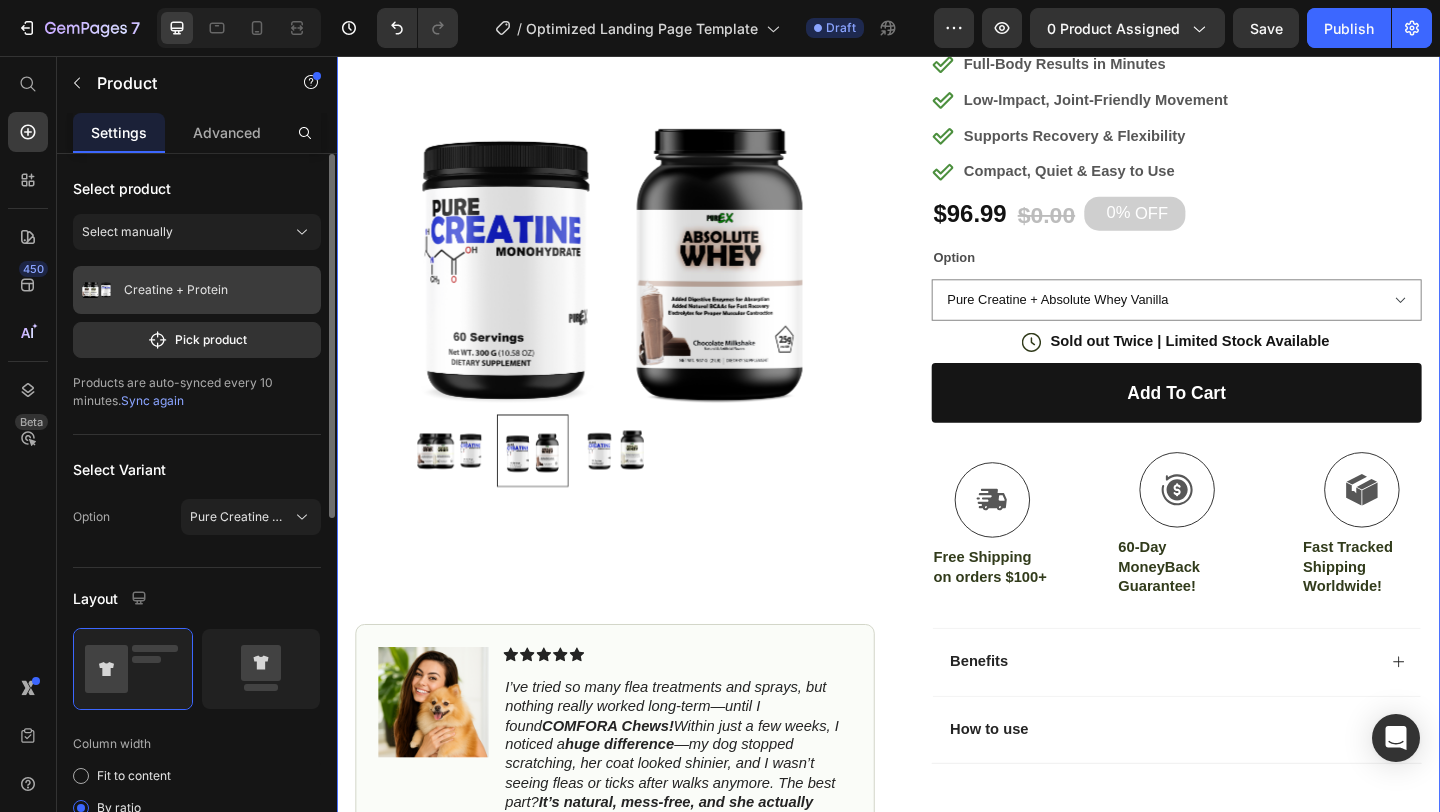 click on "Creatine + Protein" at bounding box center (197, 290) 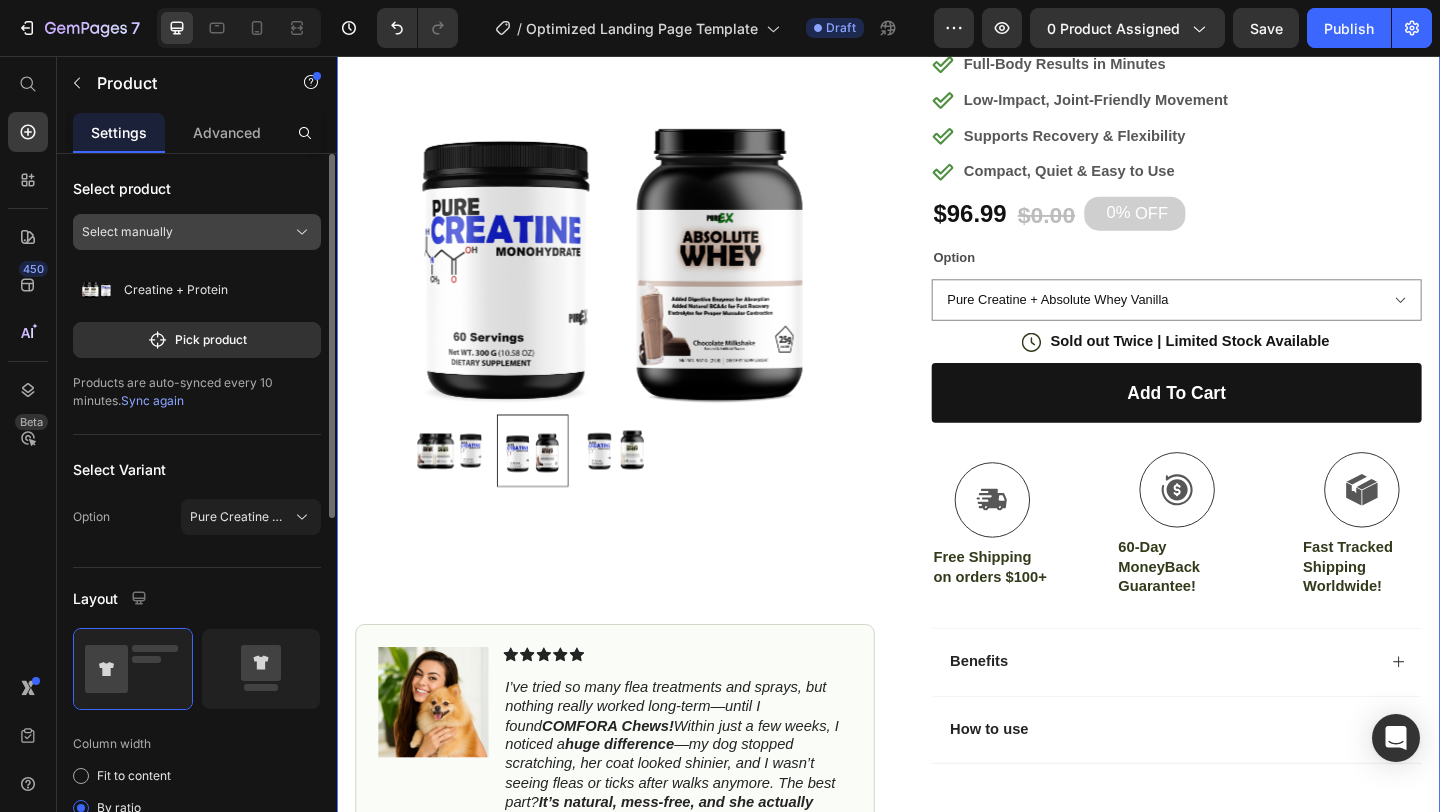 click on "Select manually" at bounding box center (127, 232) 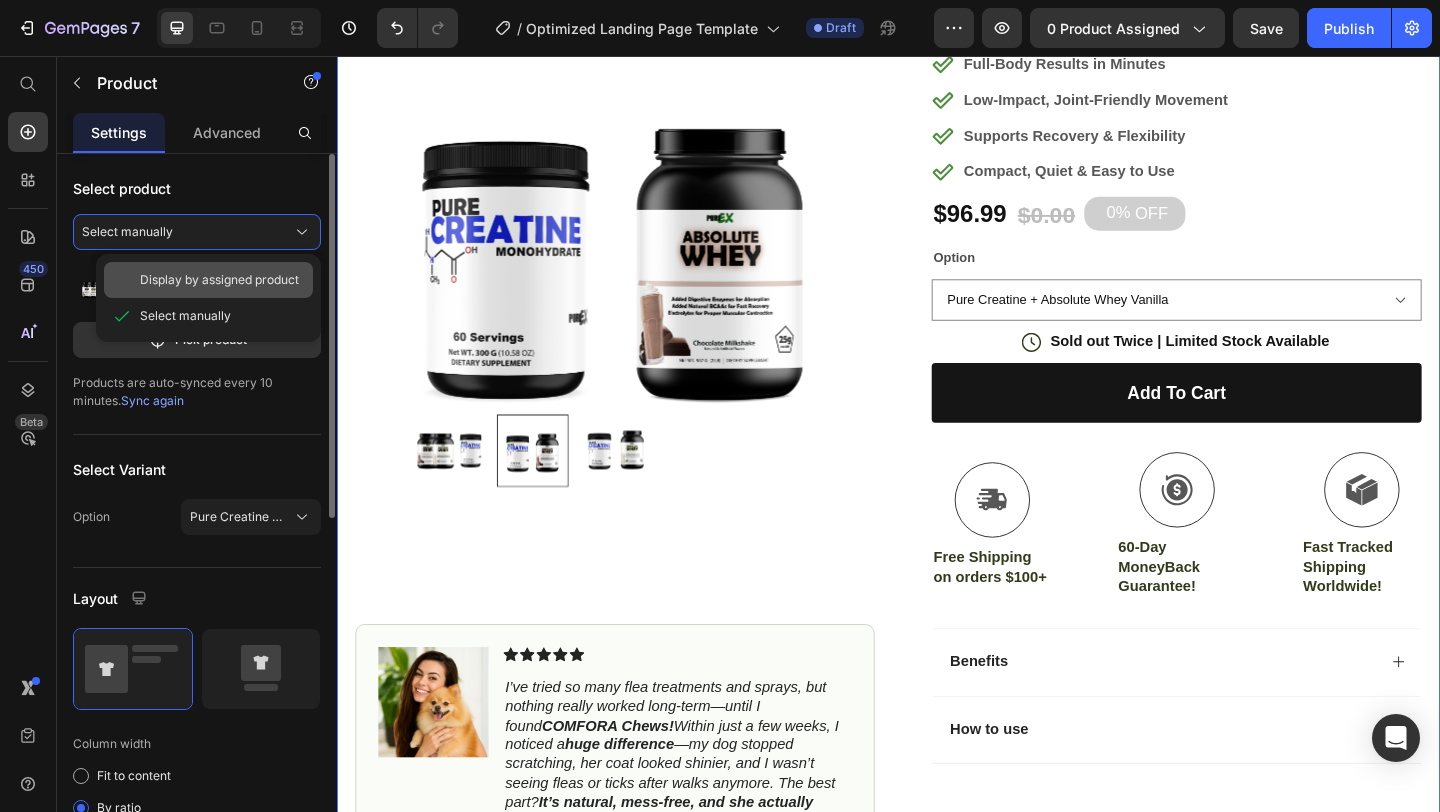 click on "Display by assigned product" 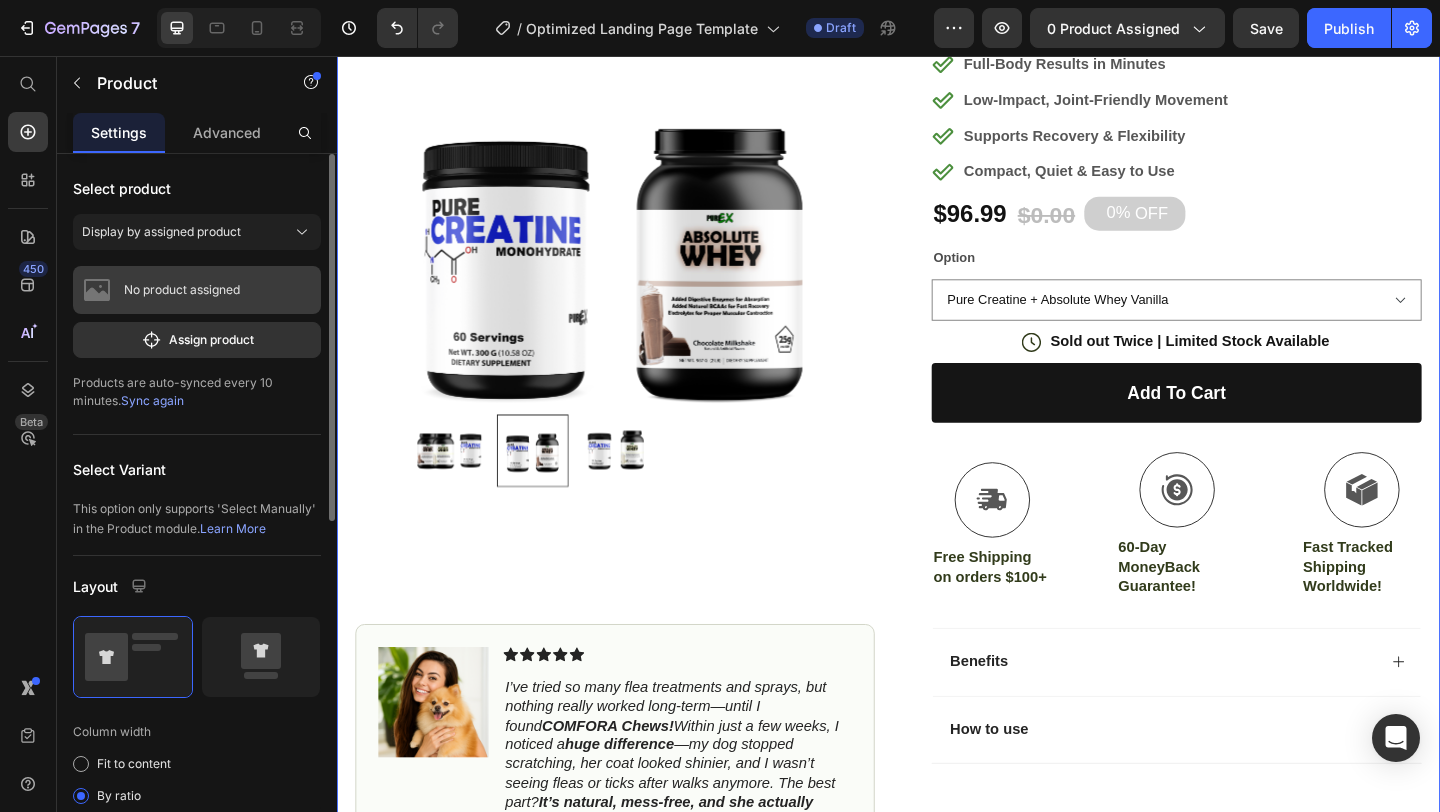 click on "No product assigned" at bounding box center [197, 290] 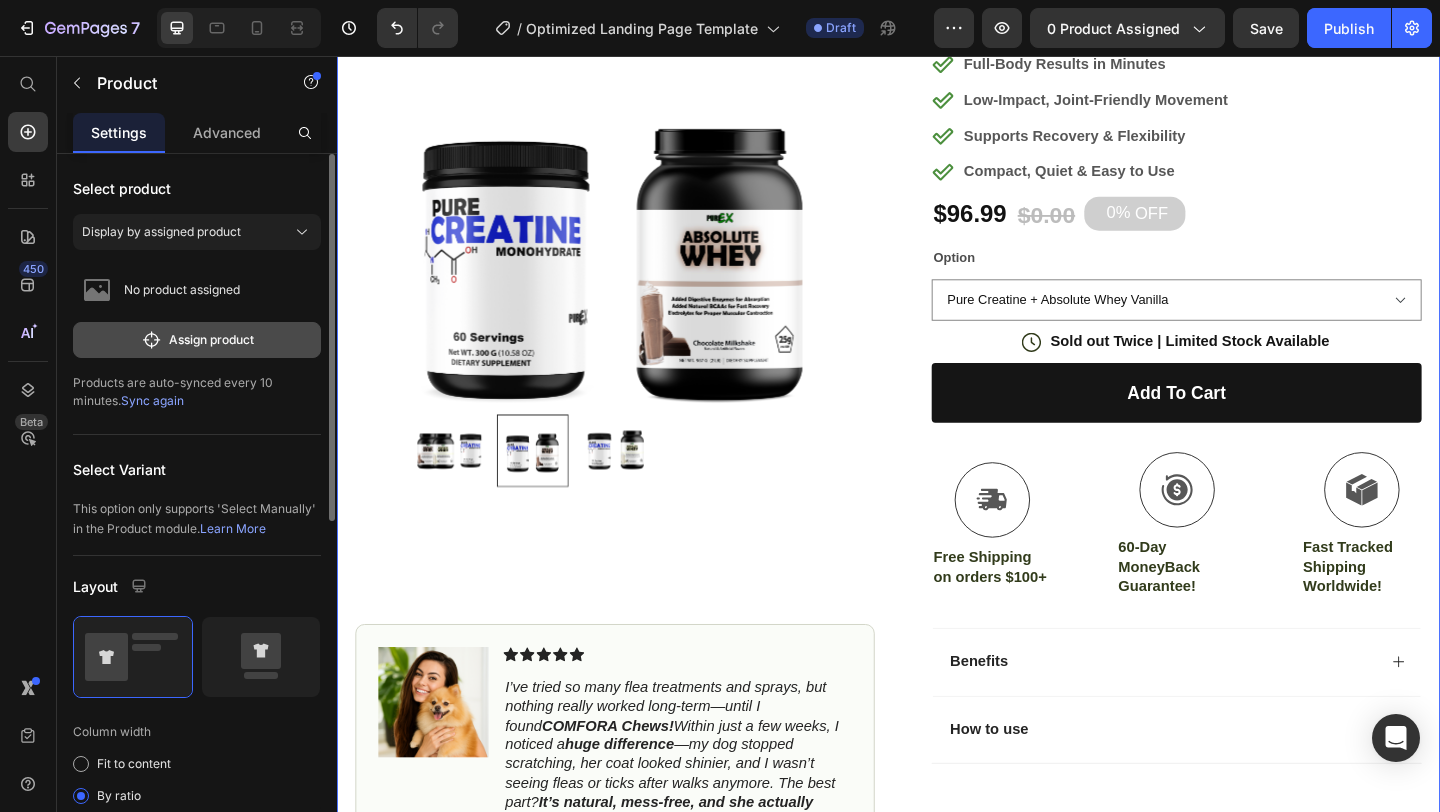 click 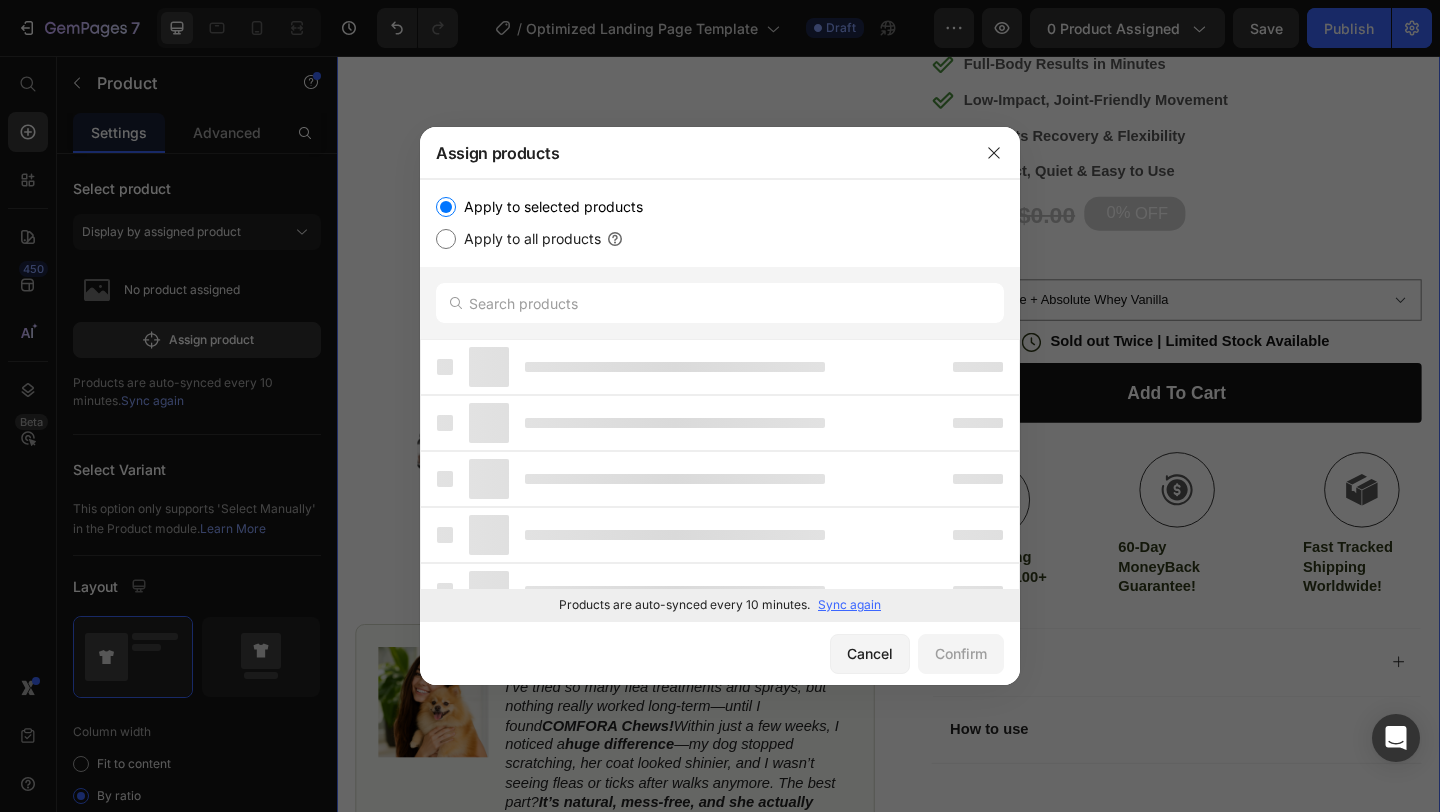 click on "Sync again" at bounding box center [849, 605] 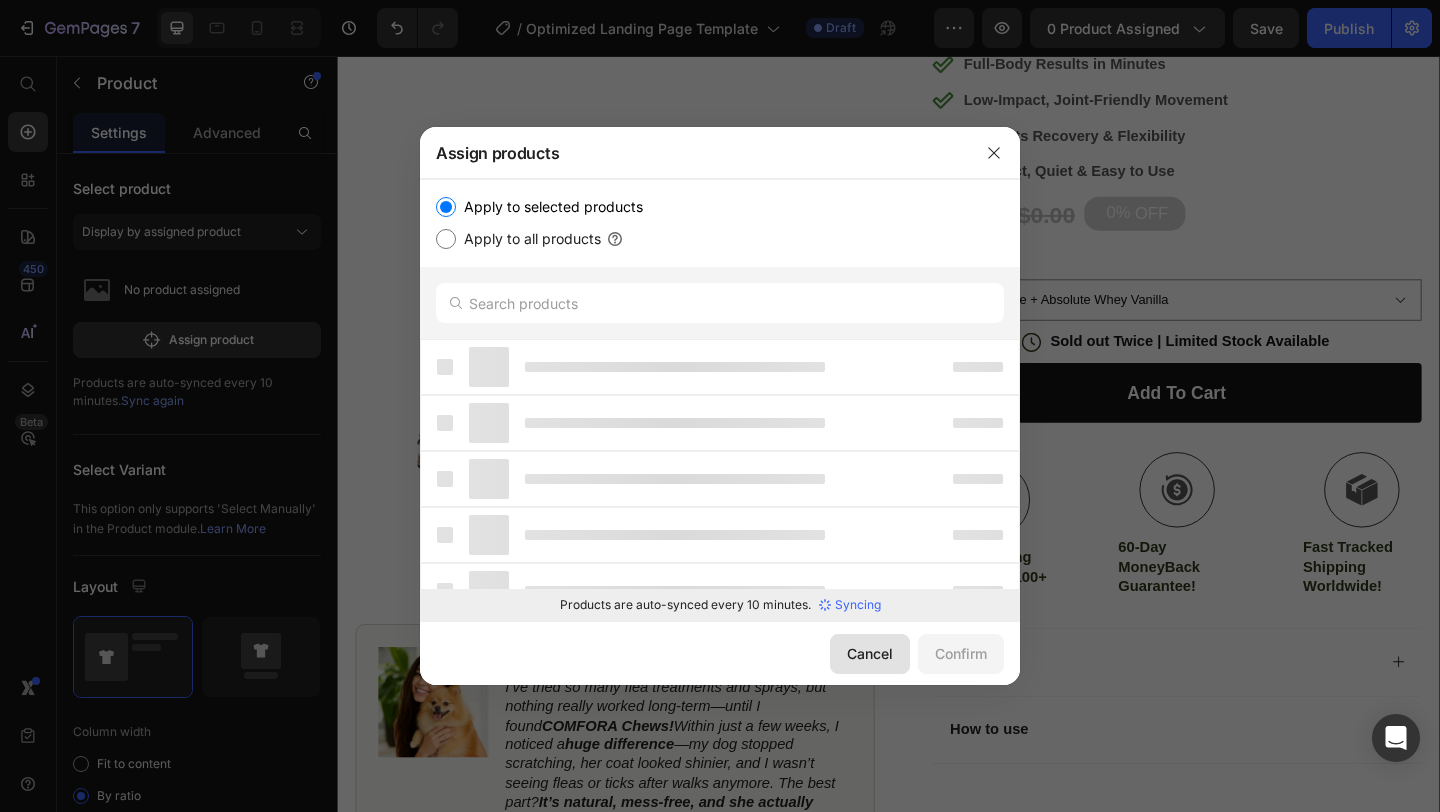 click on "Cancel" at bounding box center (870, 653) 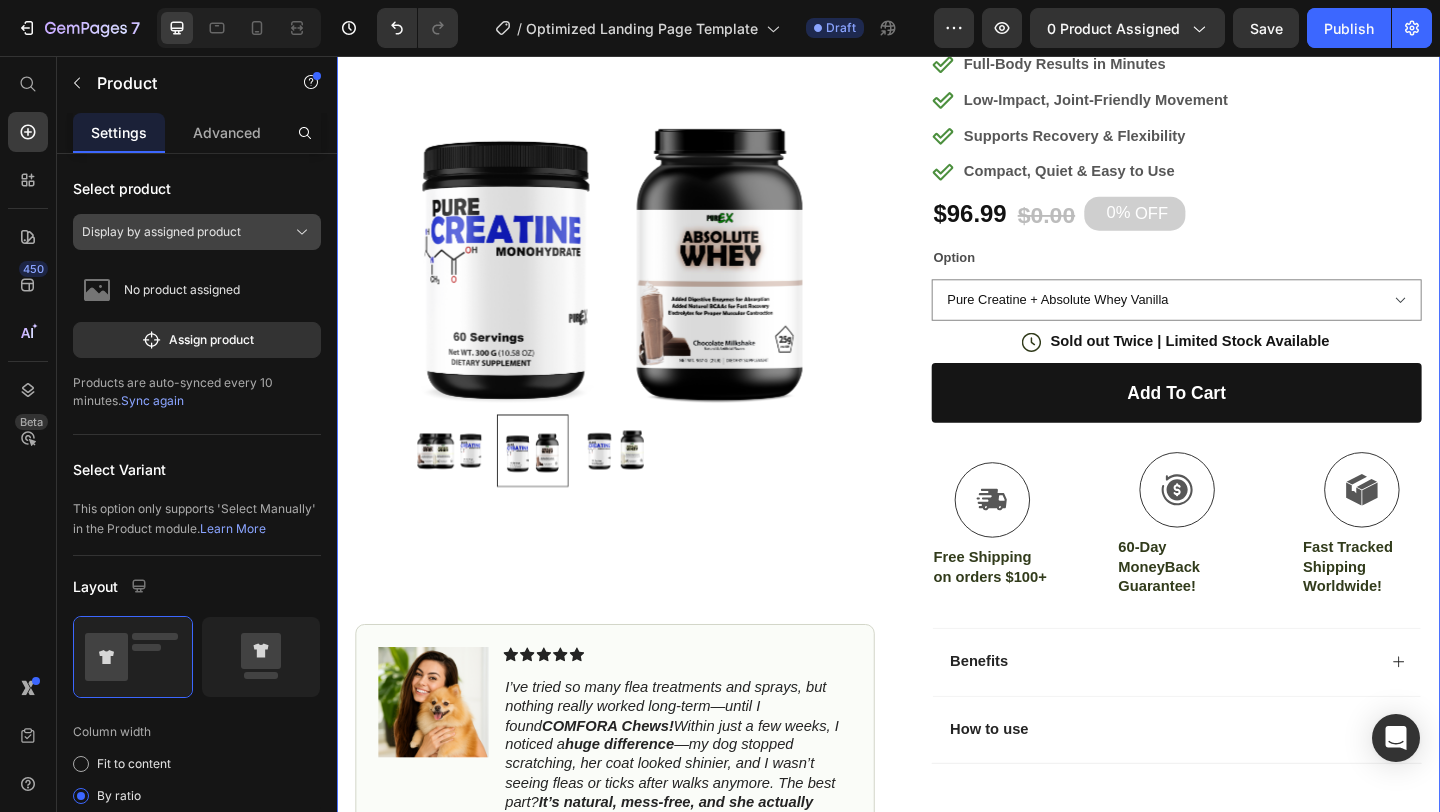 click on "Display by assigned product" 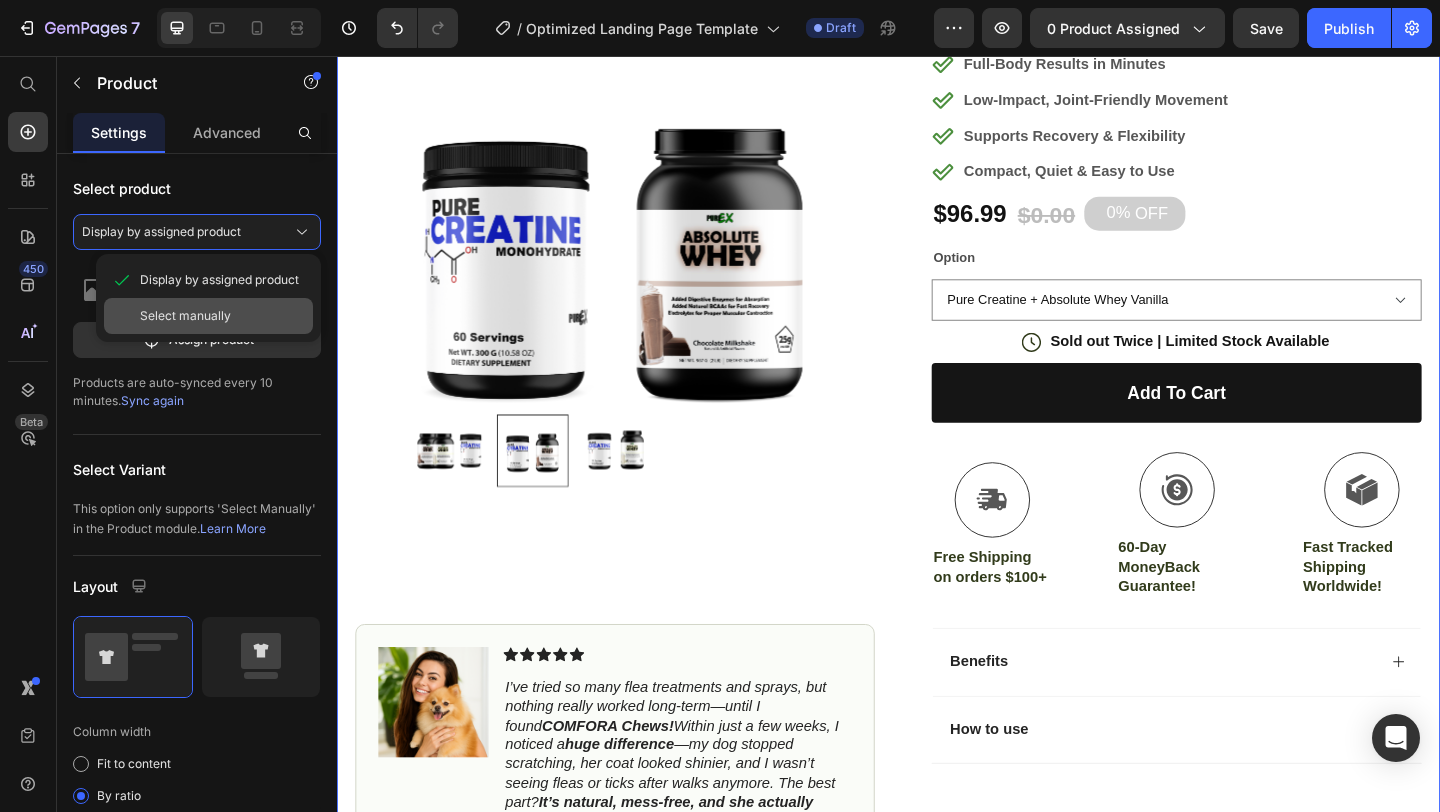 click on "Select manually" at bounding box center (222, 316) 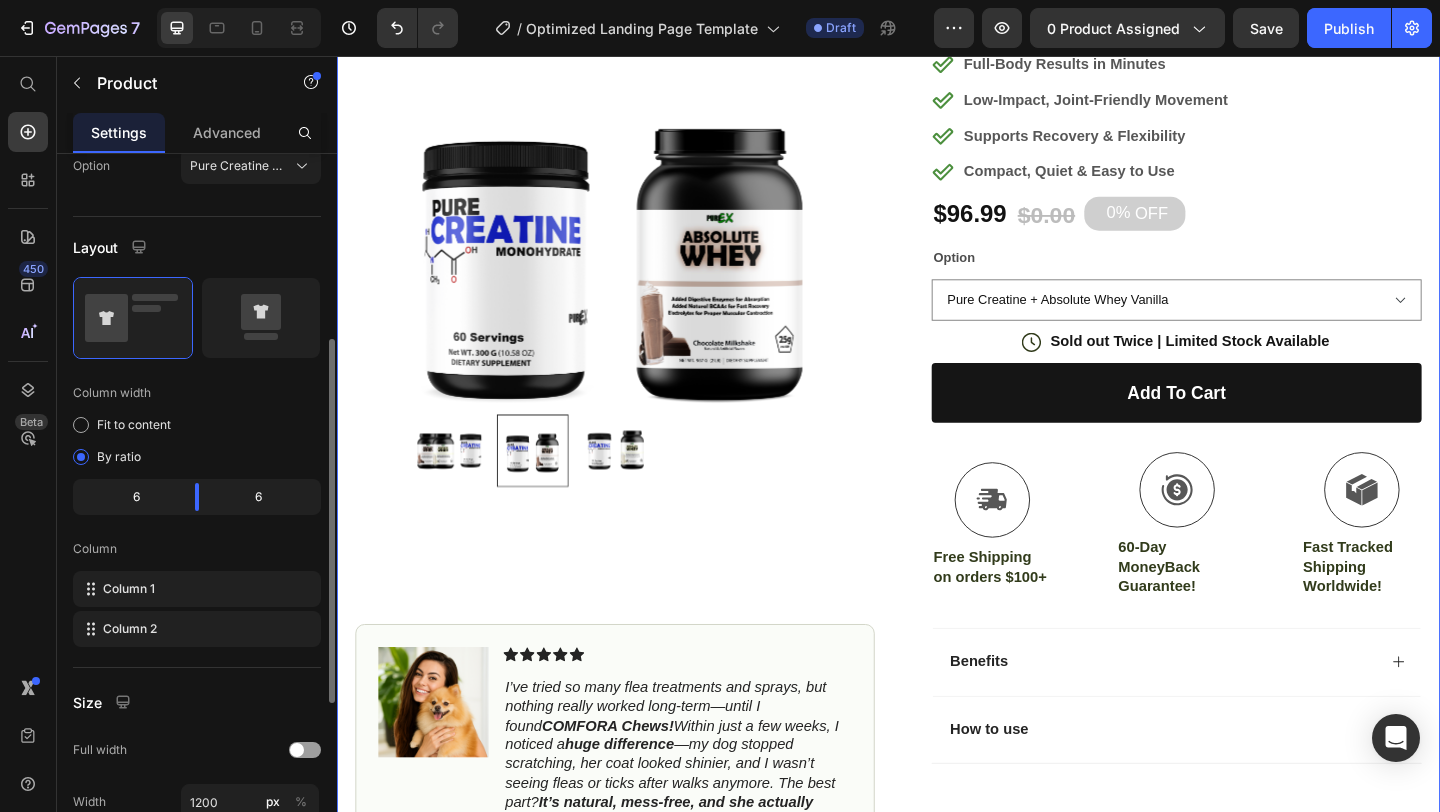 scroll, scrollTop: 357, scrollLeft: 0, axis: vertical 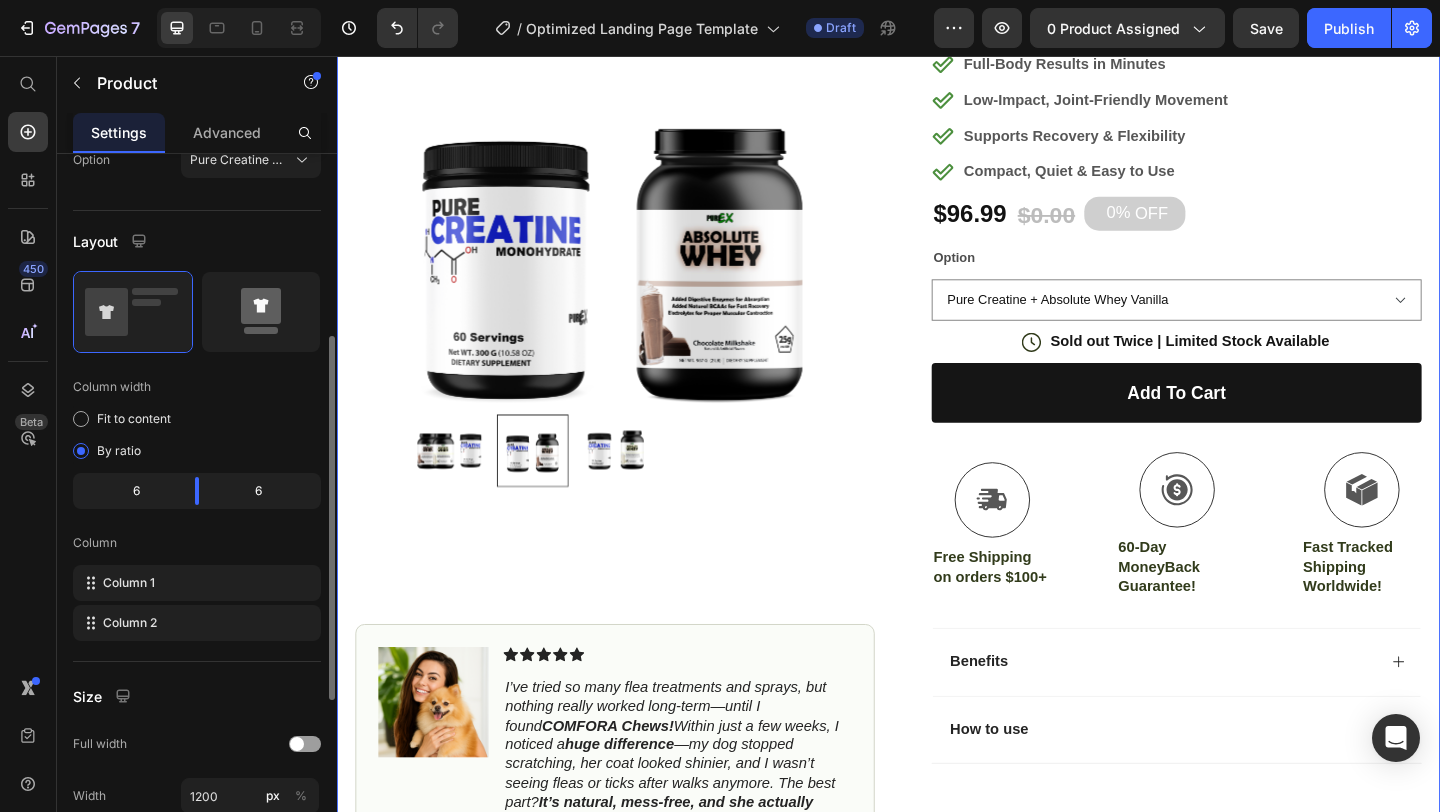 click 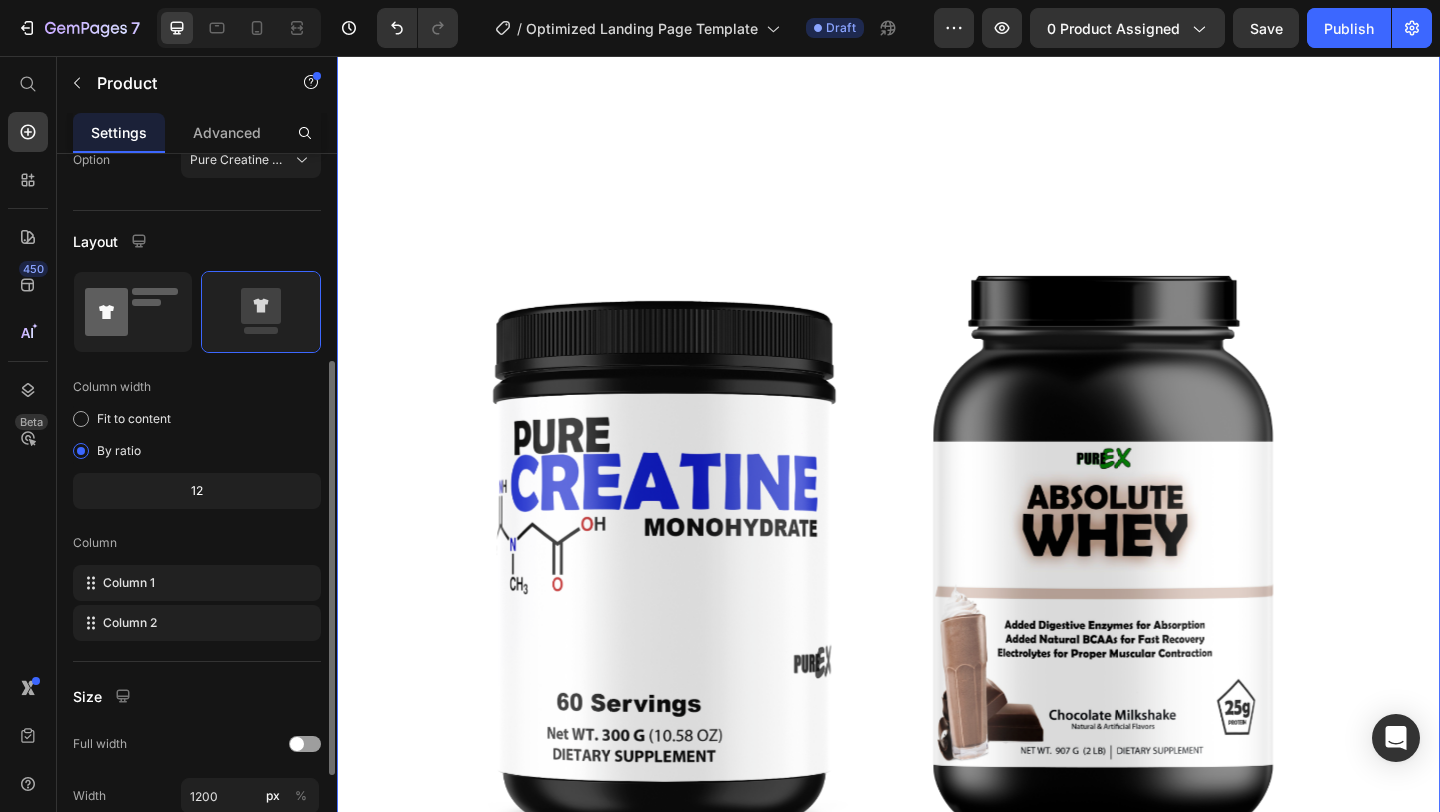 click 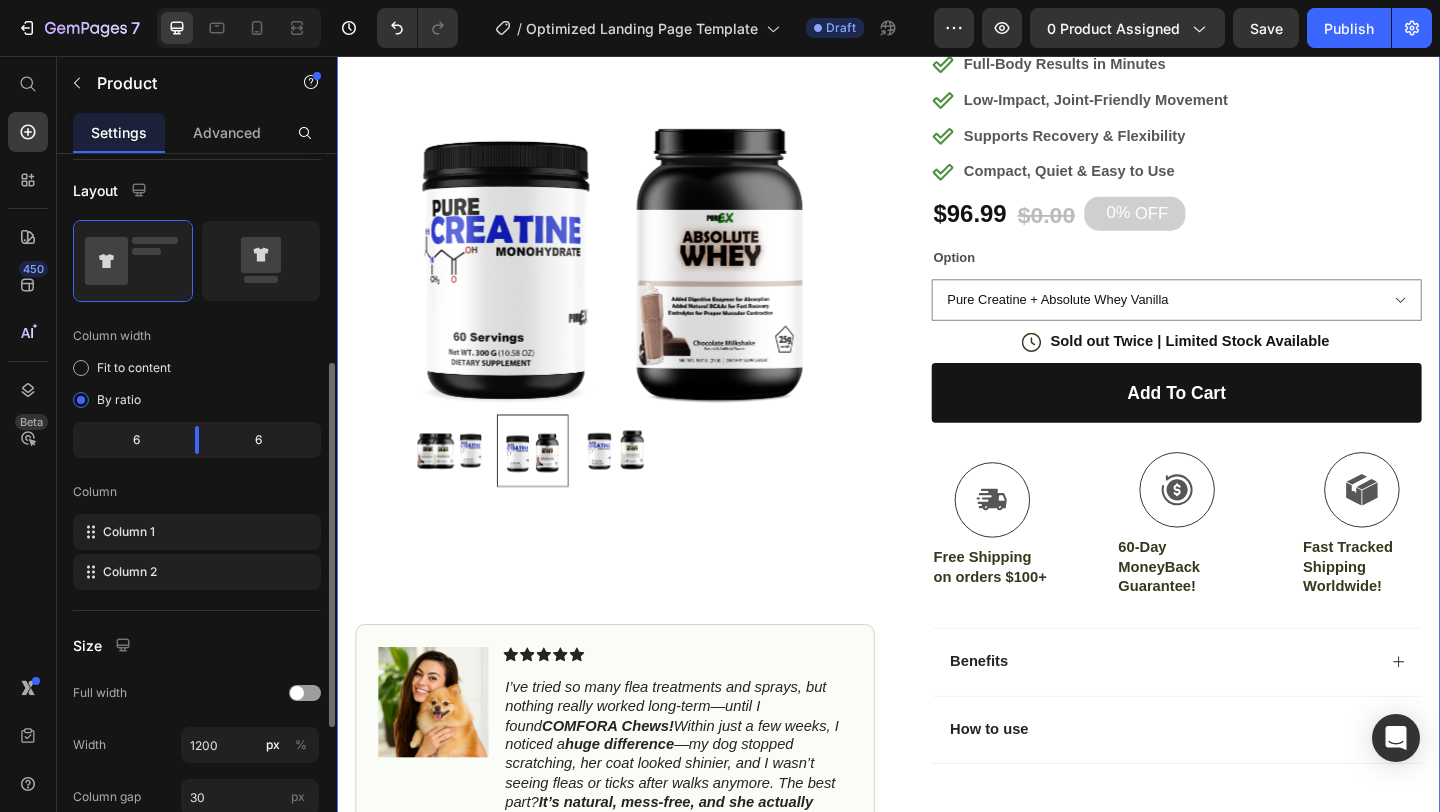 scroll, scrollTop: 409, scrollLeft: 0, axis: vertical 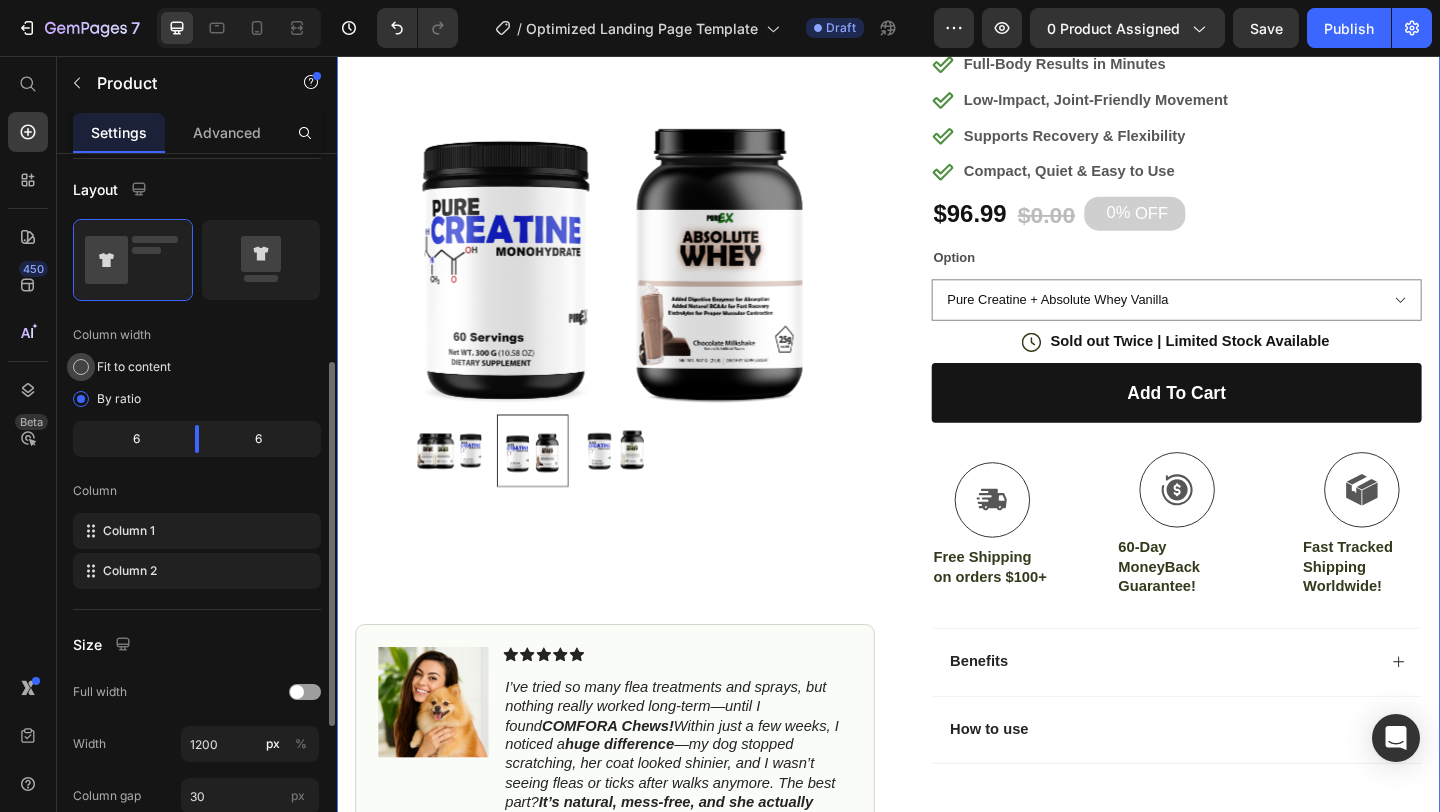 click on "Fit to content" 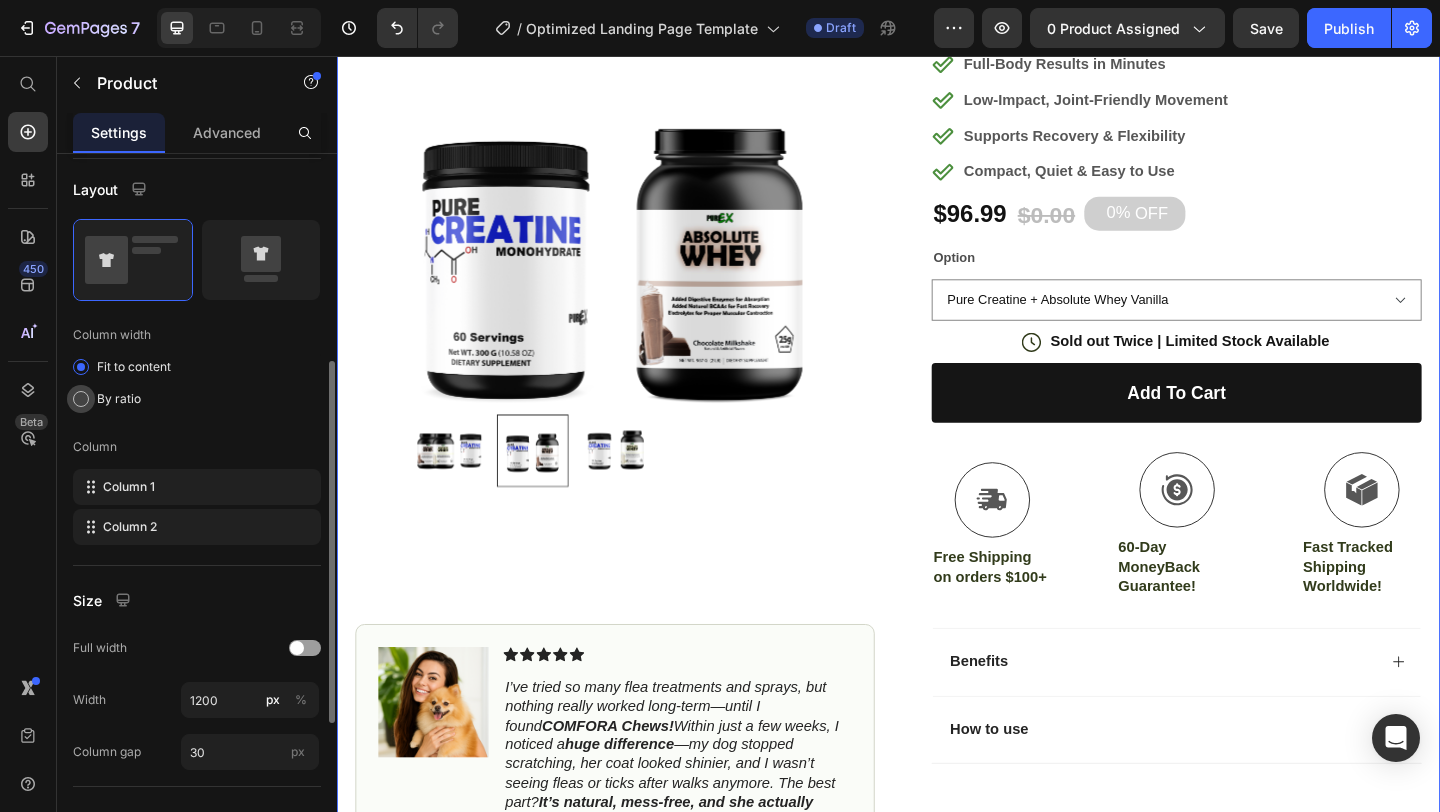 click on "By ratio" at bounding box center [119, 399] 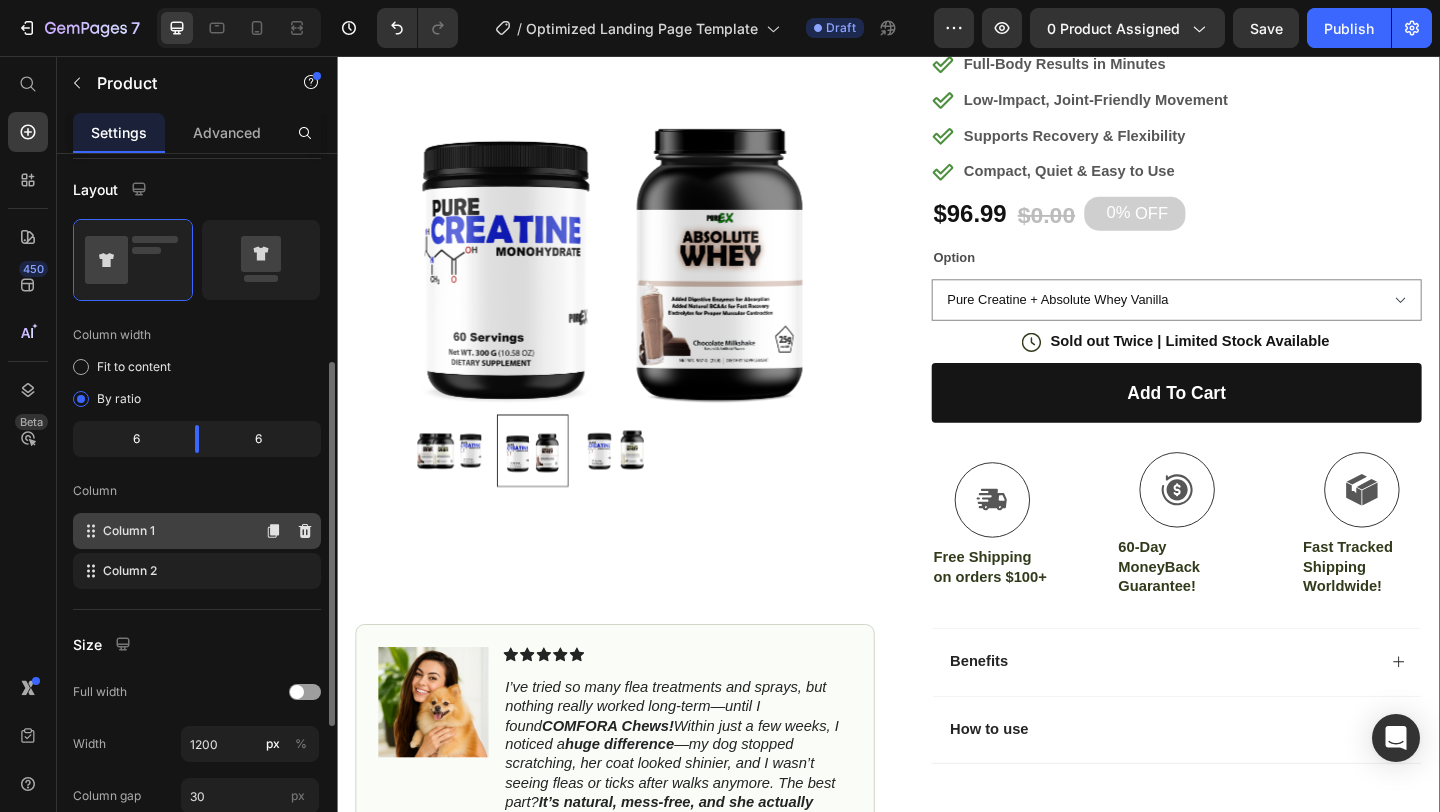click on "Column 1" 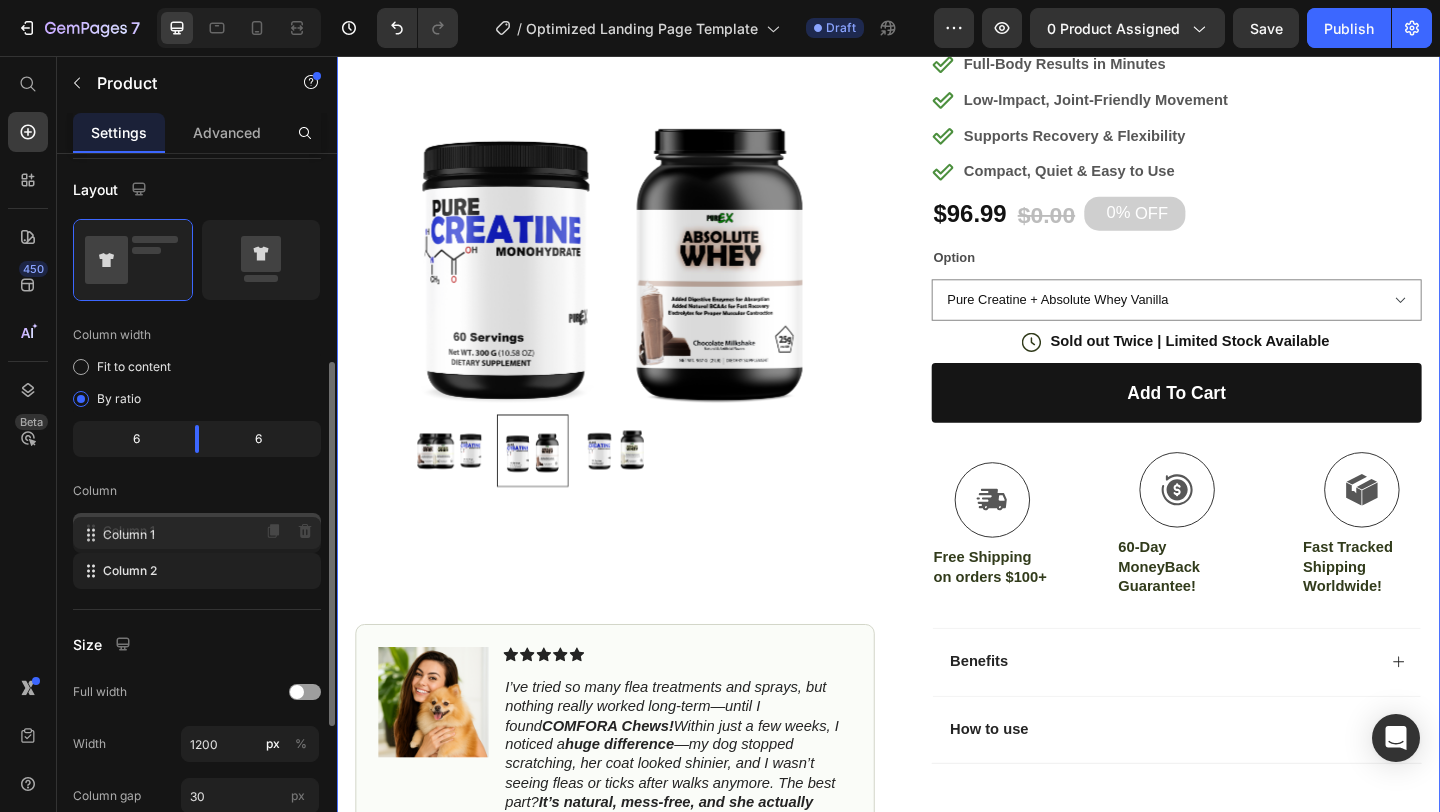 click on "Column 1" at bounding box center (129, 531) 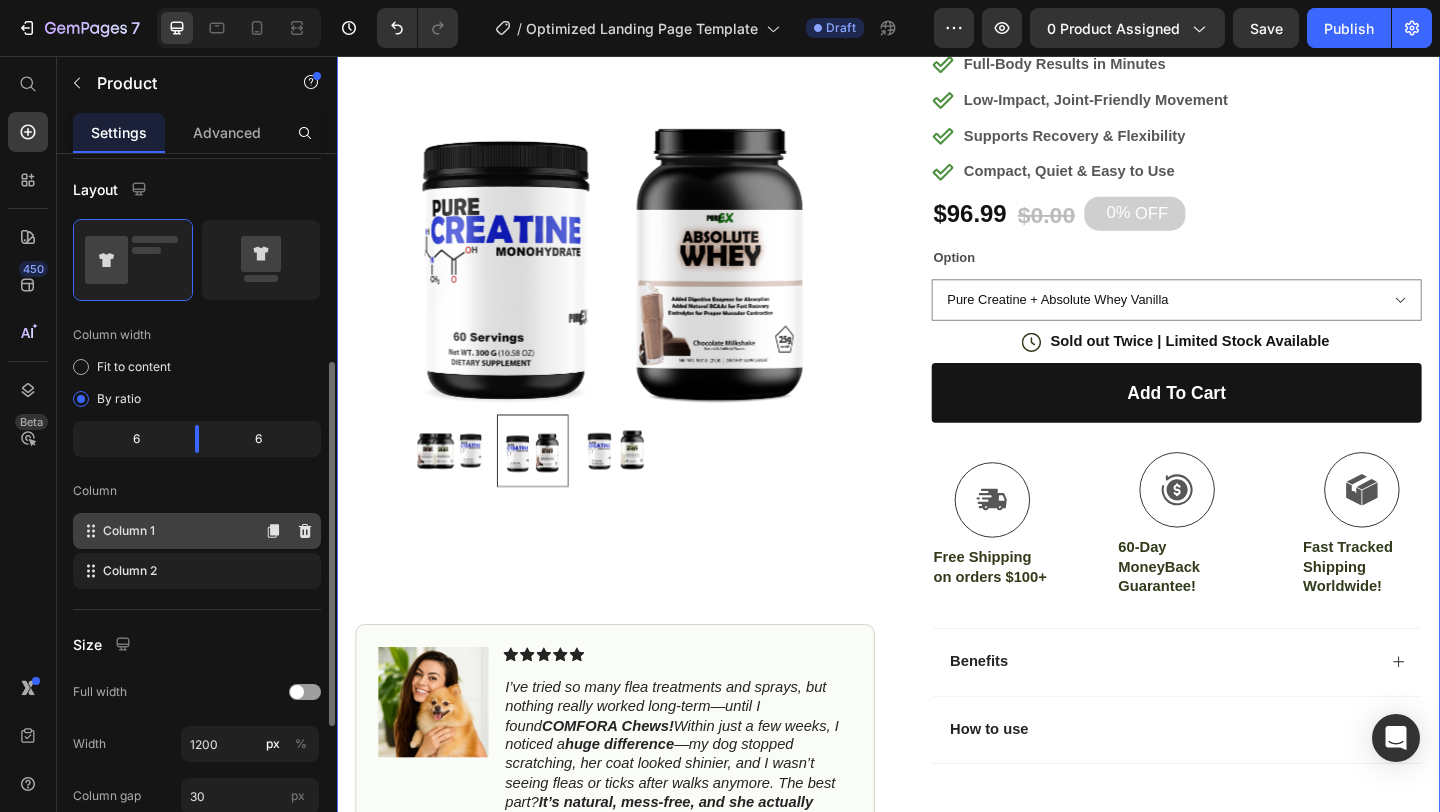 click on "Column 1" at bounding box center (129, 531) 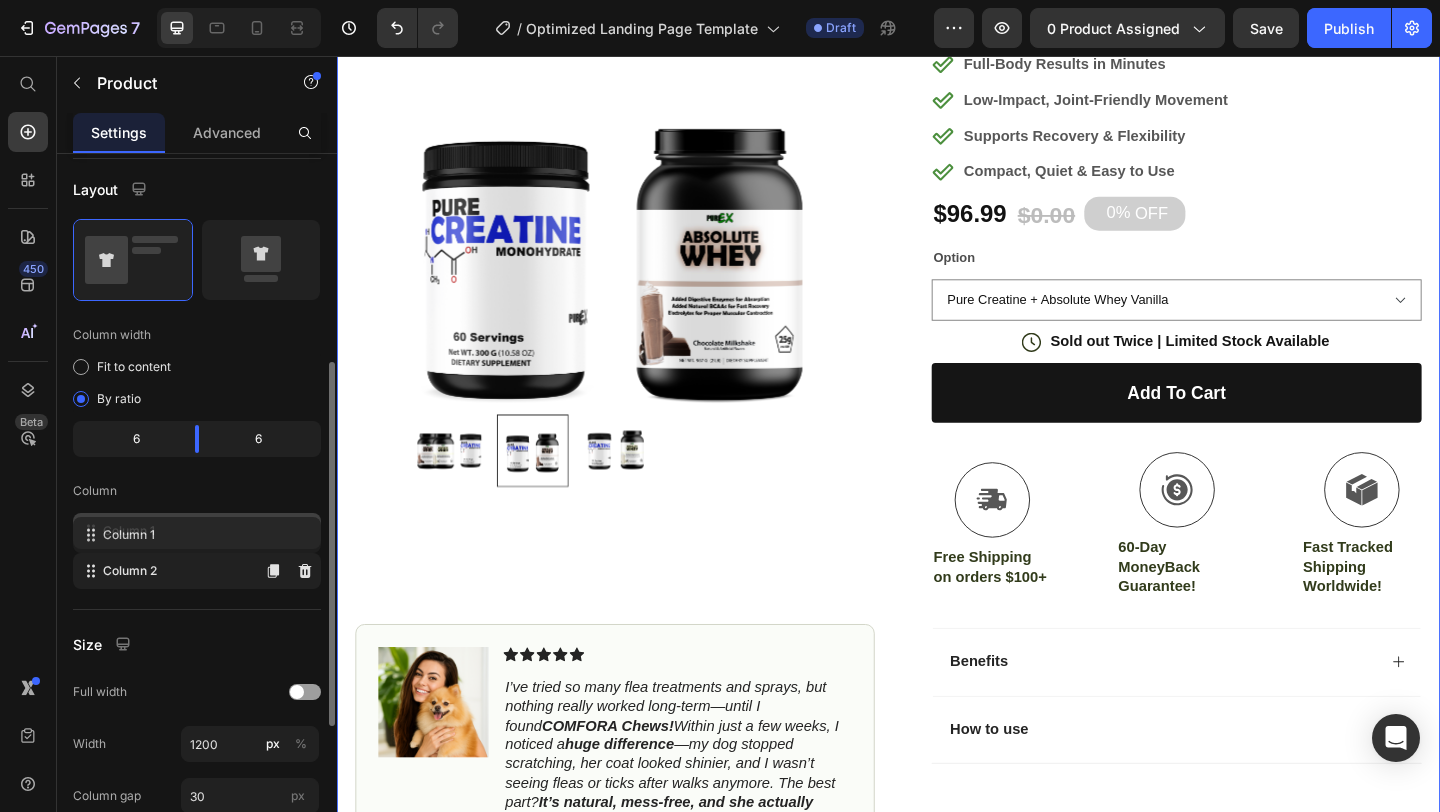 type 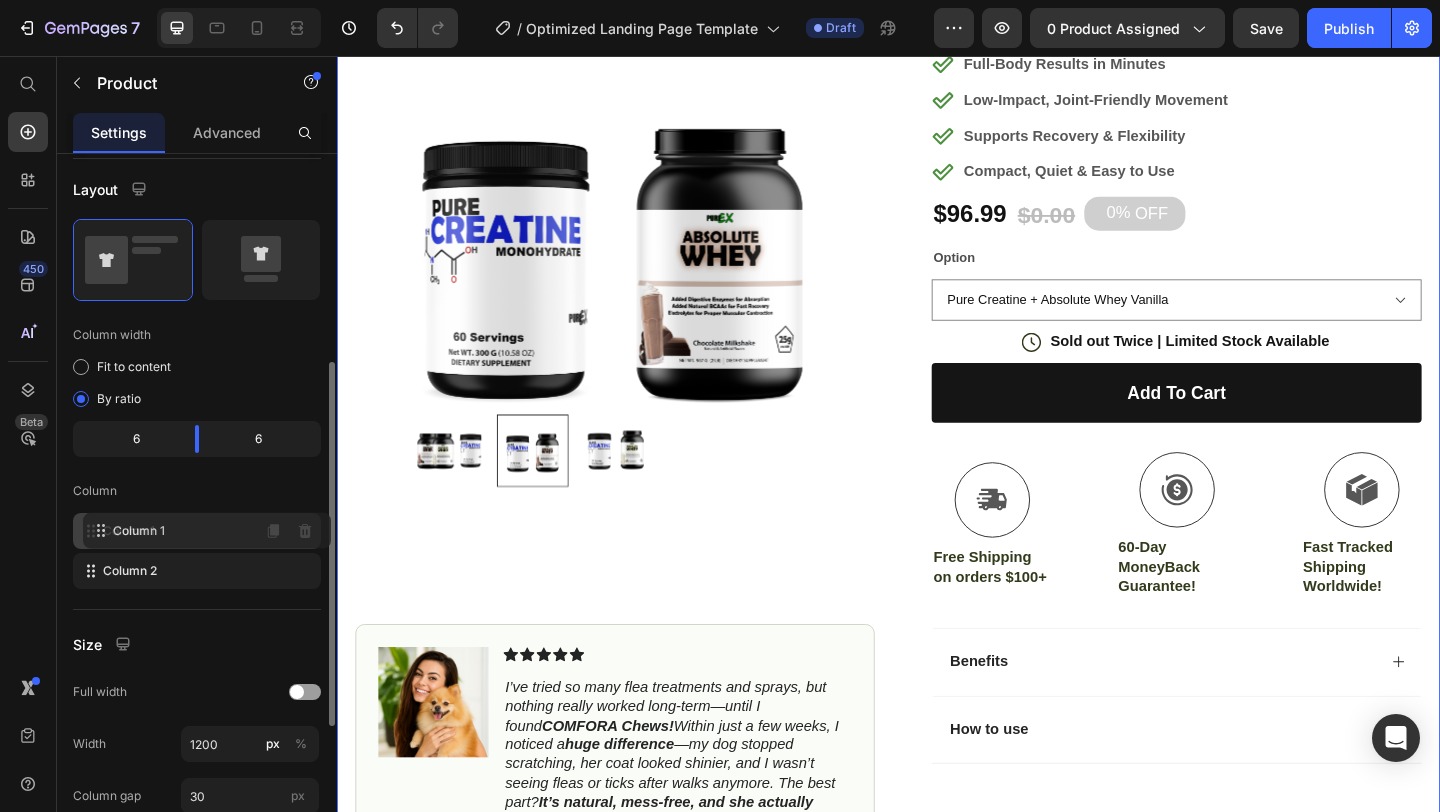 drag, startPoint x: 131, startPoint y: 537, endPoint x: 141, endPoint y: 533, distance: 10.770329 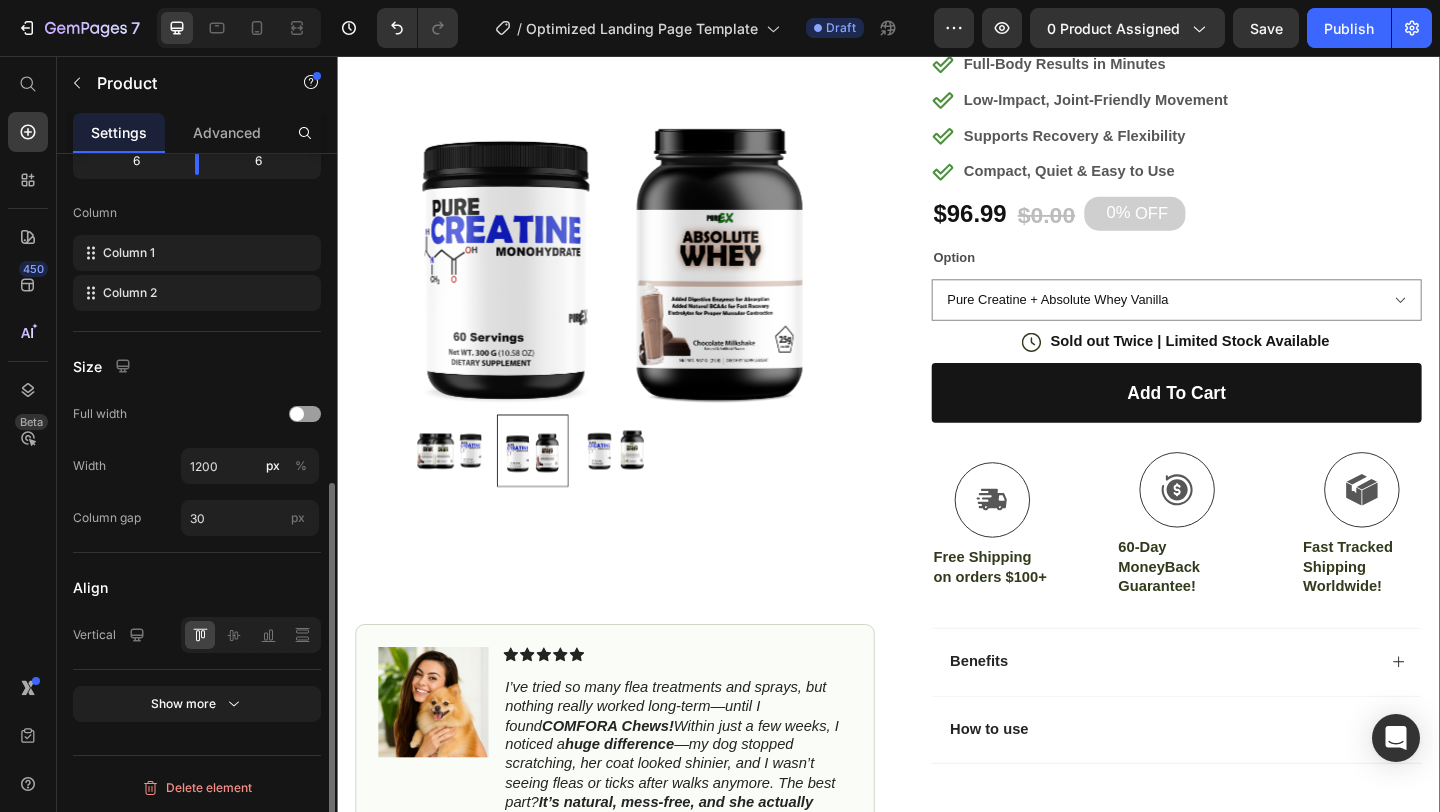 scroll, scrollTop: 688, scrollLeft: 0, axis: vertical 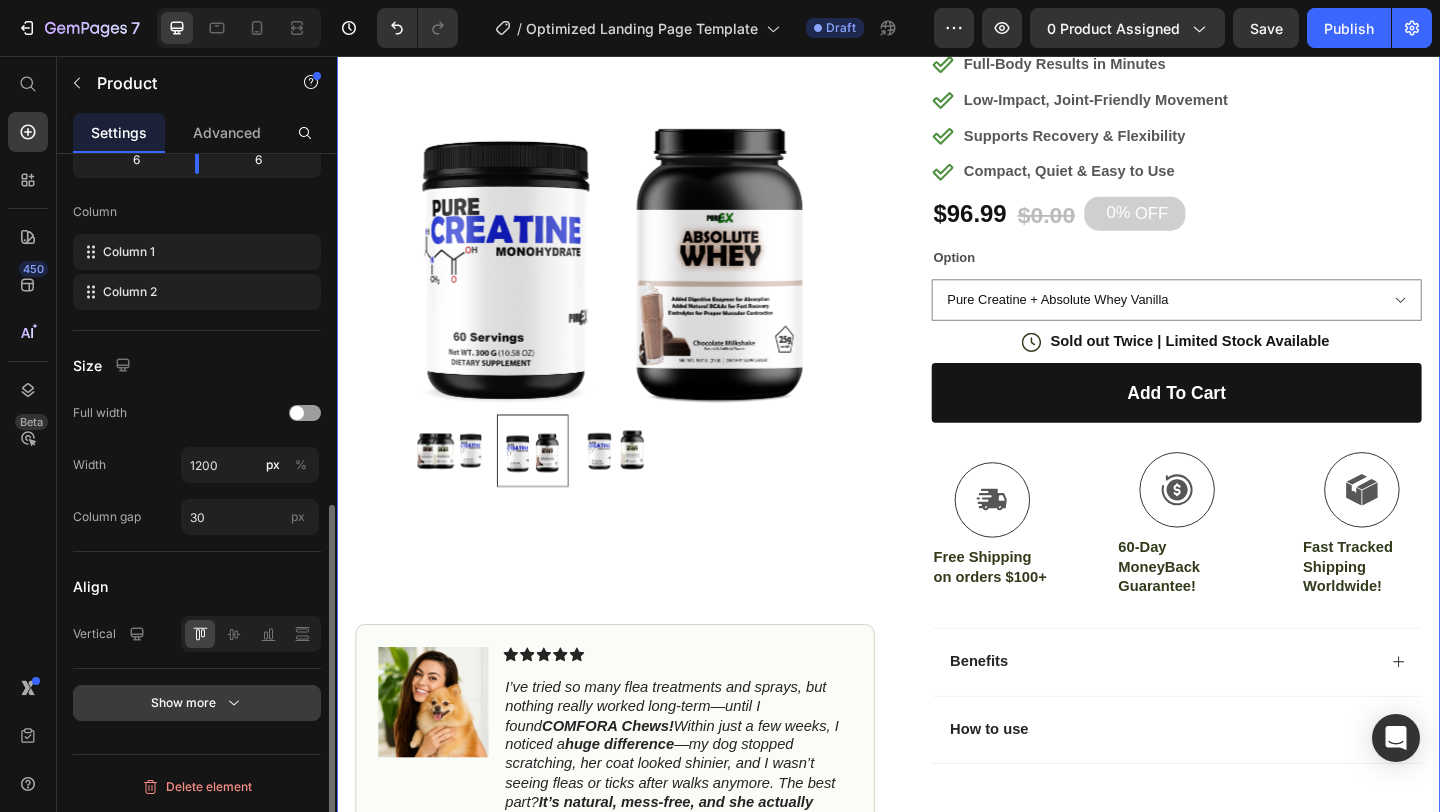 click on "Show more" at bounding box center [197, 703] 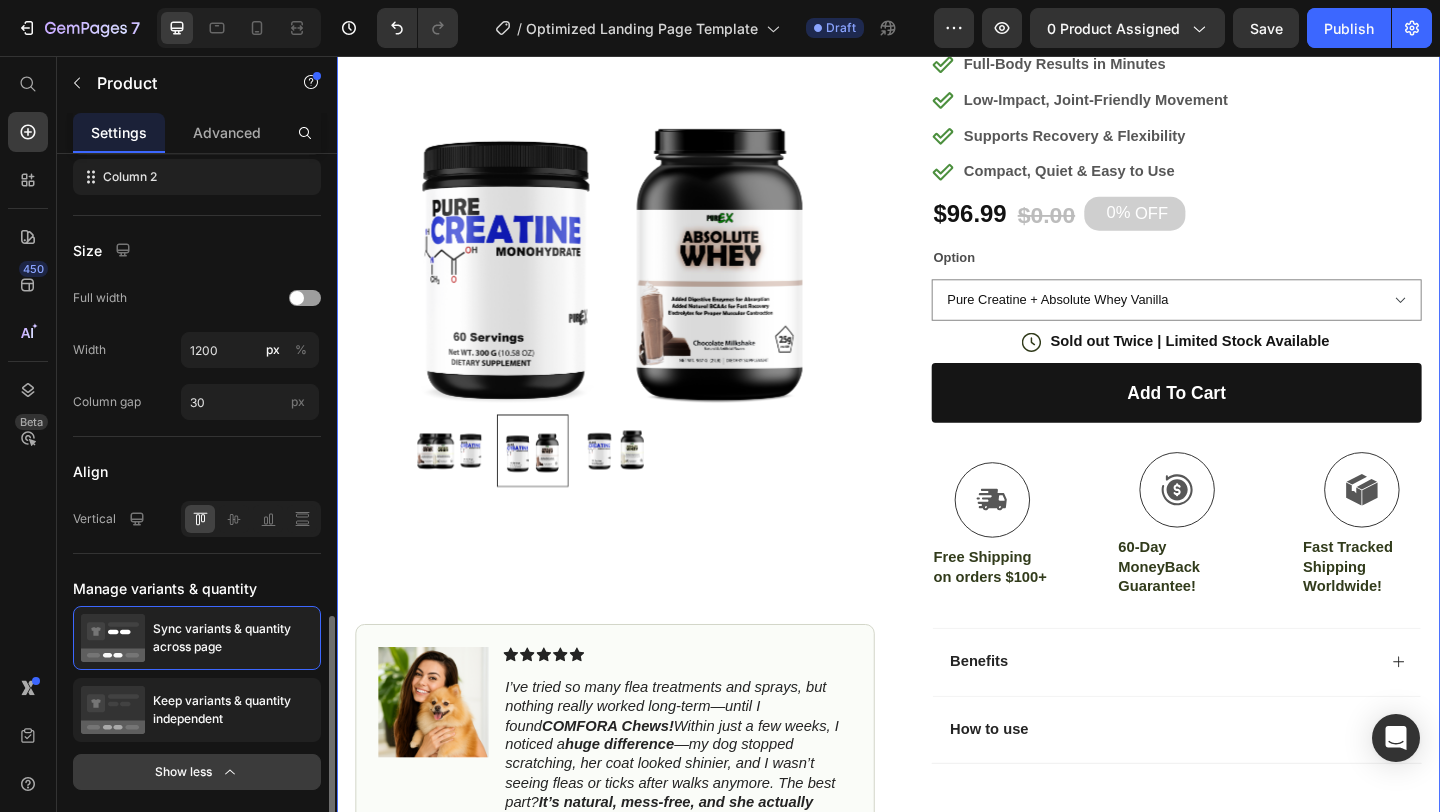 scroll, scrollTop: 872, scrollLeft: 0, axis: vertical 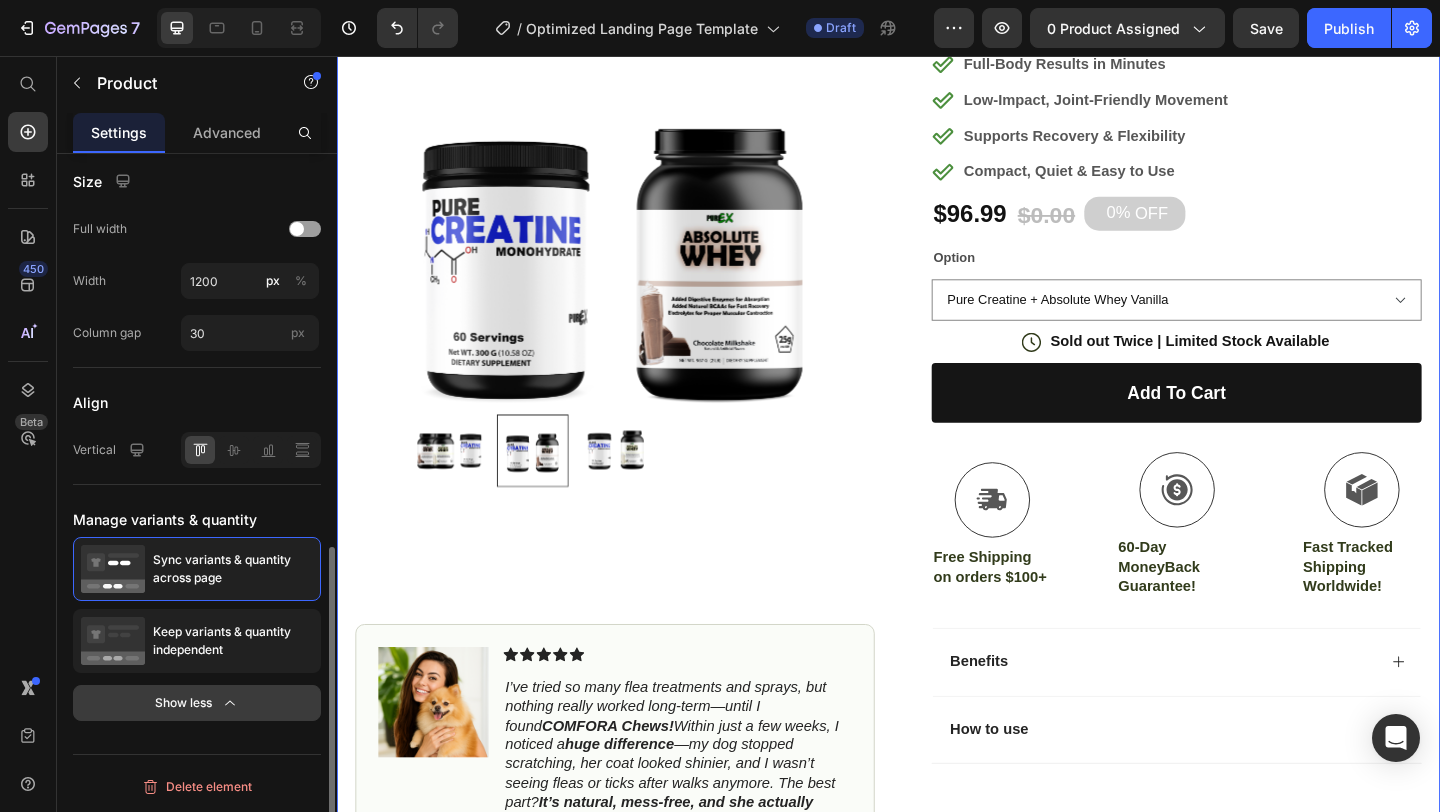 click on "Show less" at bounding box center (197, 703) 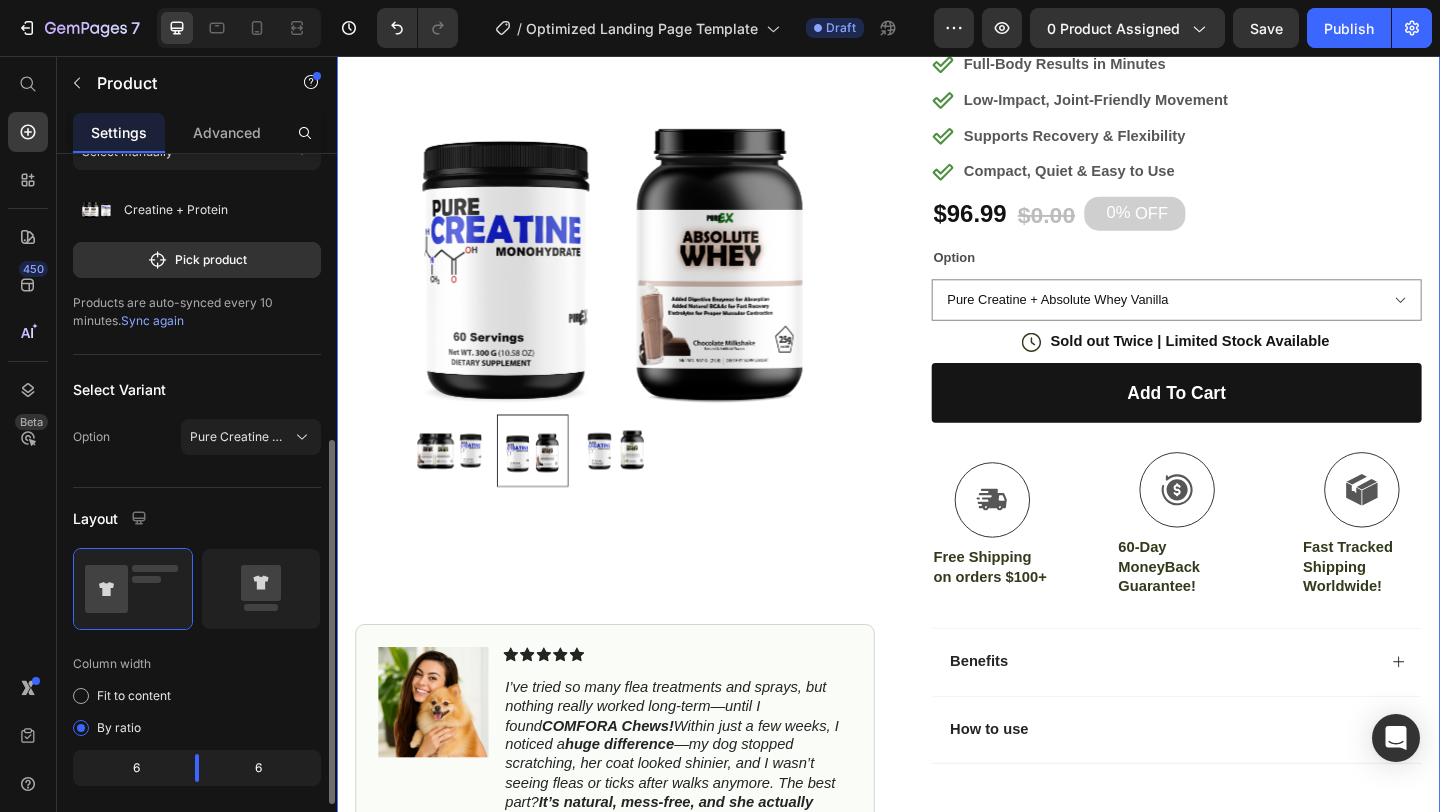 scroll, scrollTop: 0, scrollLeft: 0, axis: both 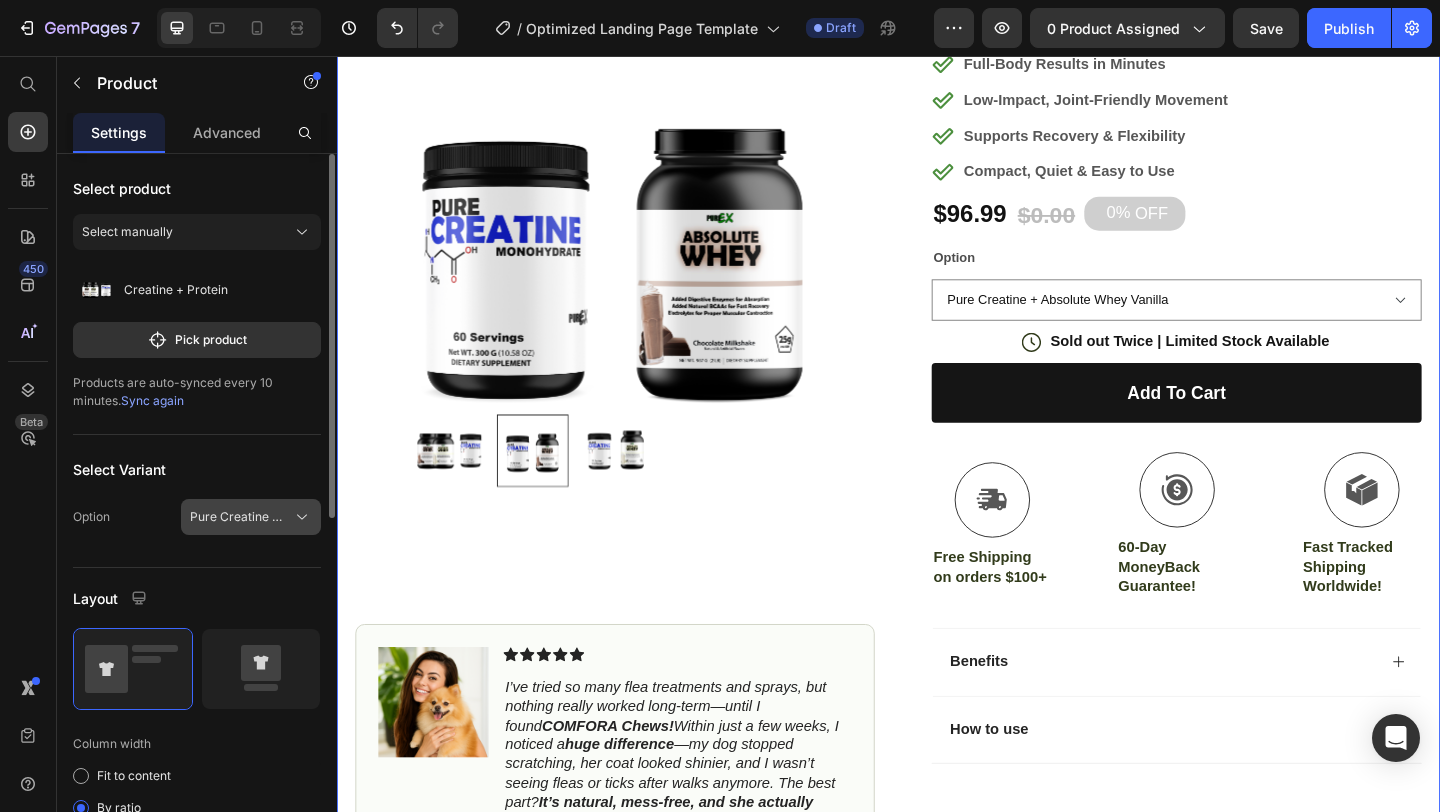 click on "Pure Creatine + Absolute Whey Vanilla" at bounding box center [239, 517] 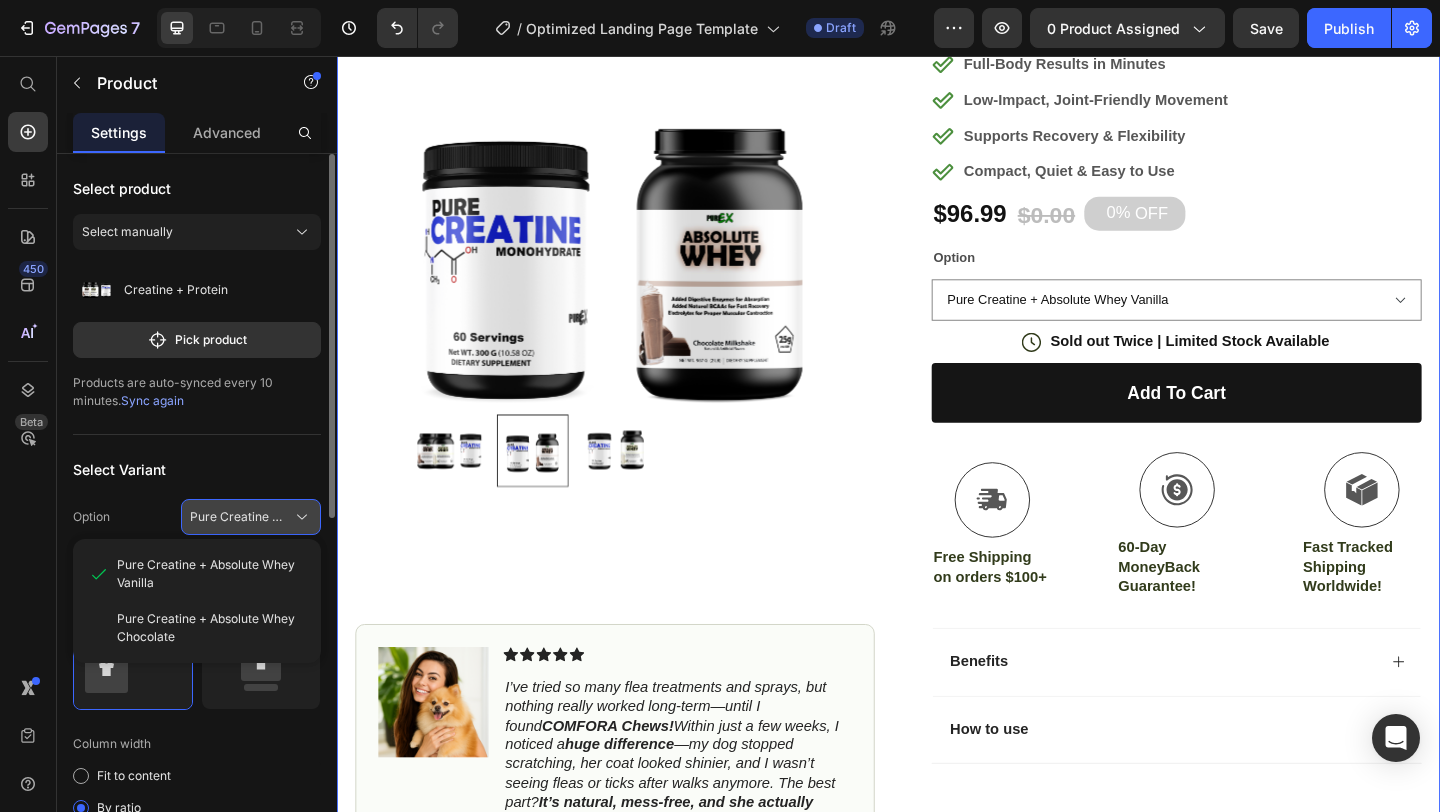 click on "Pure Creatine + Absolute Whey Vanilla" at bounding box center [239, 517] 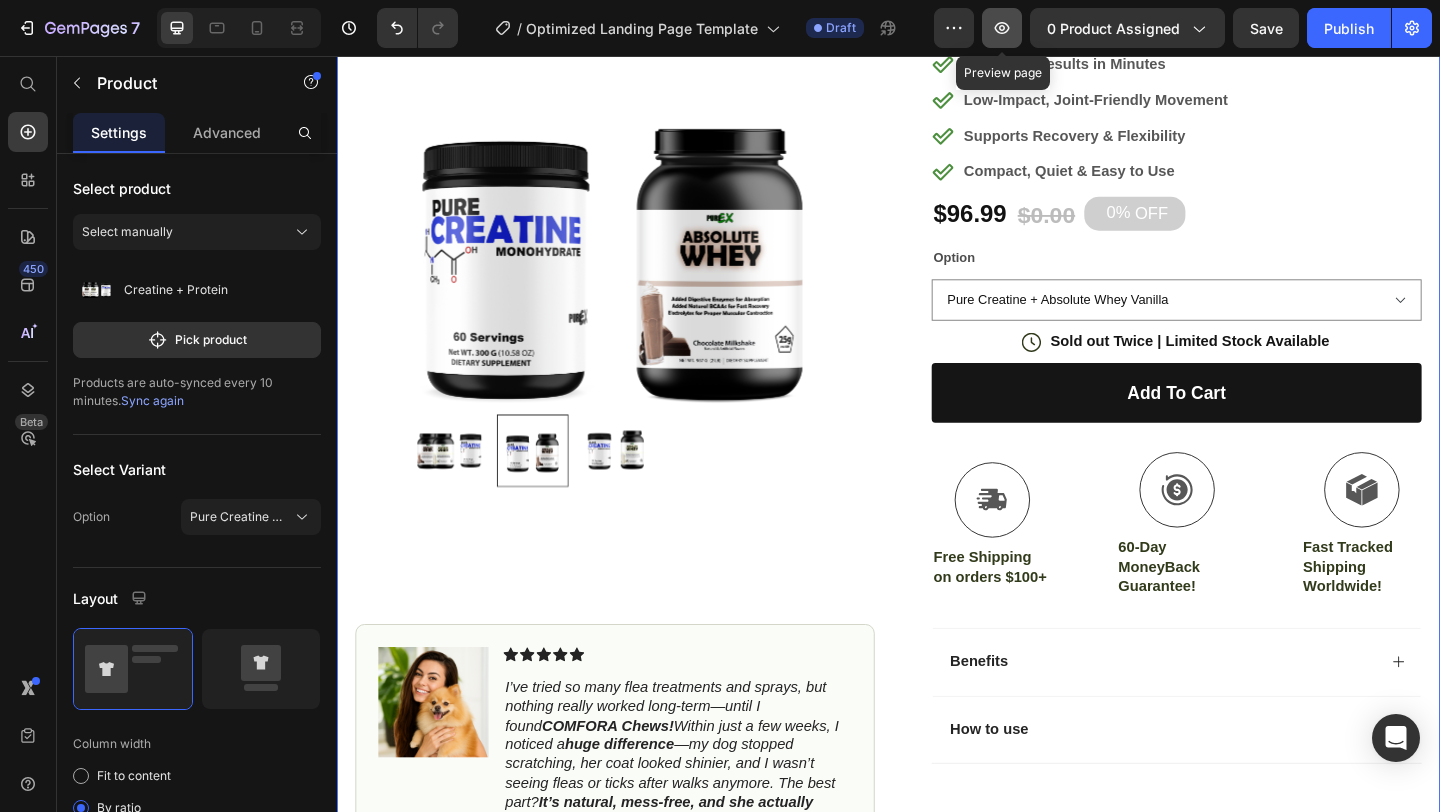 click 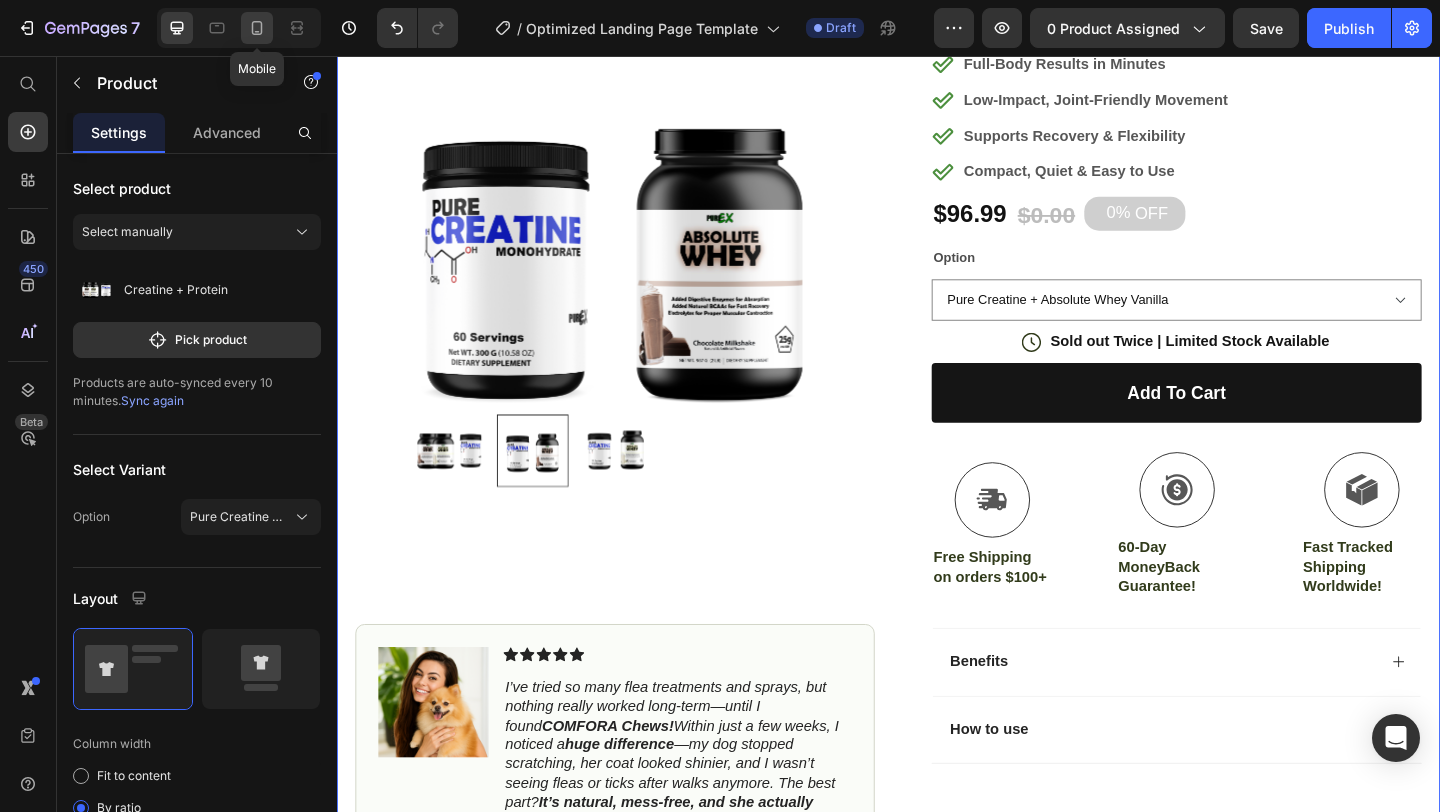 click 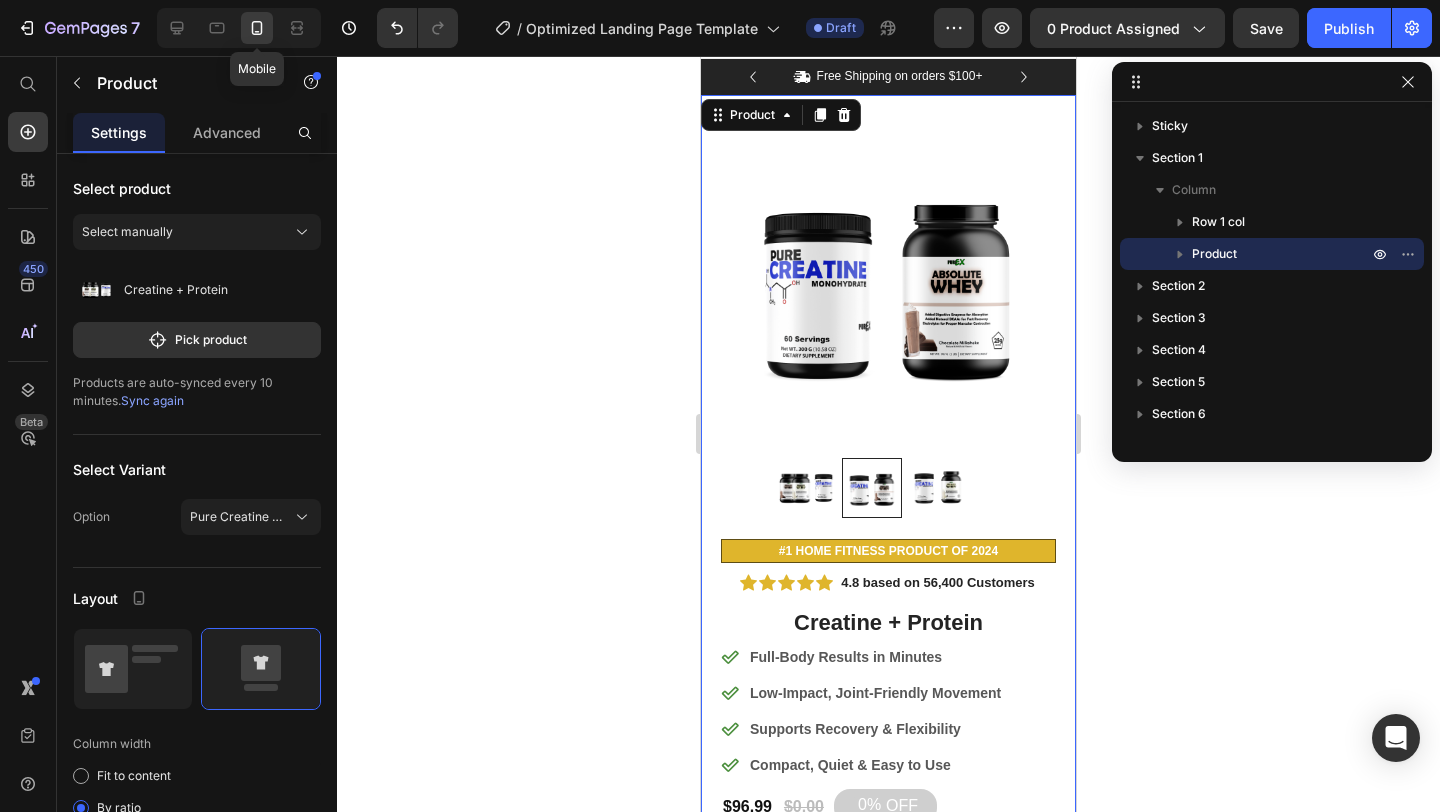 scroll, scrollTop: 6, scrollLeft: 0, axis: vertical 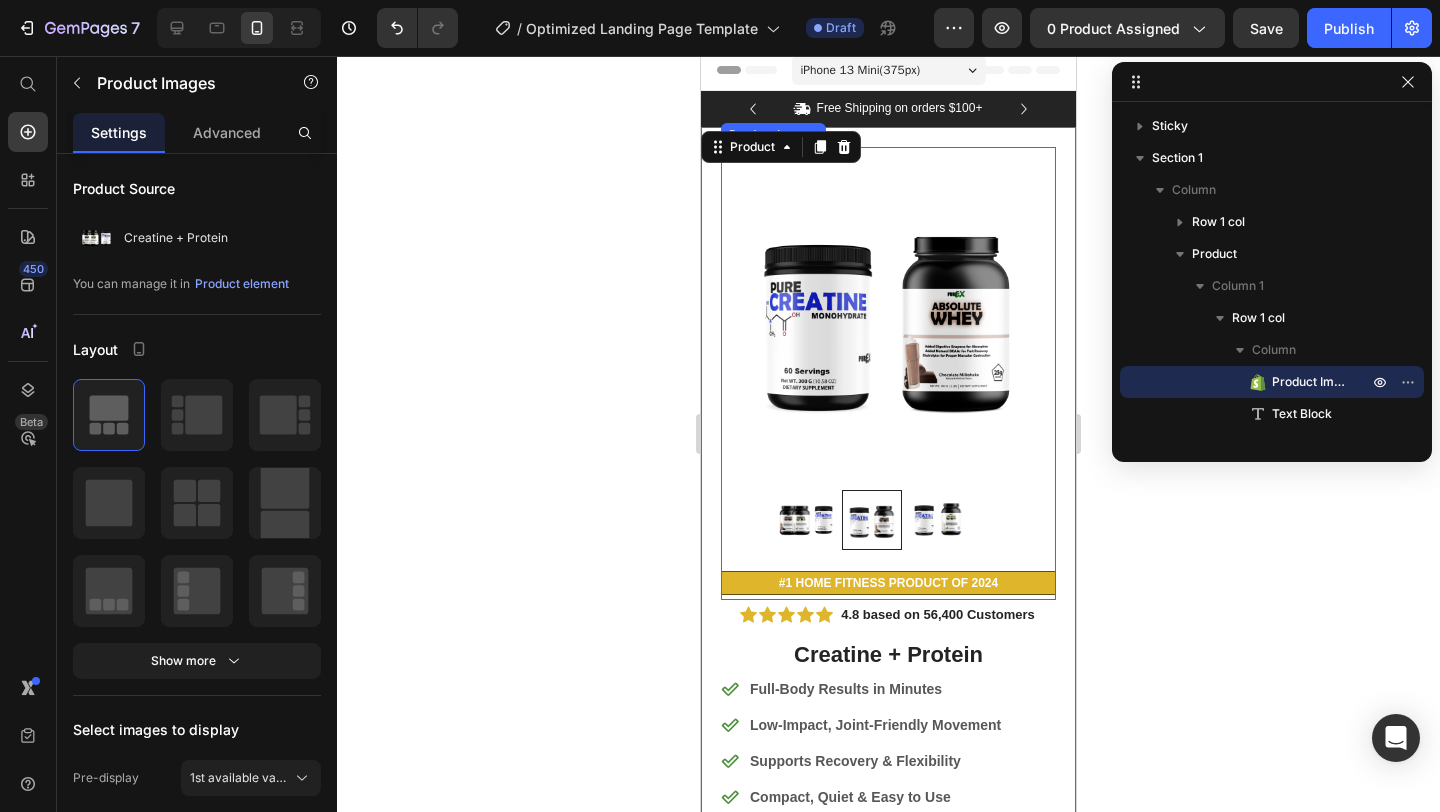 click at bounding box center (888, 314) 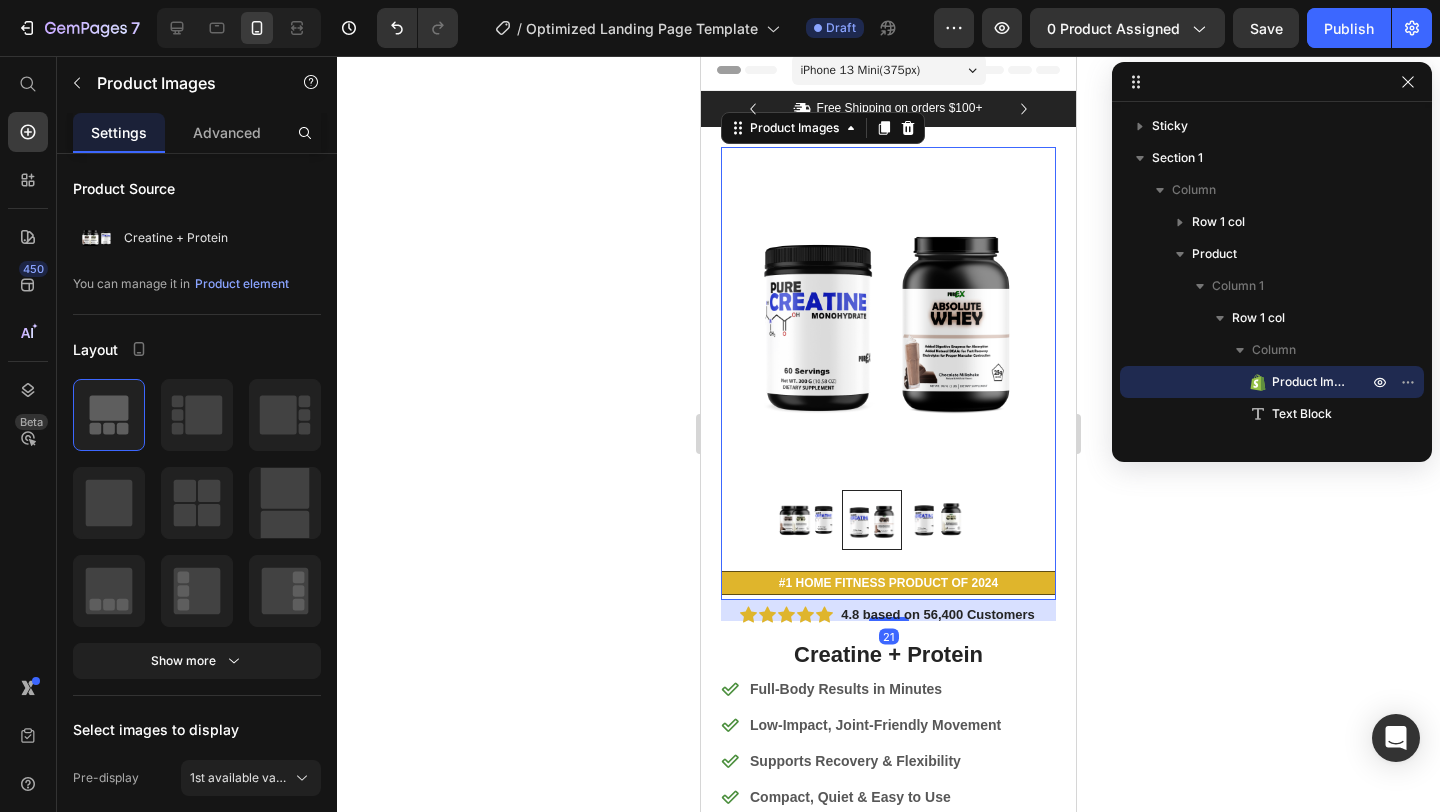 click at bounding box center [888, 314] 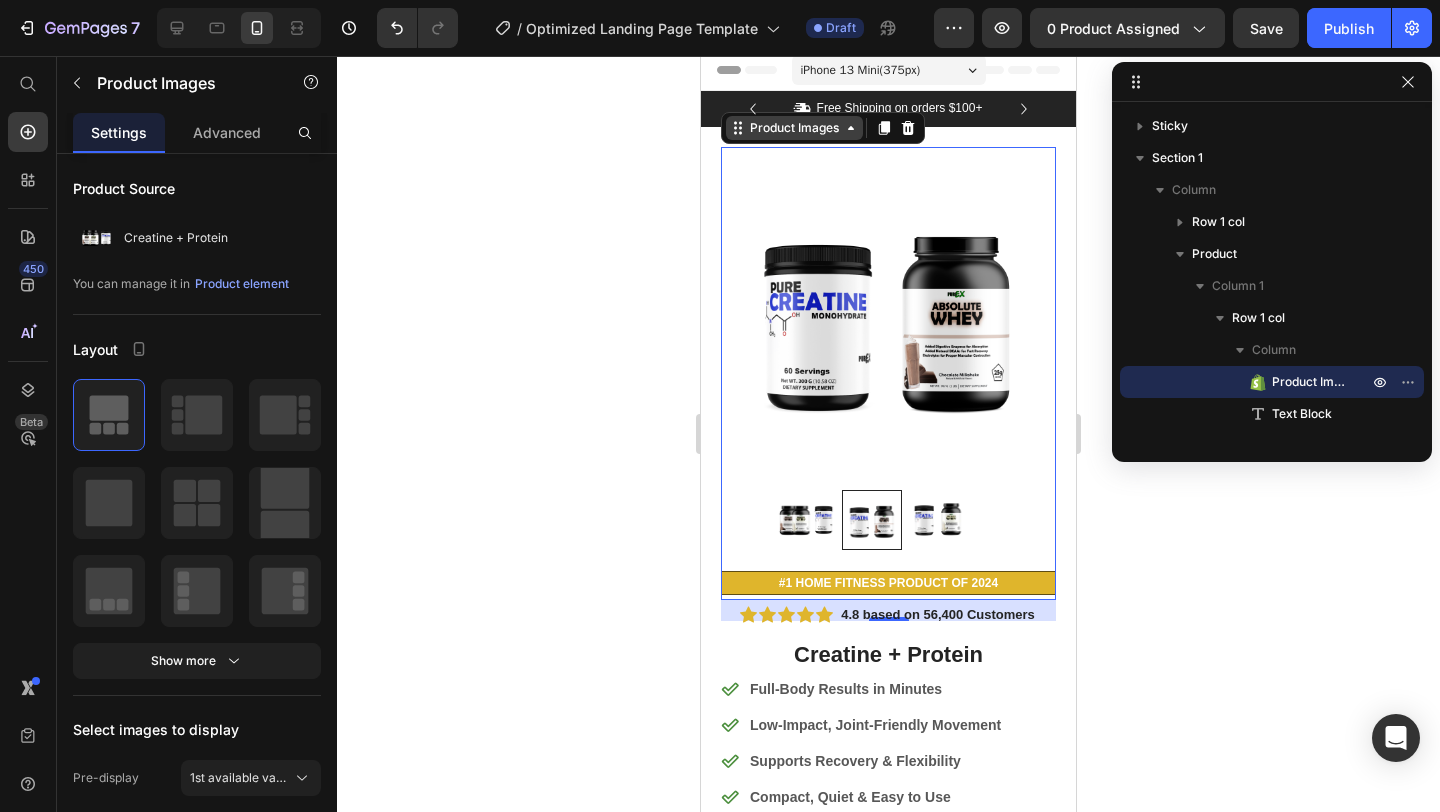 click on "Product Images" at bounding box center [794, 128] 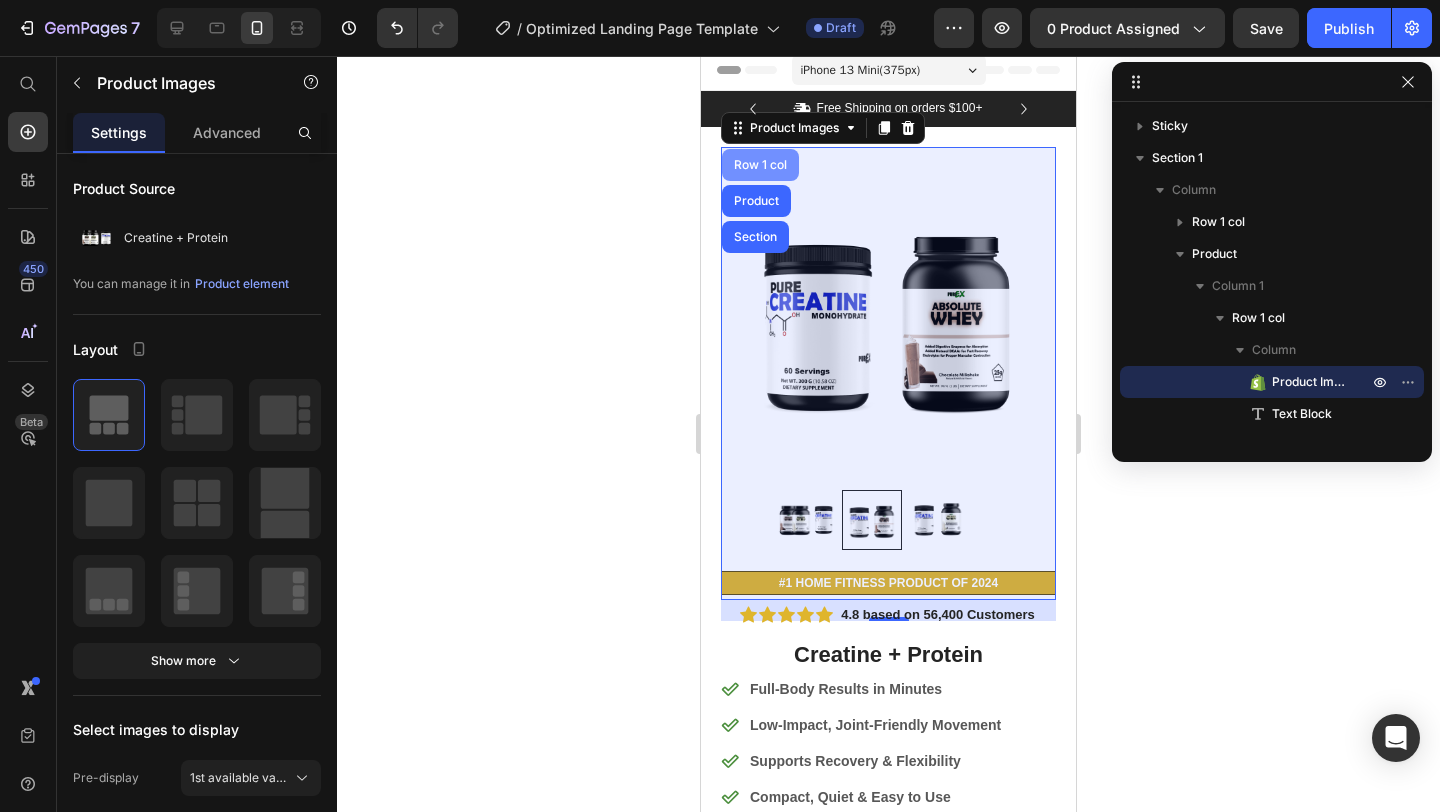 click on "Row 1 col" at bounding box center (760, 165) 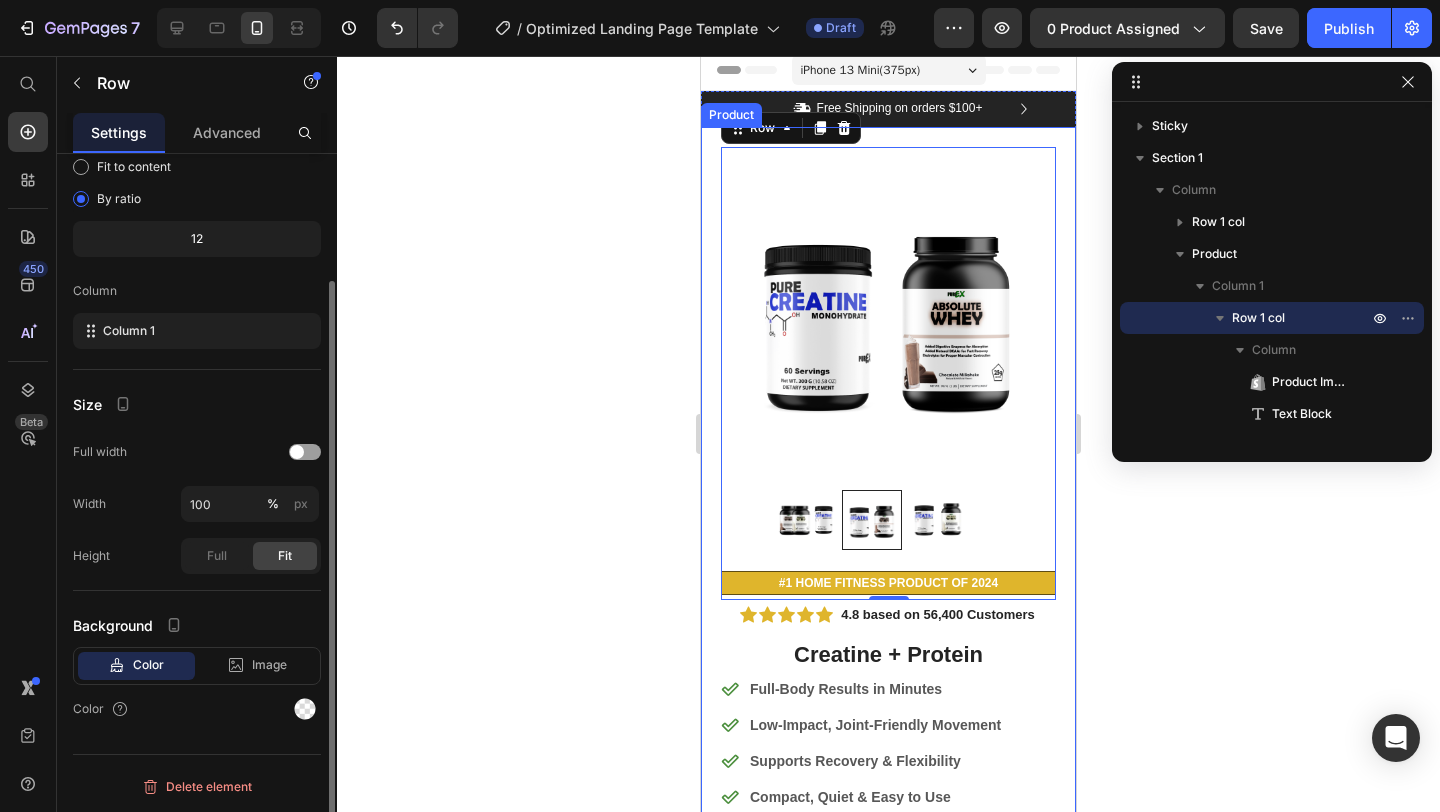 scroll, scrollTop: 0, scrollLeft: 0, axis: both 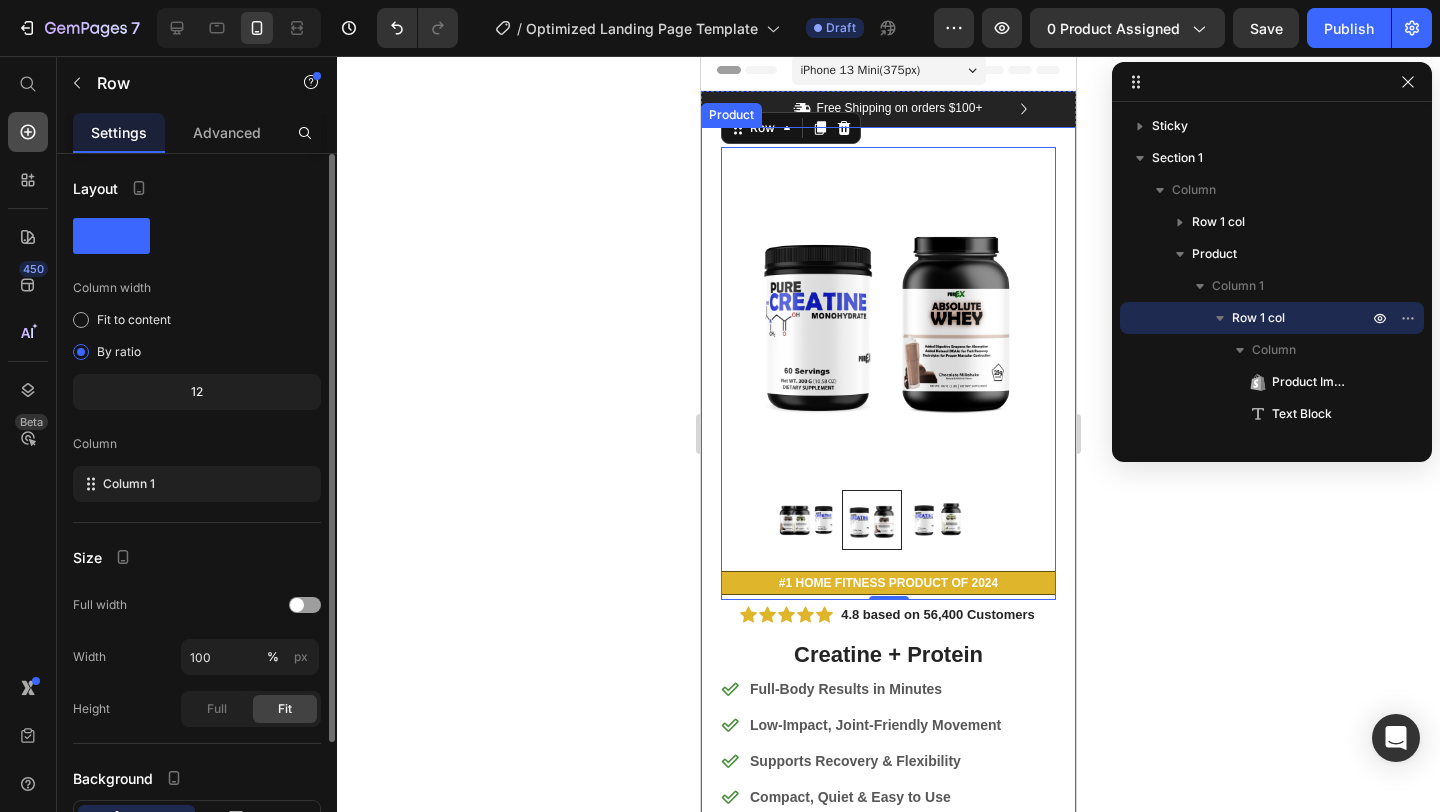 click 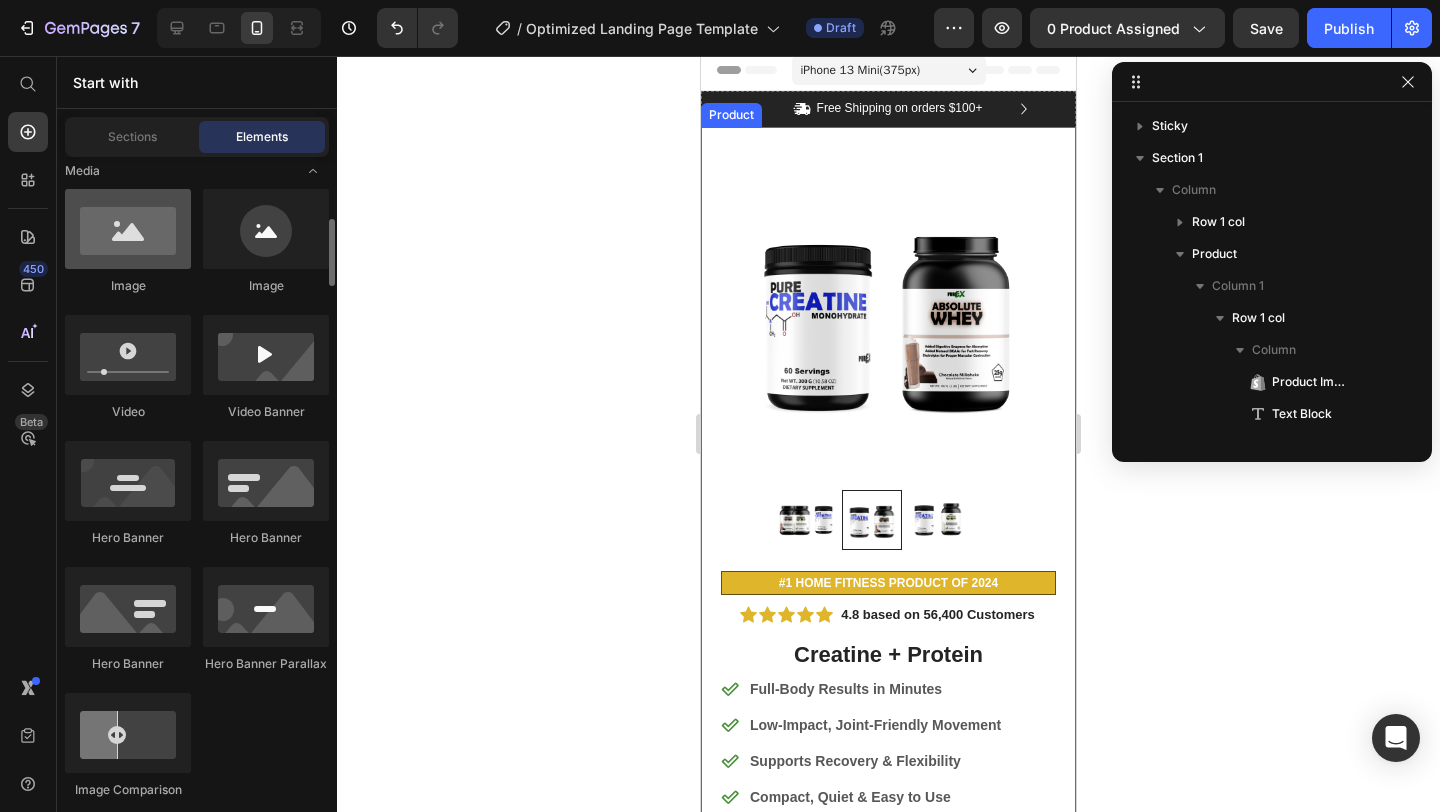 scroll, scrollTop: 741, scrollLeft: 0, axis: vertical 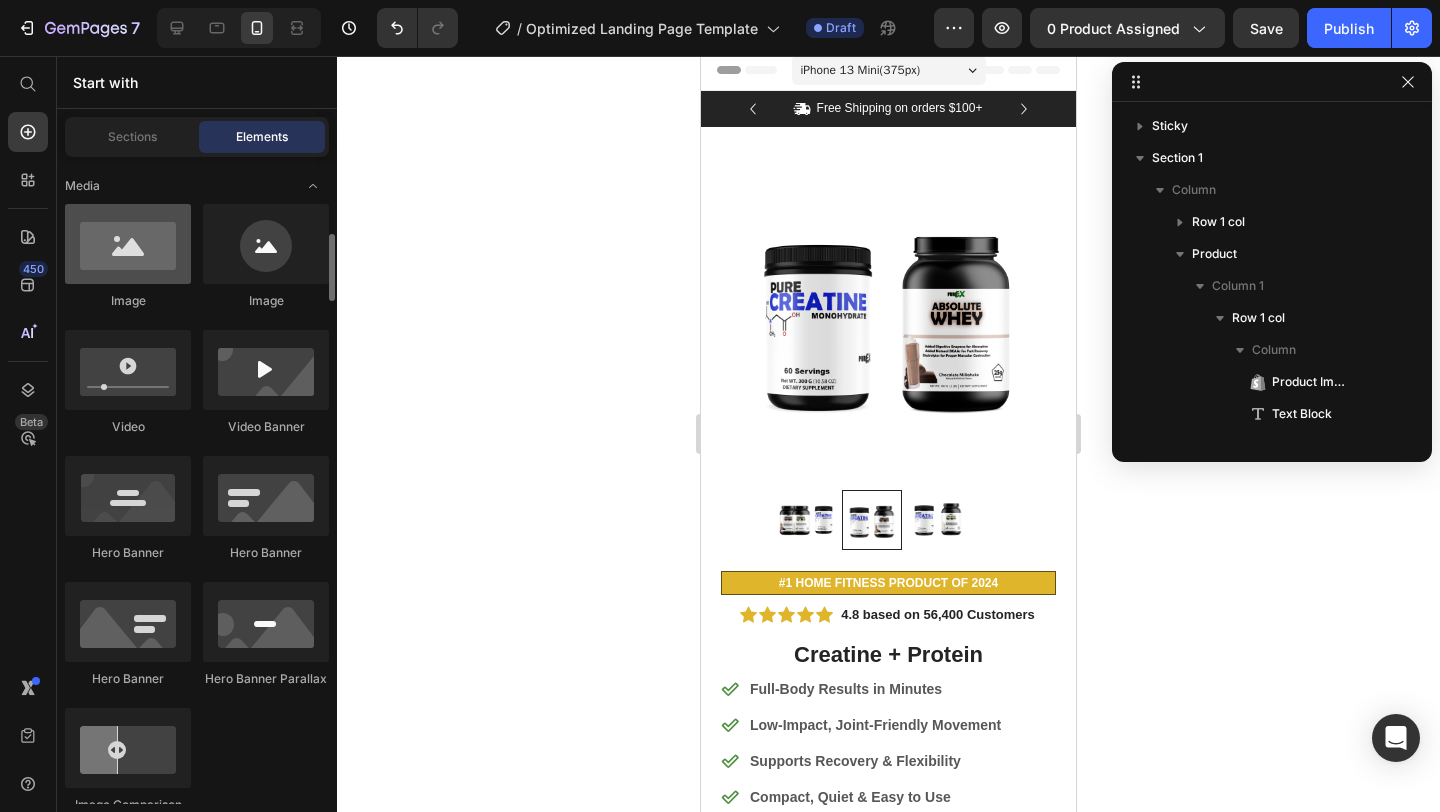 click at bounding box center (128, 244) 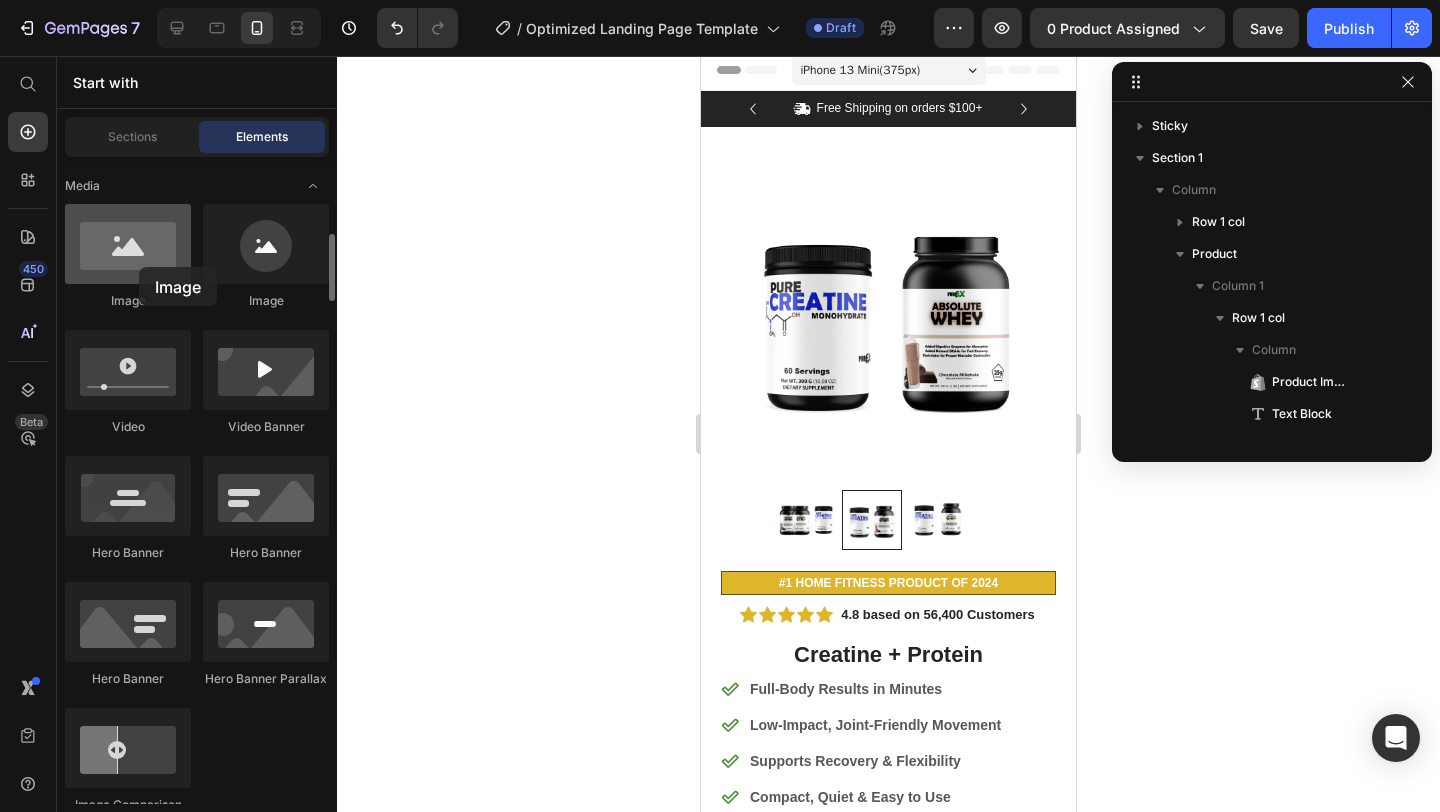 click at bounding box center (128, 244) 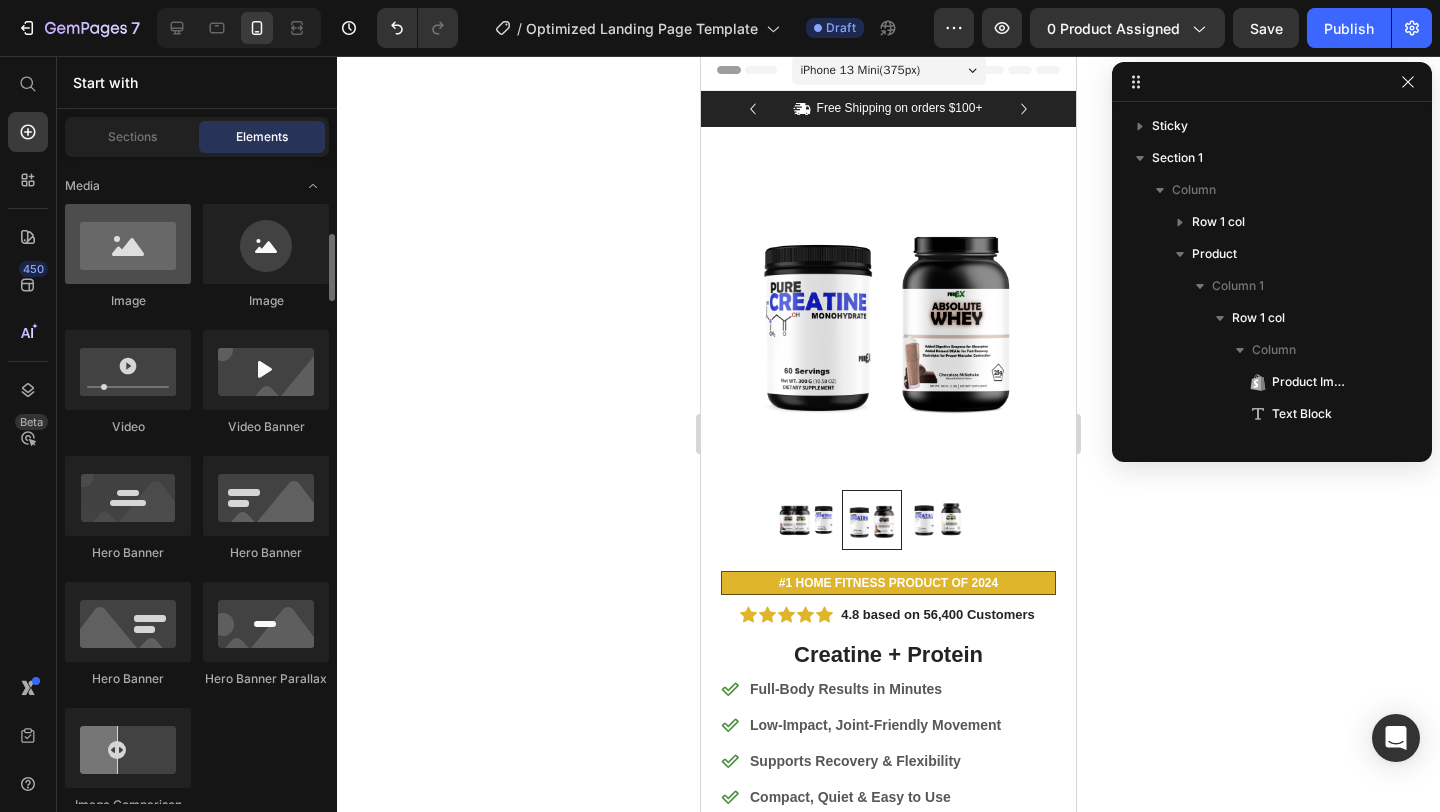click at bounding box center (128, 244) 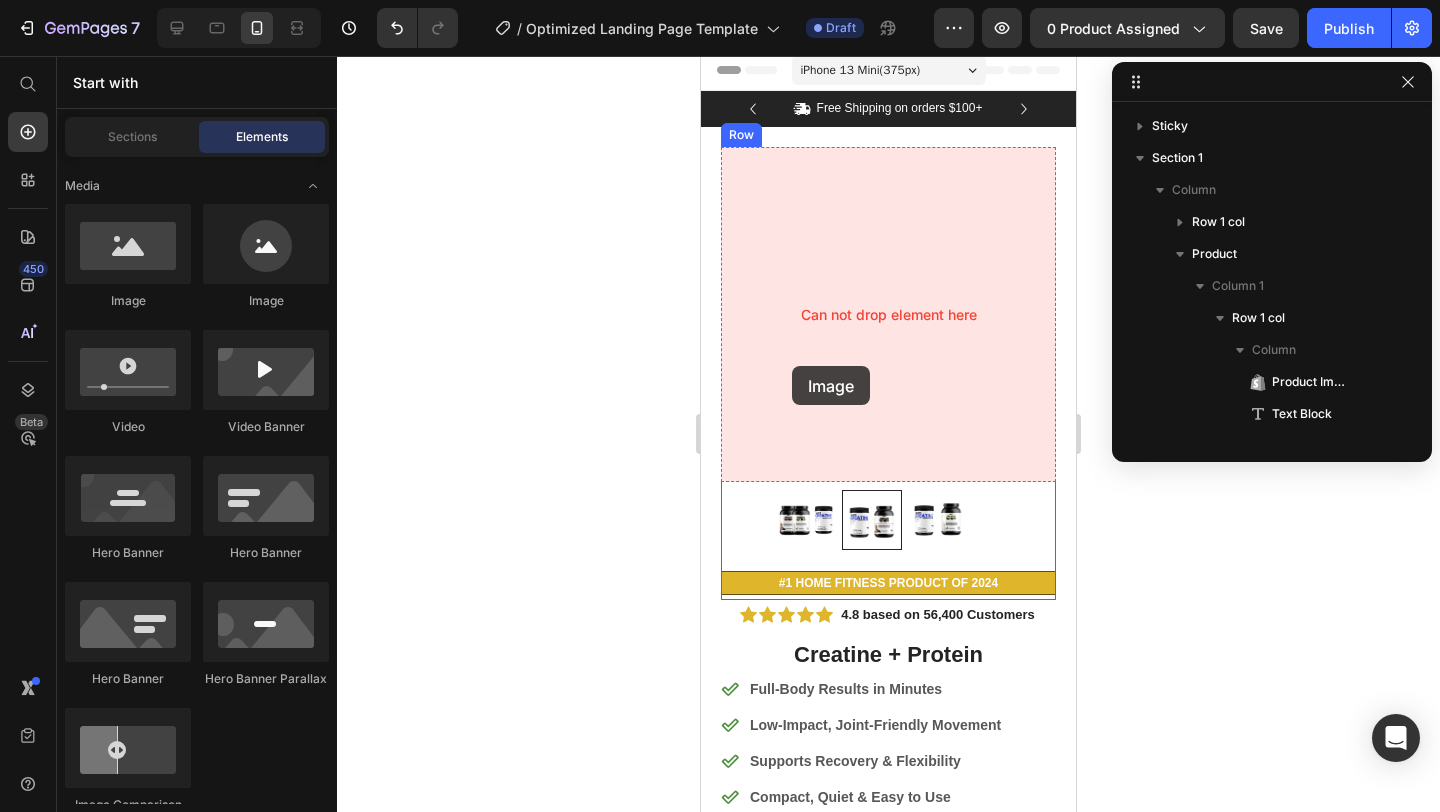 drag, startPoint x: 840, startPoint y: 323, endPoint x: 787, endPoint y: 357, distance: 62.968246 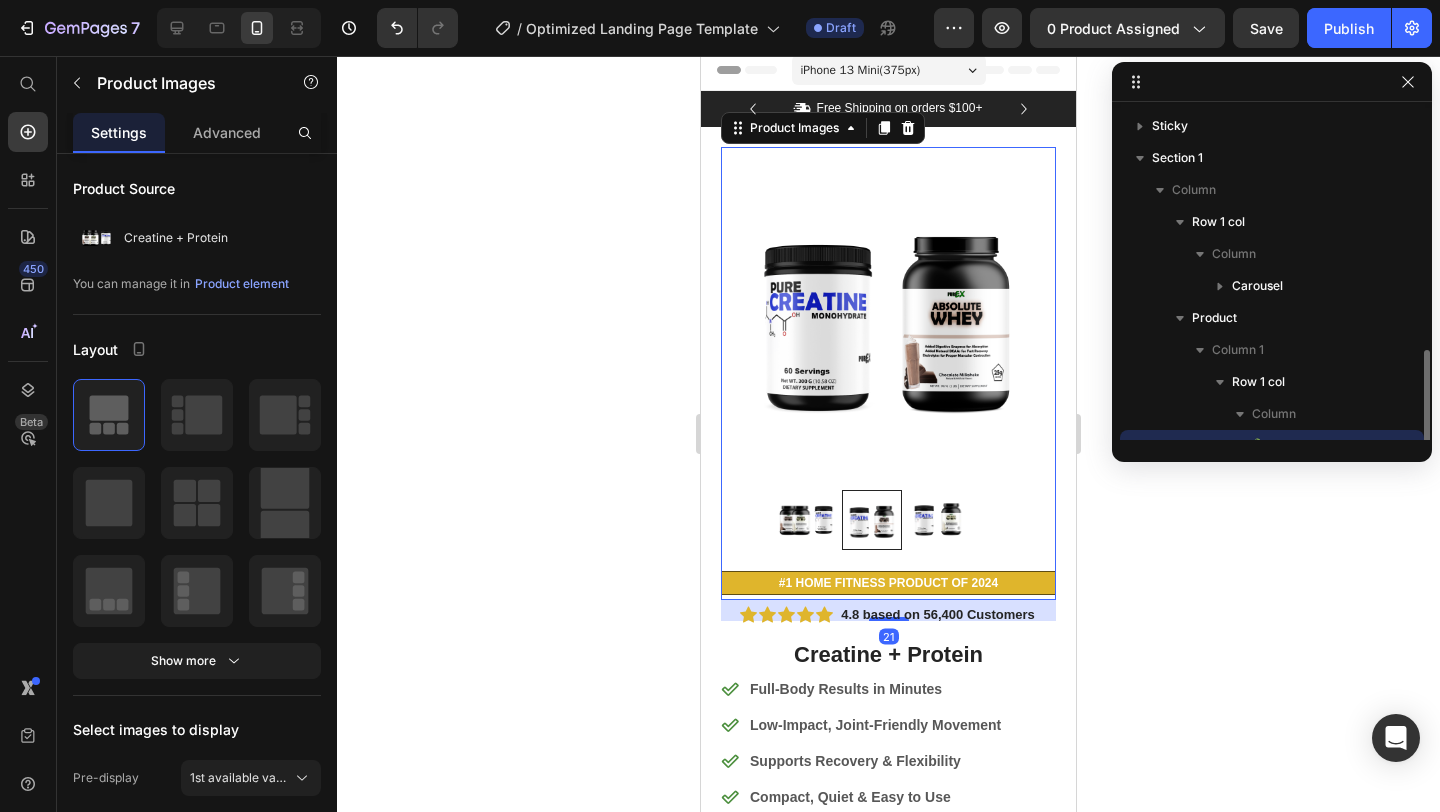 scroll, scrollTop: 186, scrollLeft: 0, axis: vertical 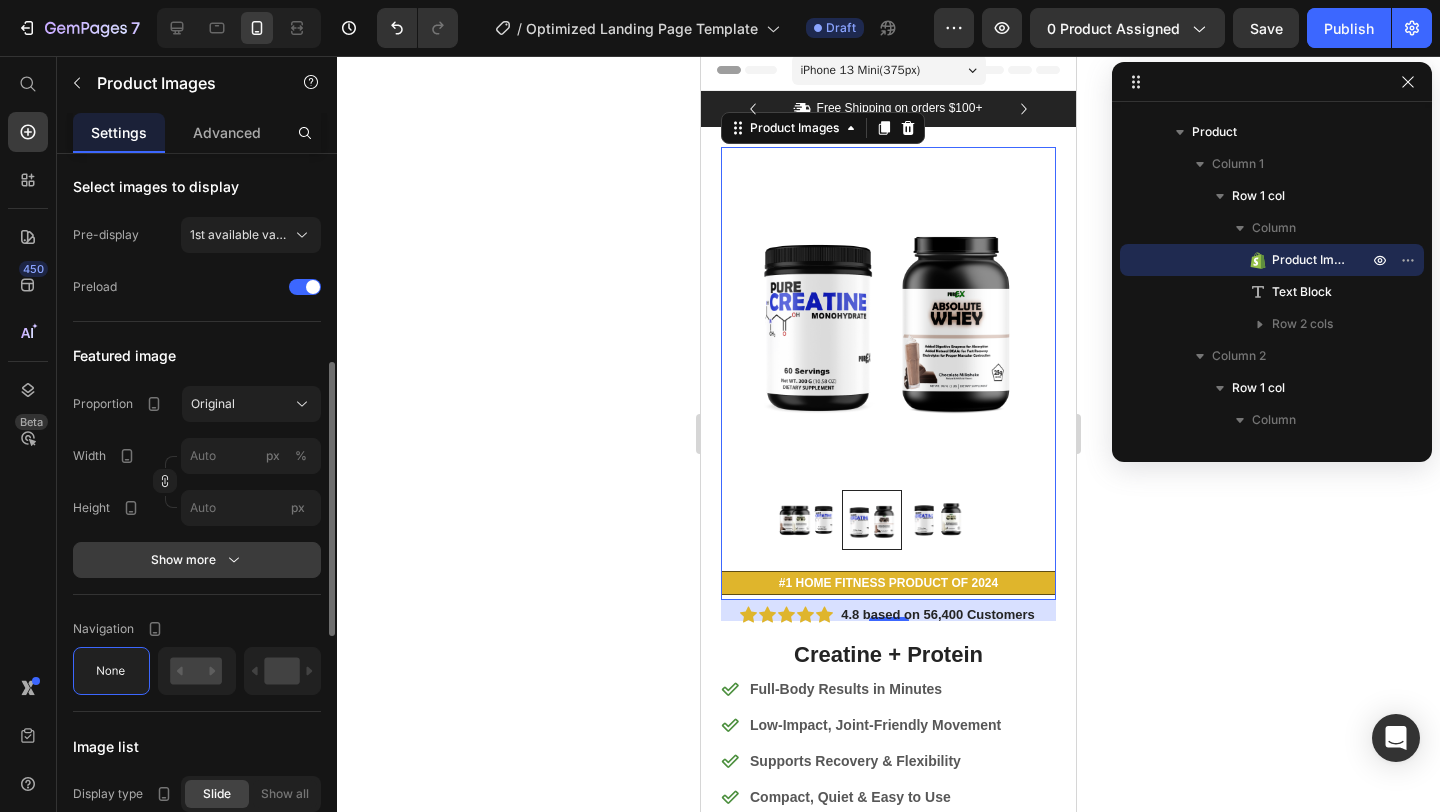 click on "Show more" at bounding box center (197, 560) 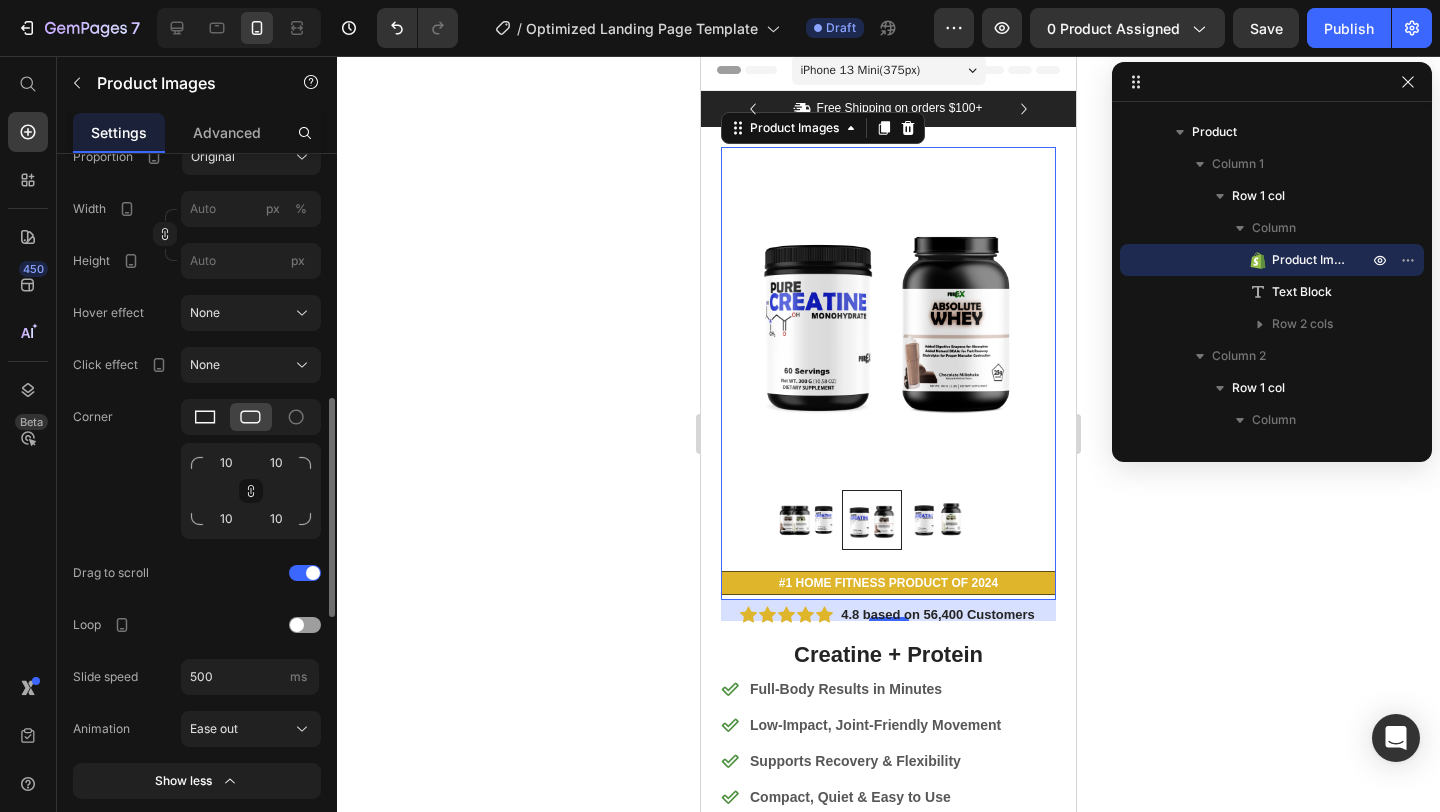 scroll, scrollTop: 791, scrollLeft: 0, axis: vertical 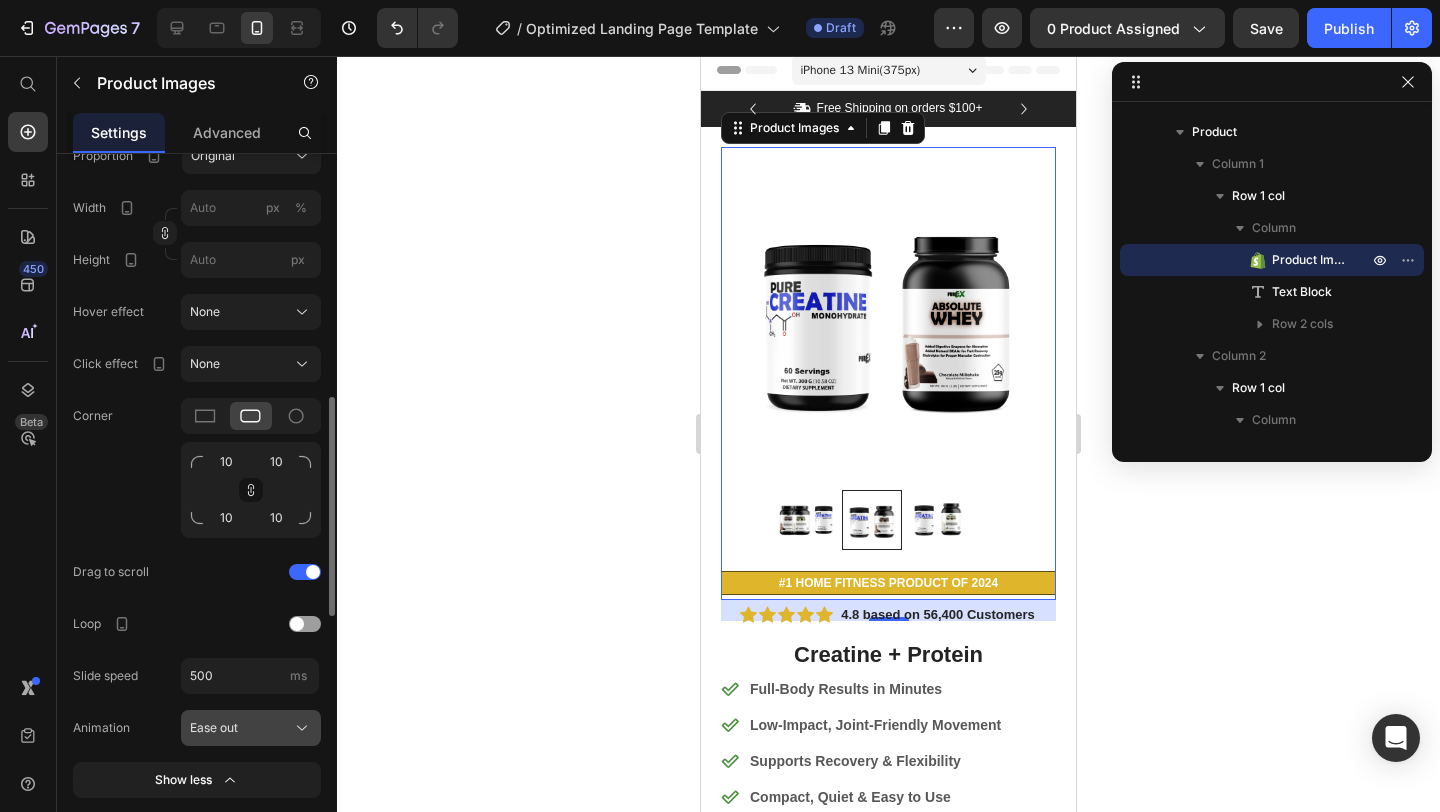 click on "Ease out" 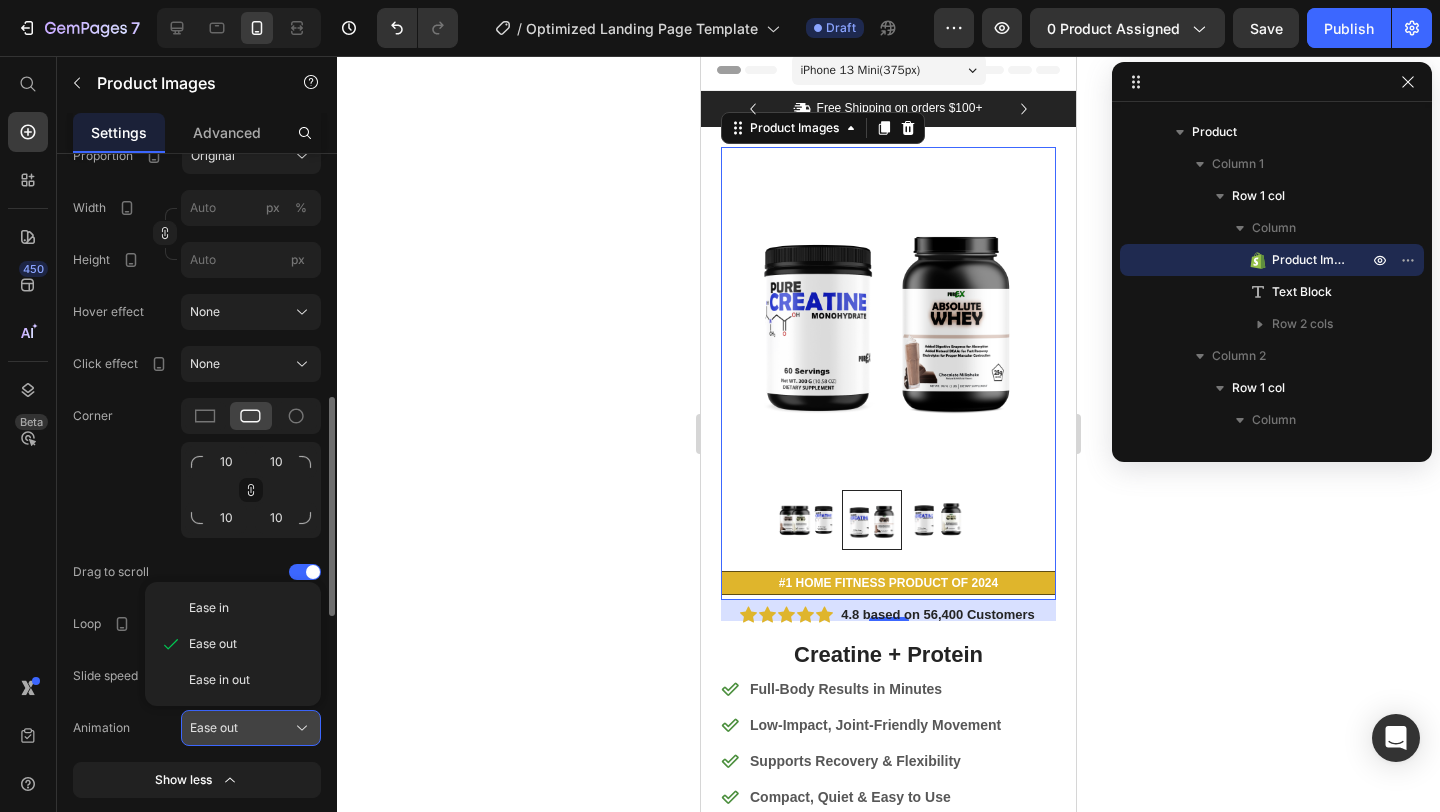click on "Ease out" at bounding box center (251, 728) 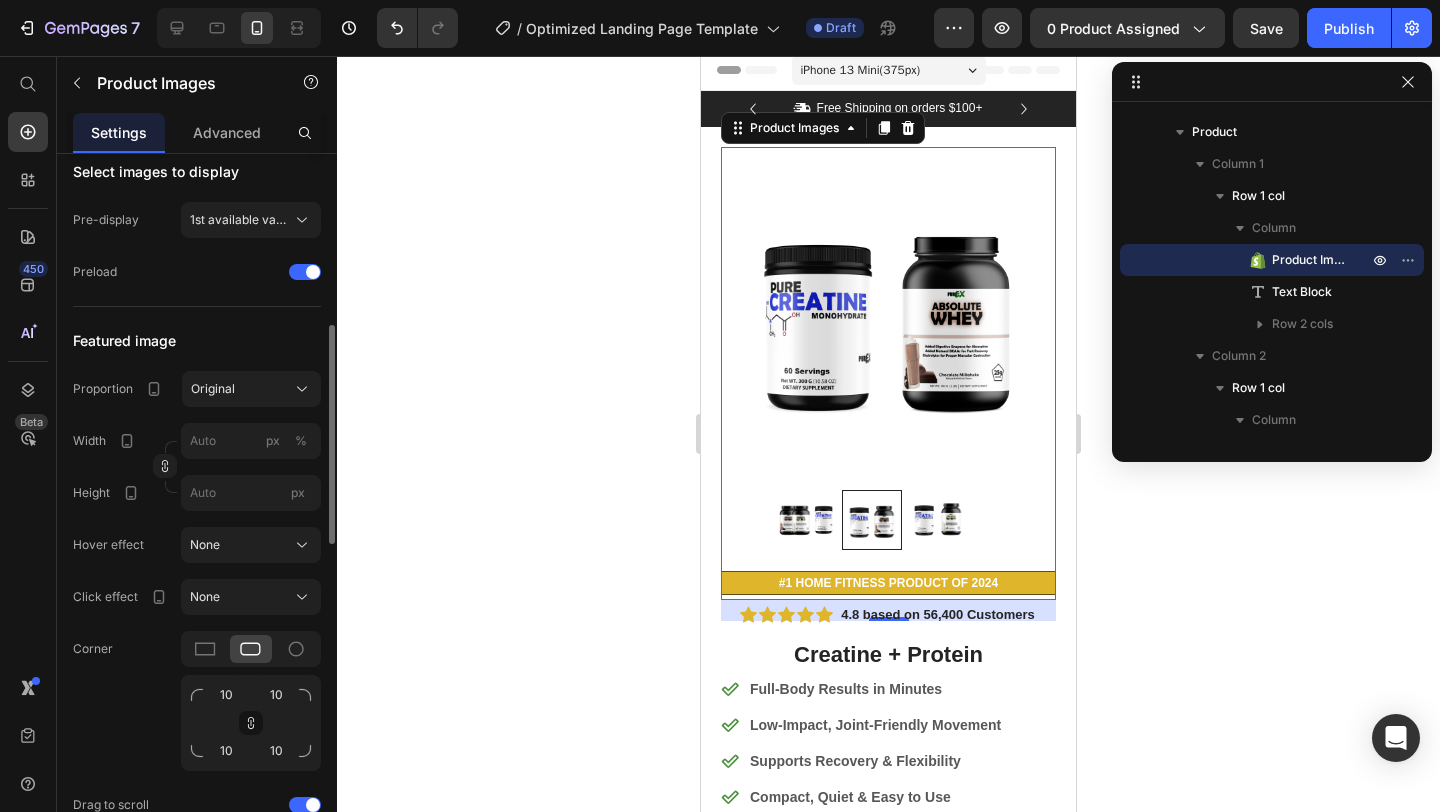 scroll, scrollTop: 565, scrollLeft: 0, axis: vertical 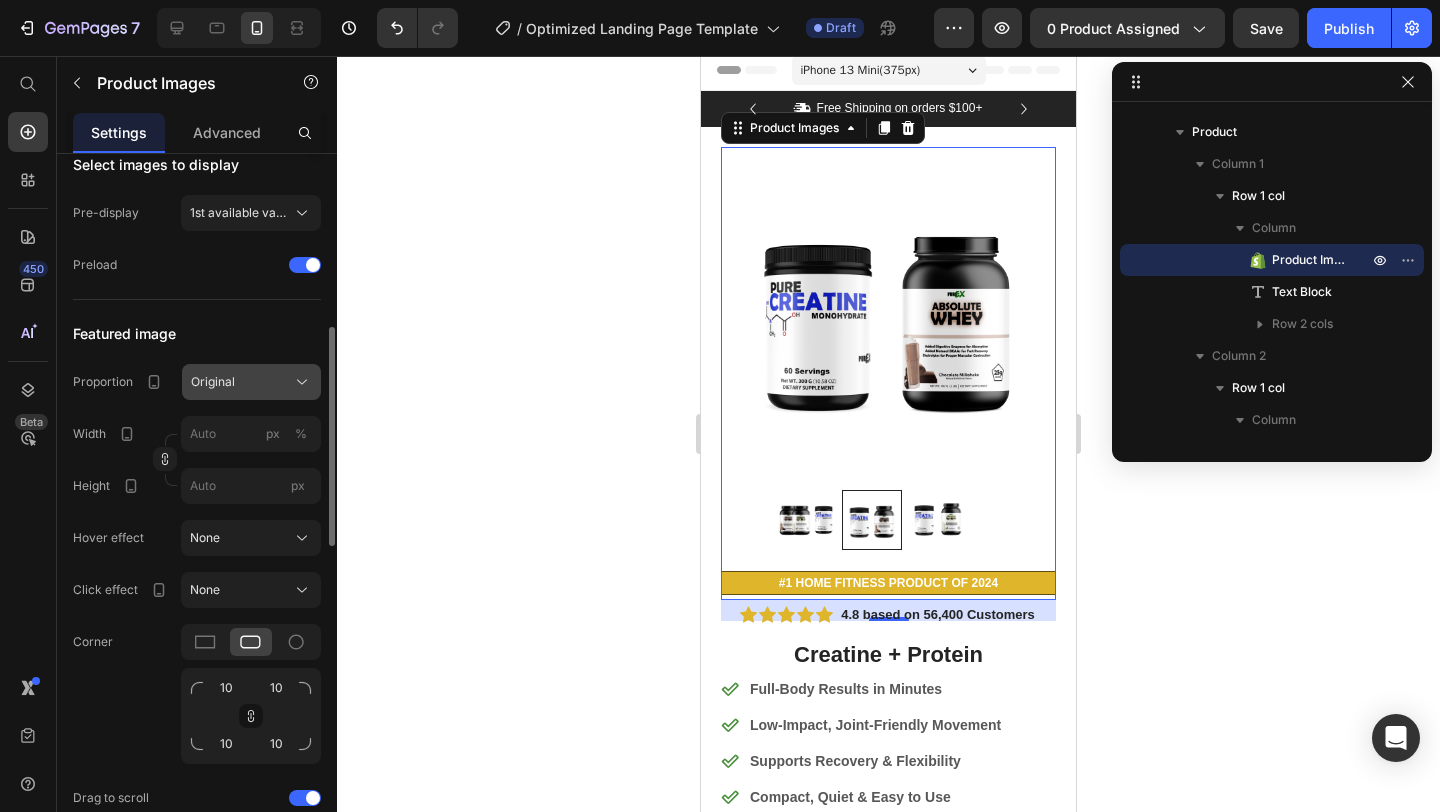 click 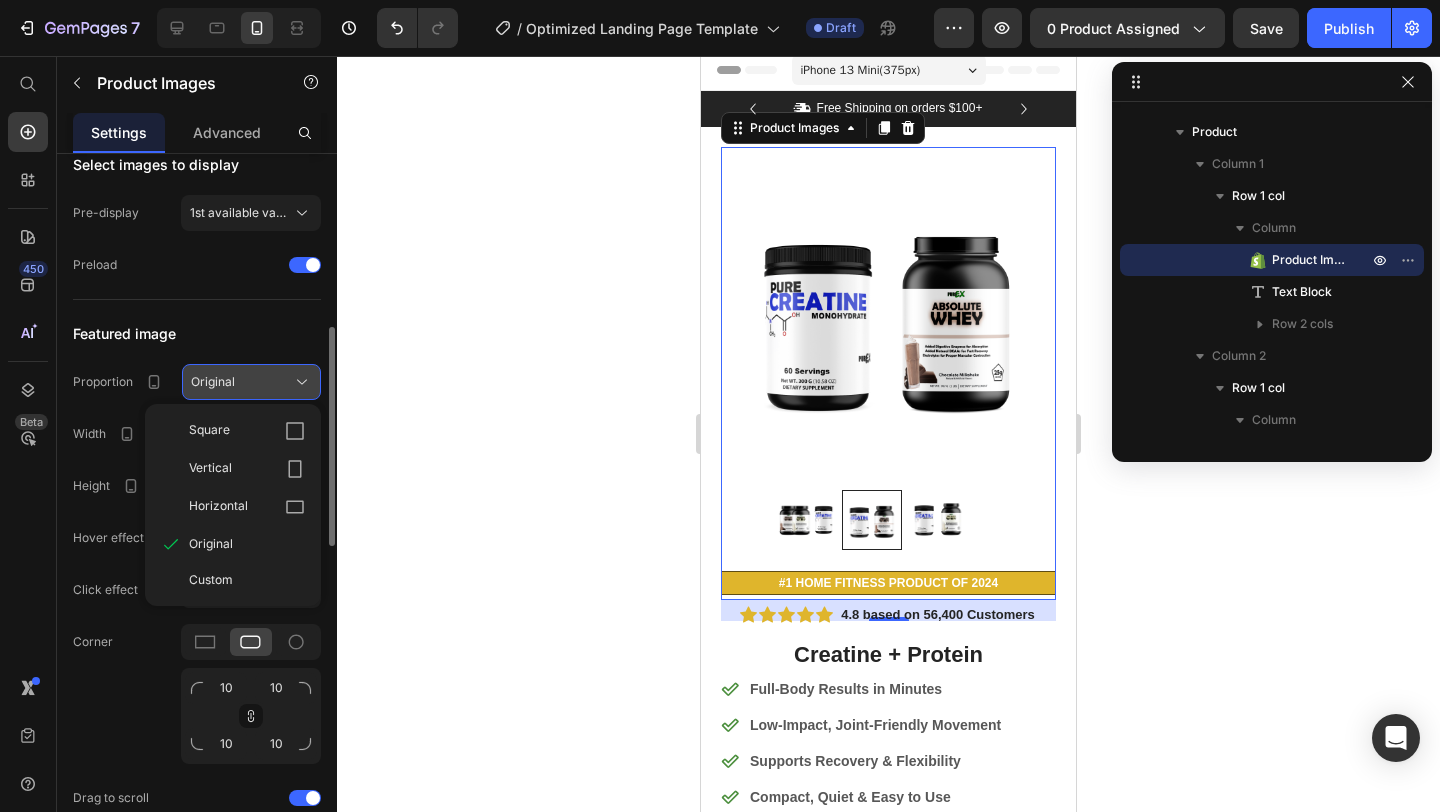 click on "Original" at bounding box center [251, 382] 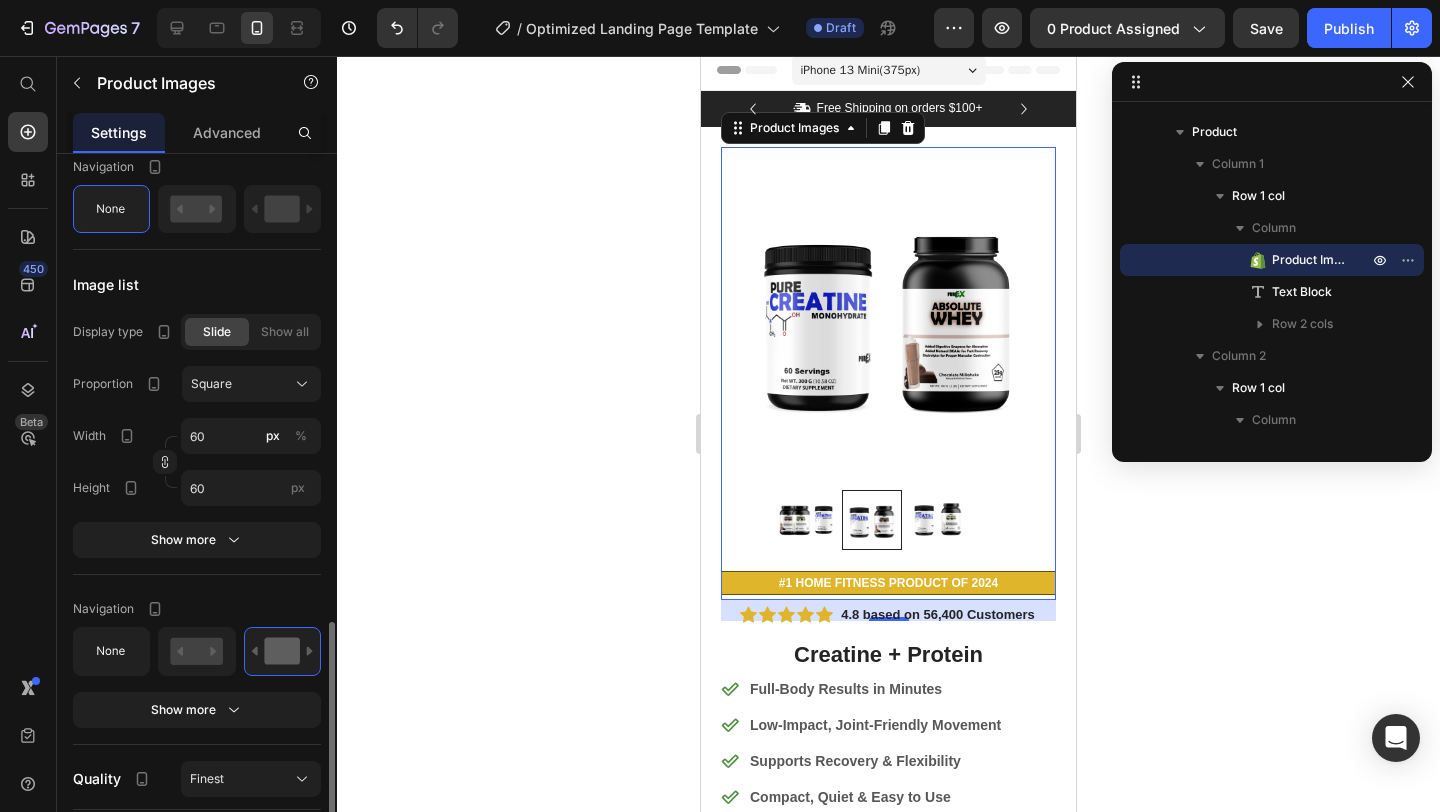 scroll, scrollTop: 1518, scrollLeft: 0, axis: vertical 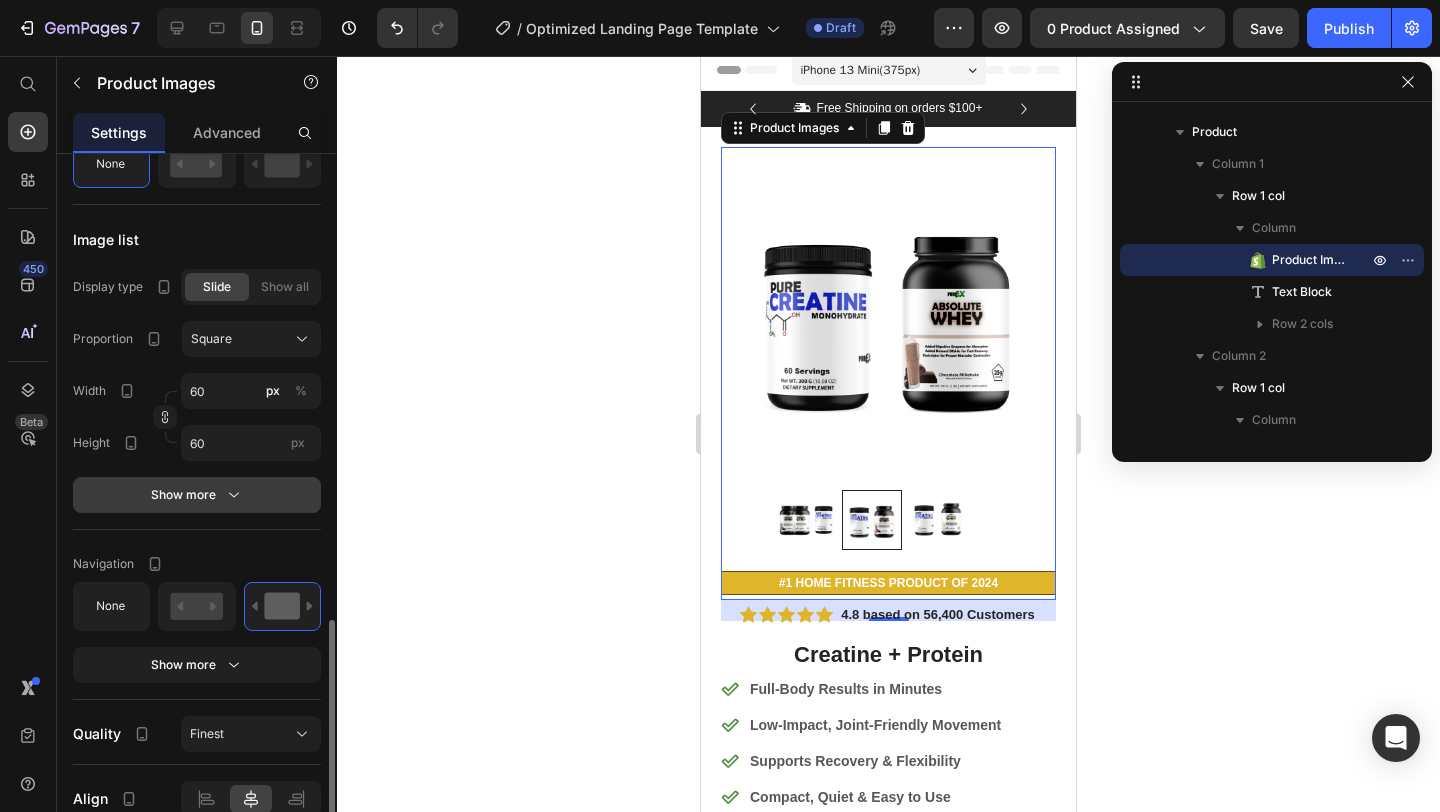 click on "Show more" at bounding box center [197, 495] 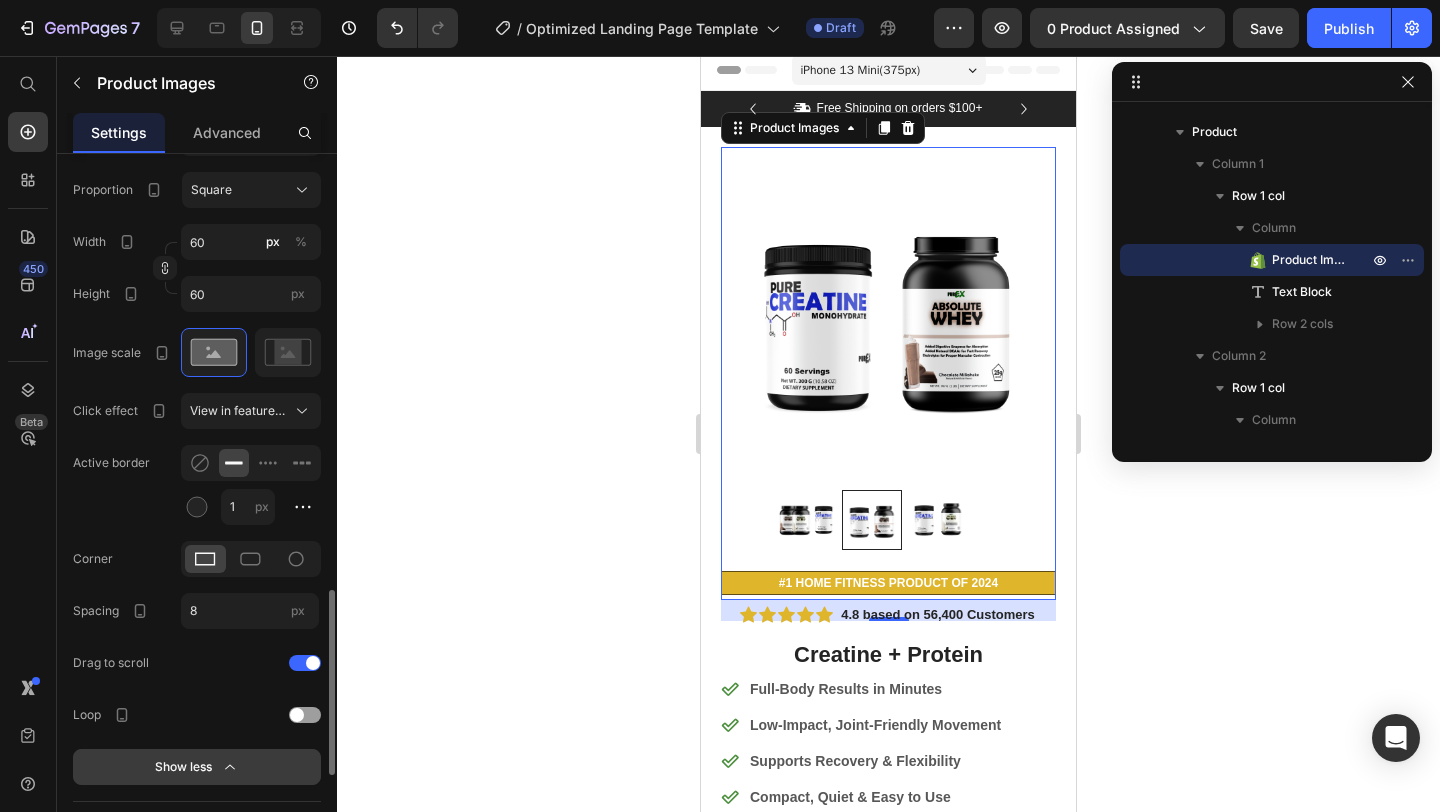 scroll, scrollTop: 1669, scrollLeft: 0, axis: vertical 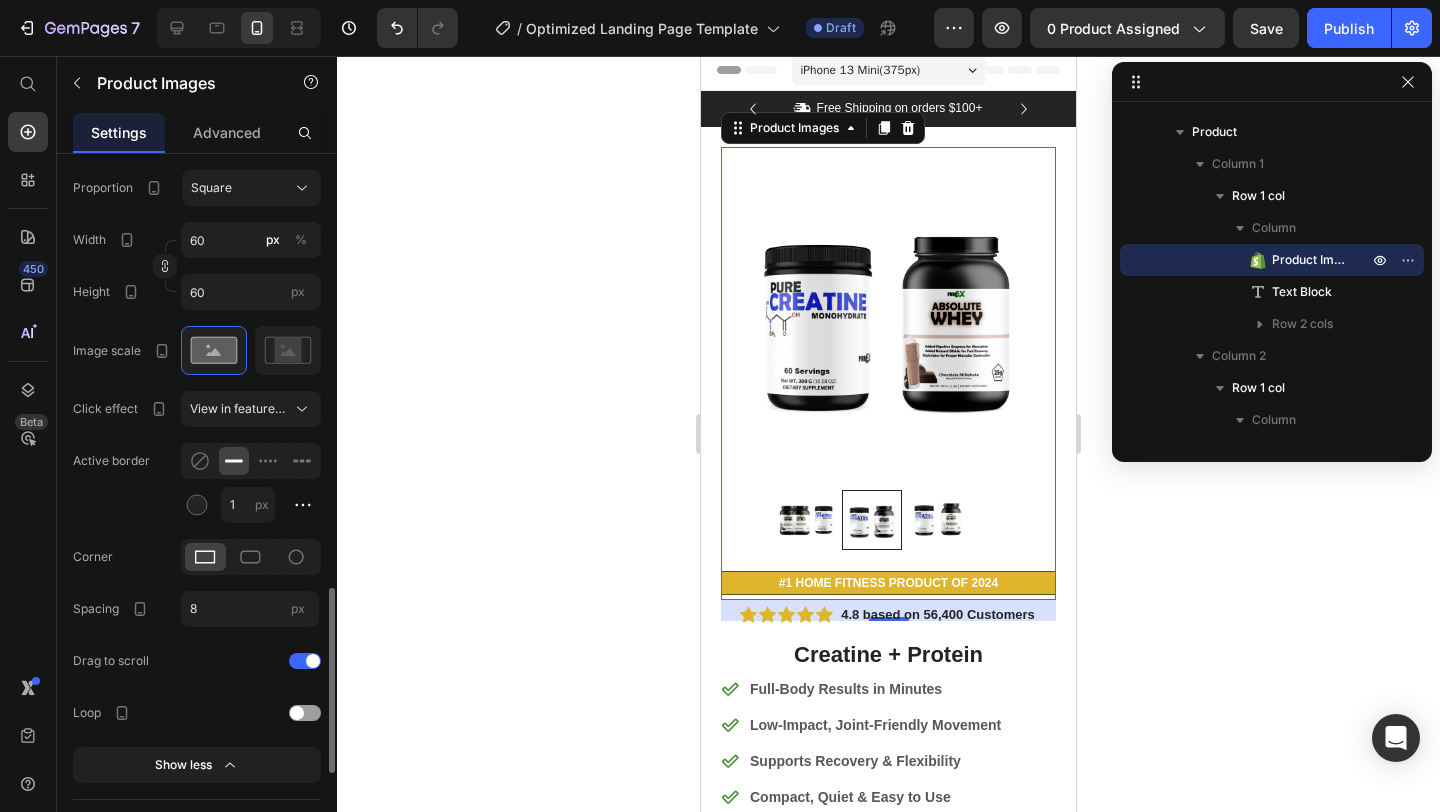 click on "Image list Display type Slide Show all Proportion Square Width 60 px % Height 60 px Image scale Click effect View in featured image Active border 1 px Corner Spacing 8 px Drag to scroll Loop Show less" 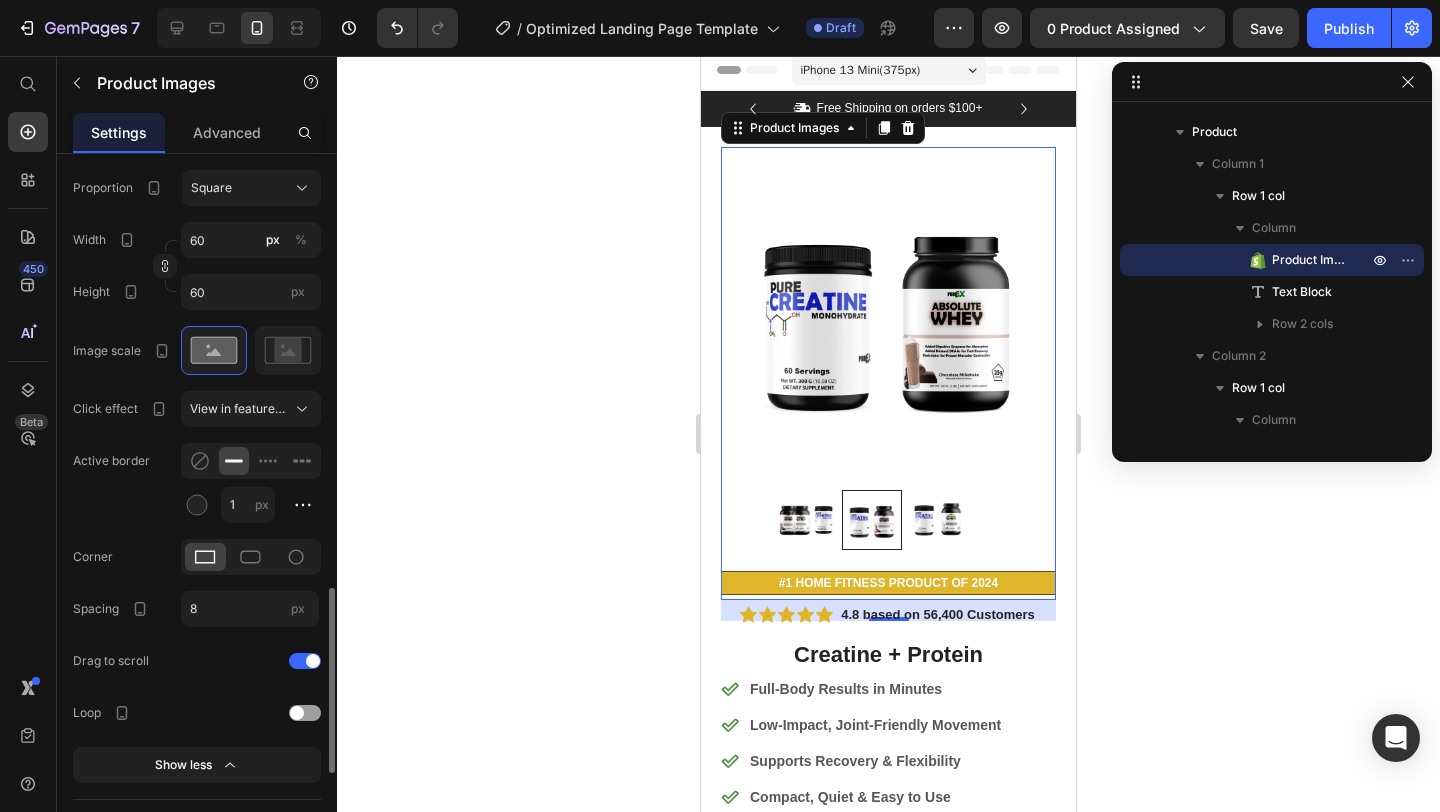 click on "Image list Display type Slide Show all Proportion Square Width 60 px % Height 60 px Image scale Click effect View in featured image Active border 1 px Corner Spacing 8 px Drag to scroll Loop Show less" 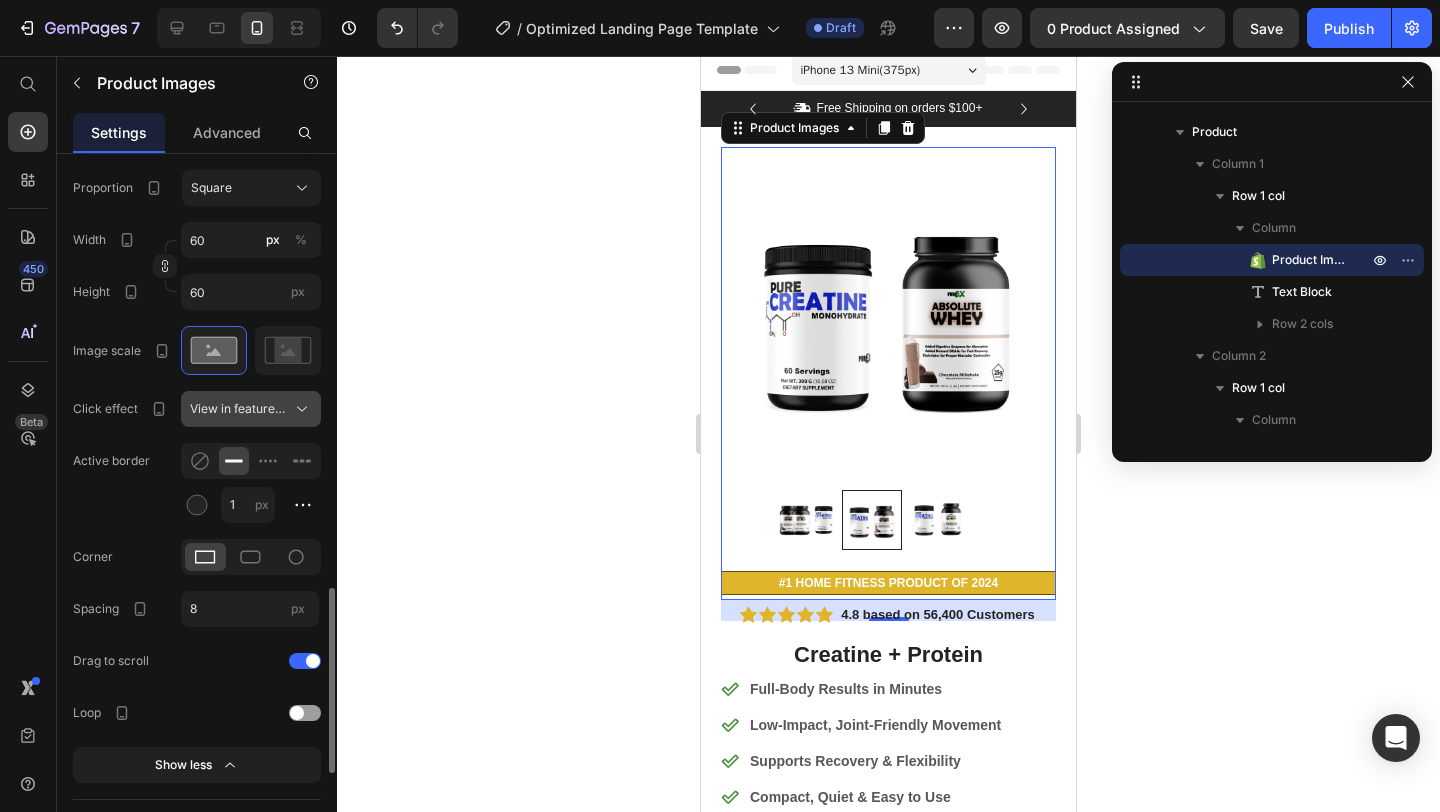 click on "View in featured image" at bounding box center (239, 409) 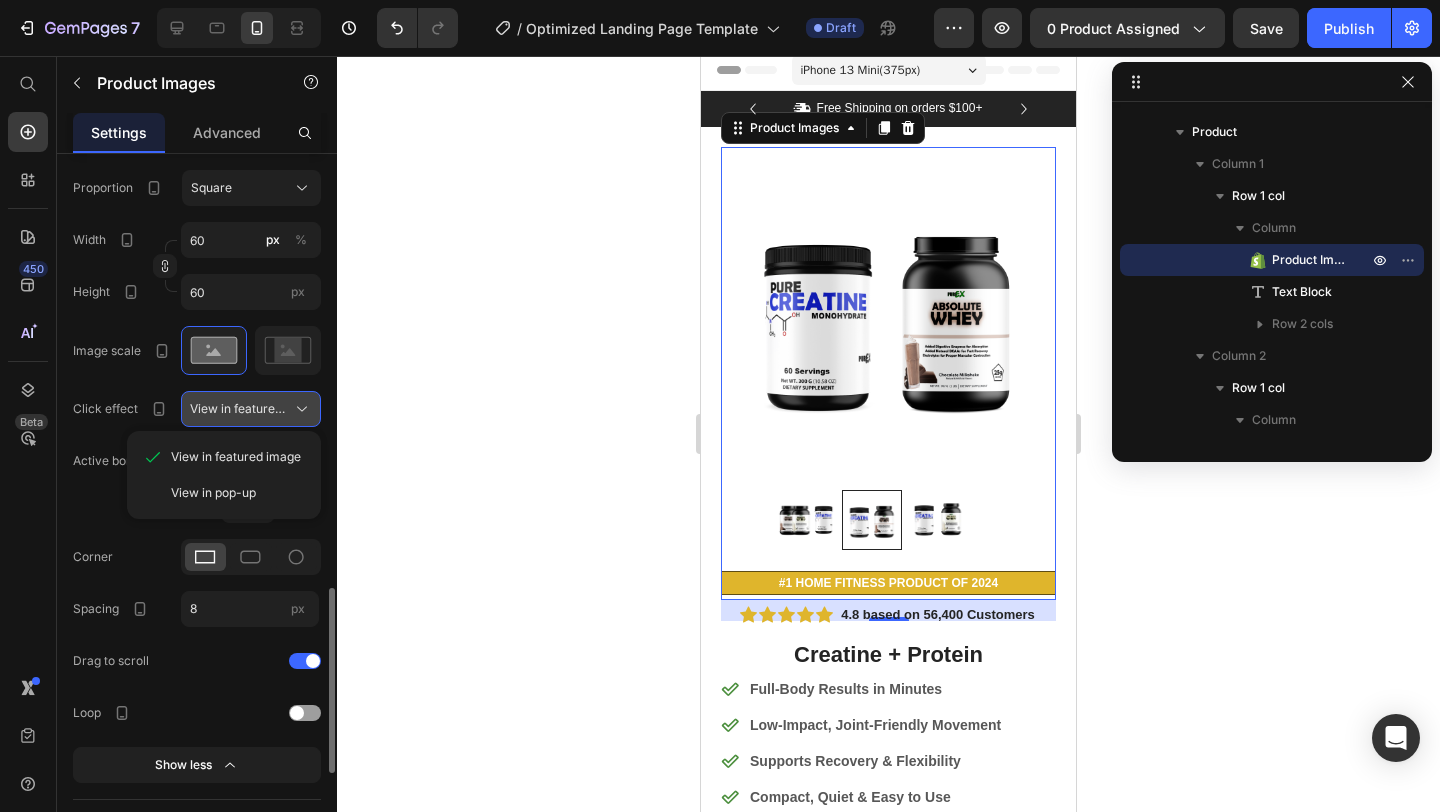 click on "View in featured image" at bounding box center [239, 409] 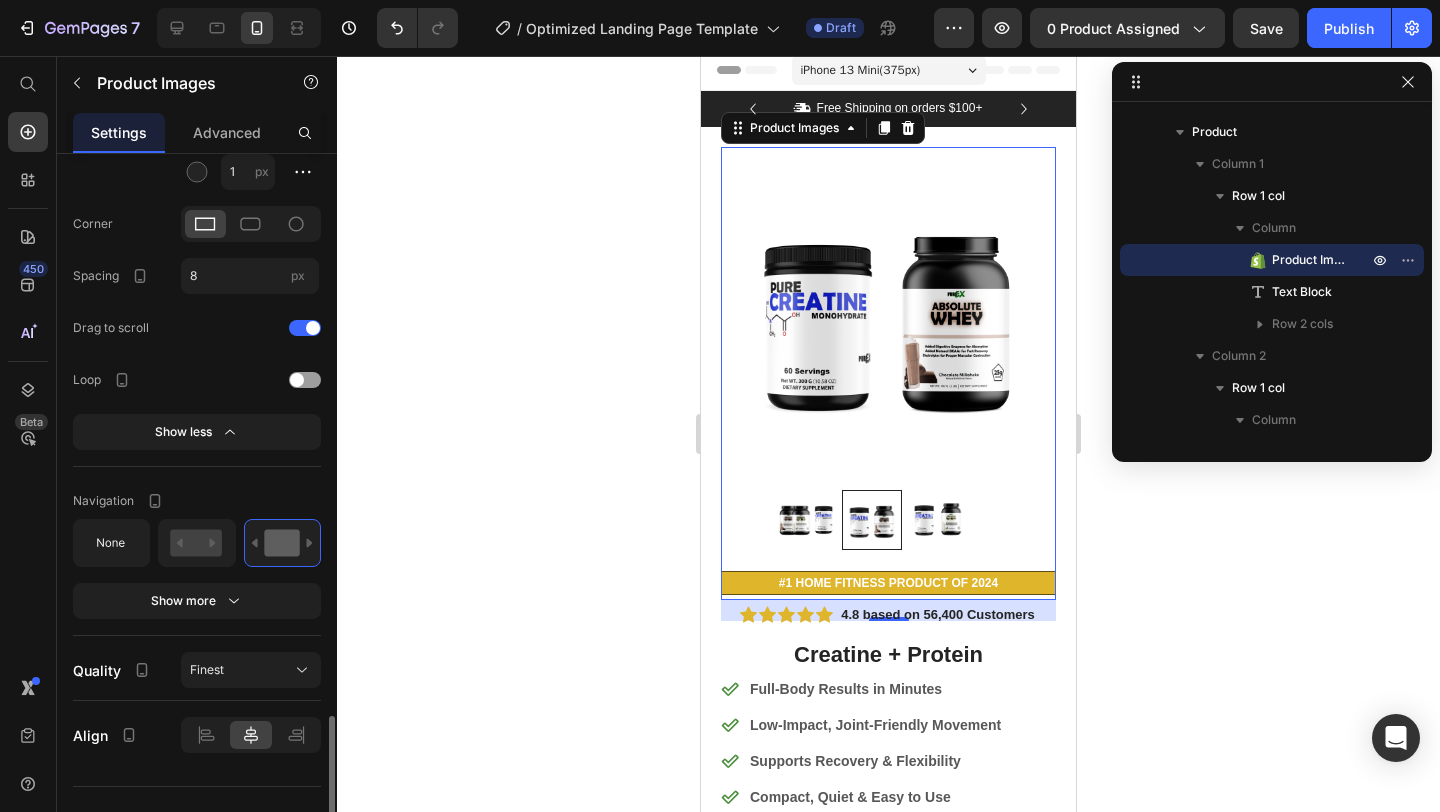 scroll, scrollTop: 2034, scrollLeft: 0, axis: vertical 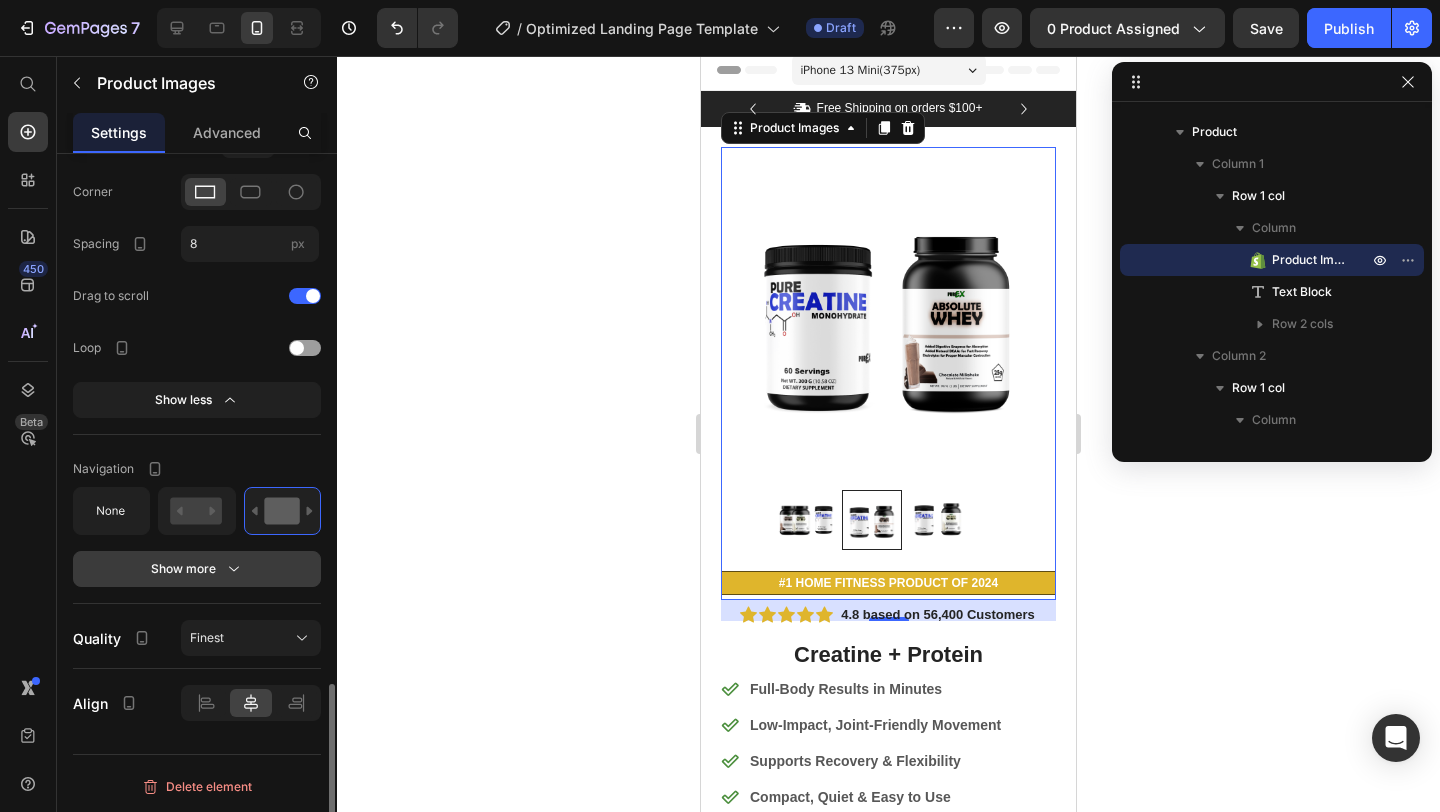 click on "Show more" at bounding box center [197, 569] 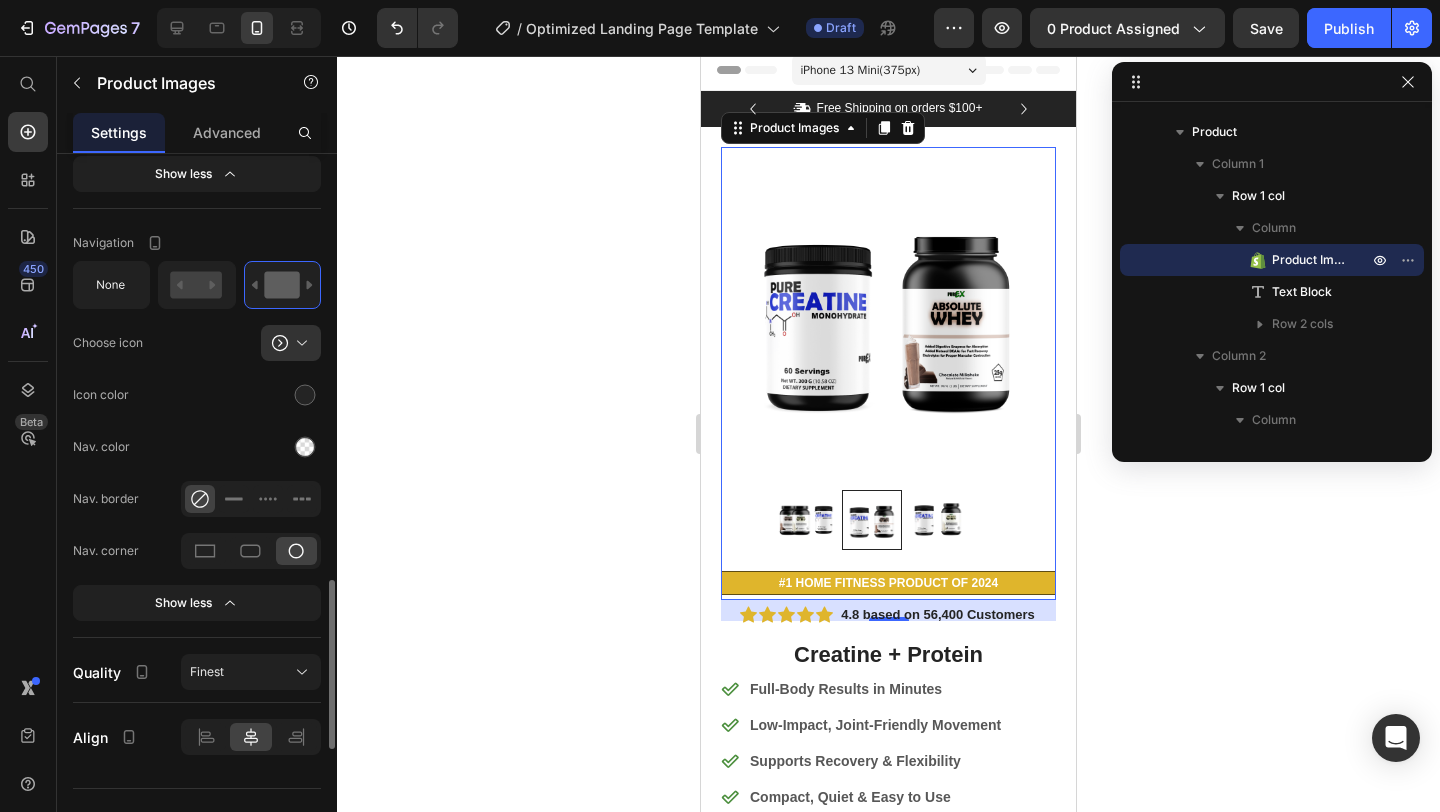 scroll, scrollTop: 2294, scrollLeft: 0, axis: vertical 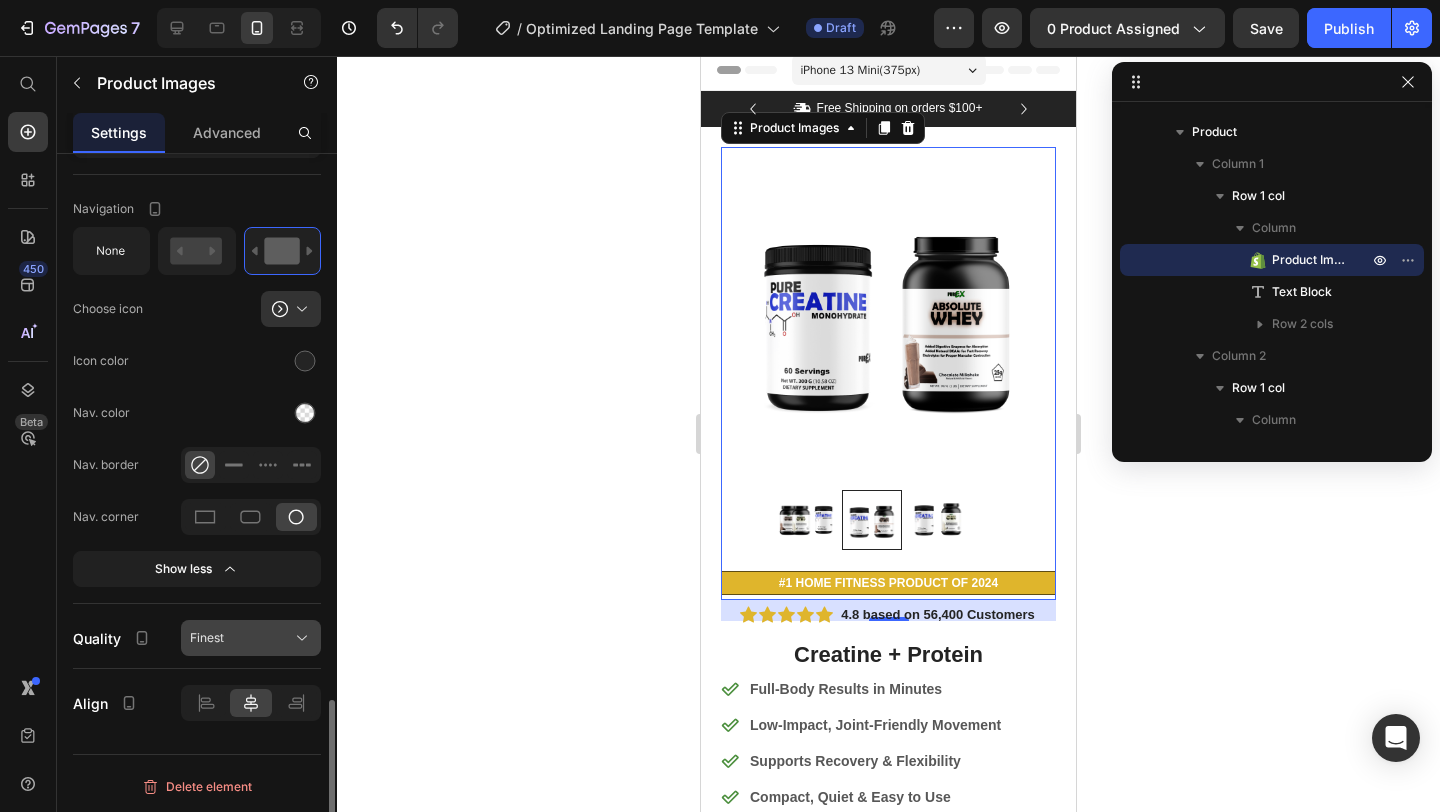 click on "Finest" 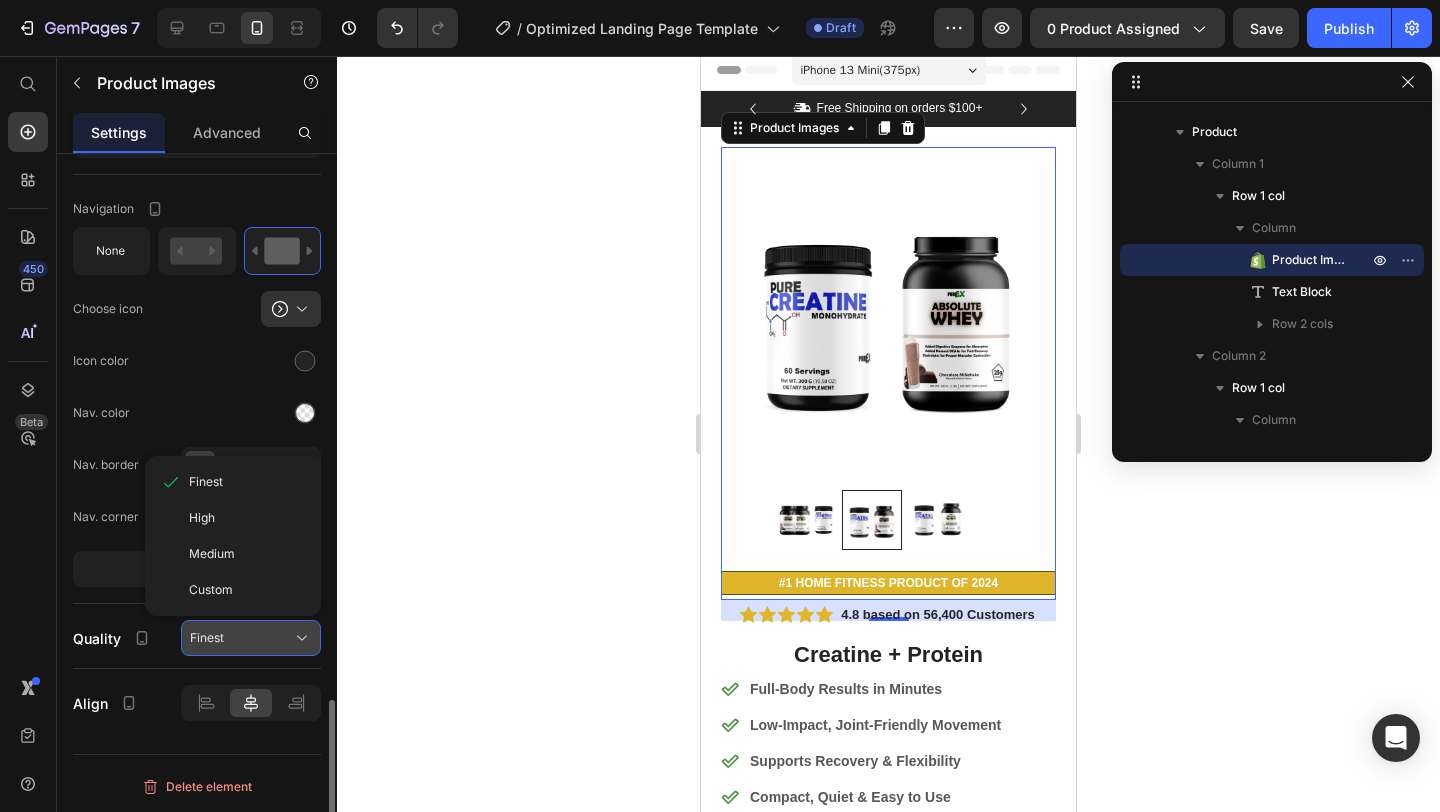 click on "Finest" 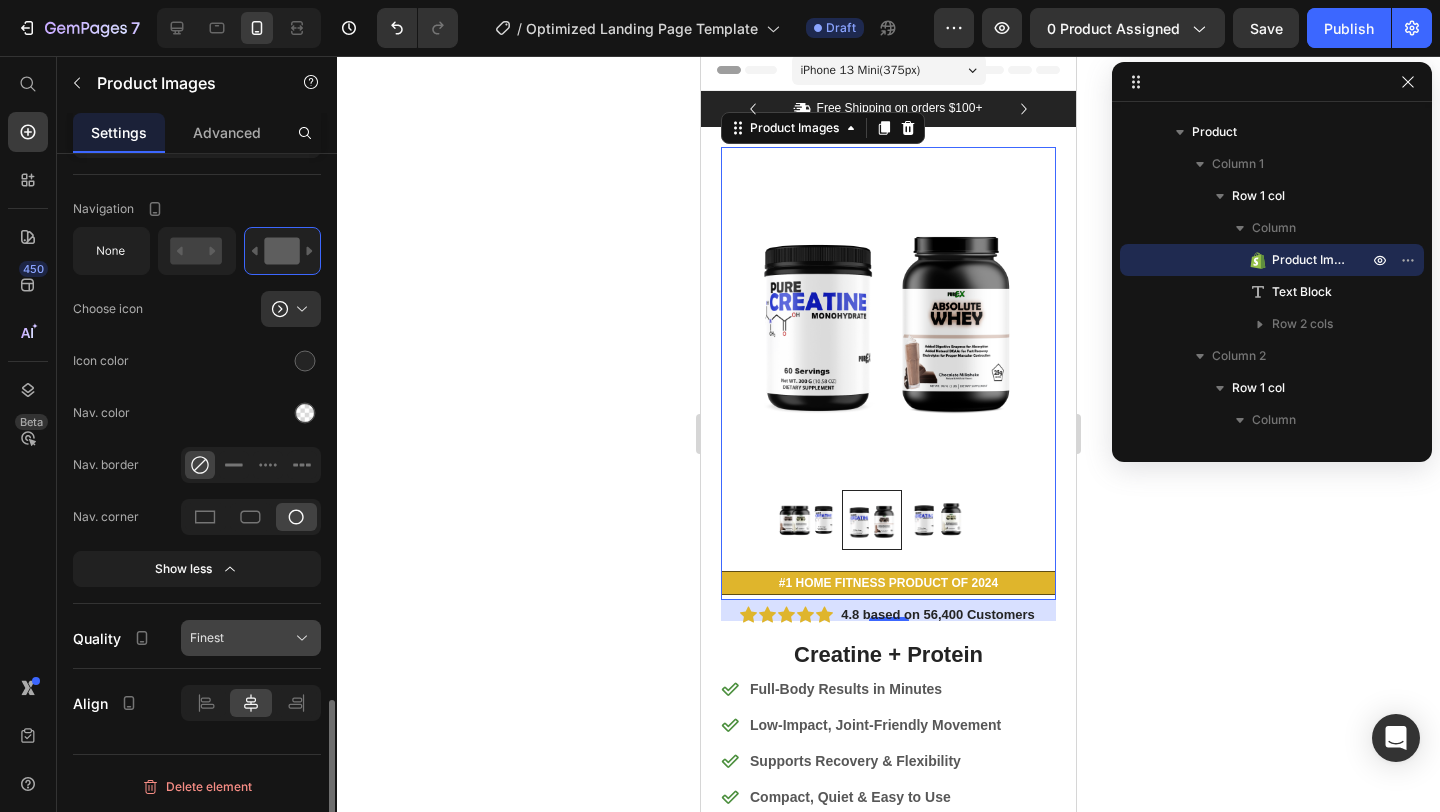 click on "Finest" at bounding box center (207, 638) 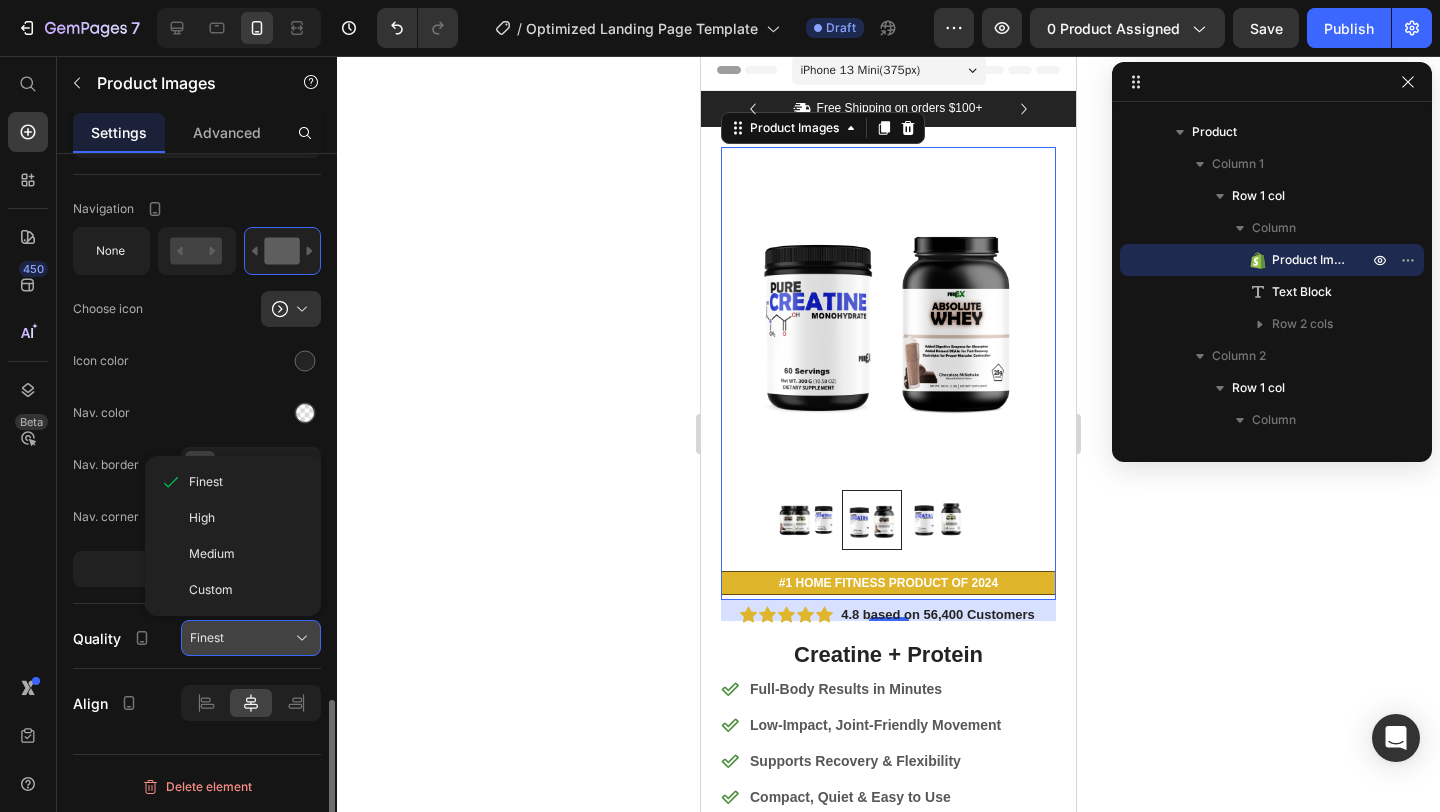 click on "Finest" at bounding box center (207, 638) 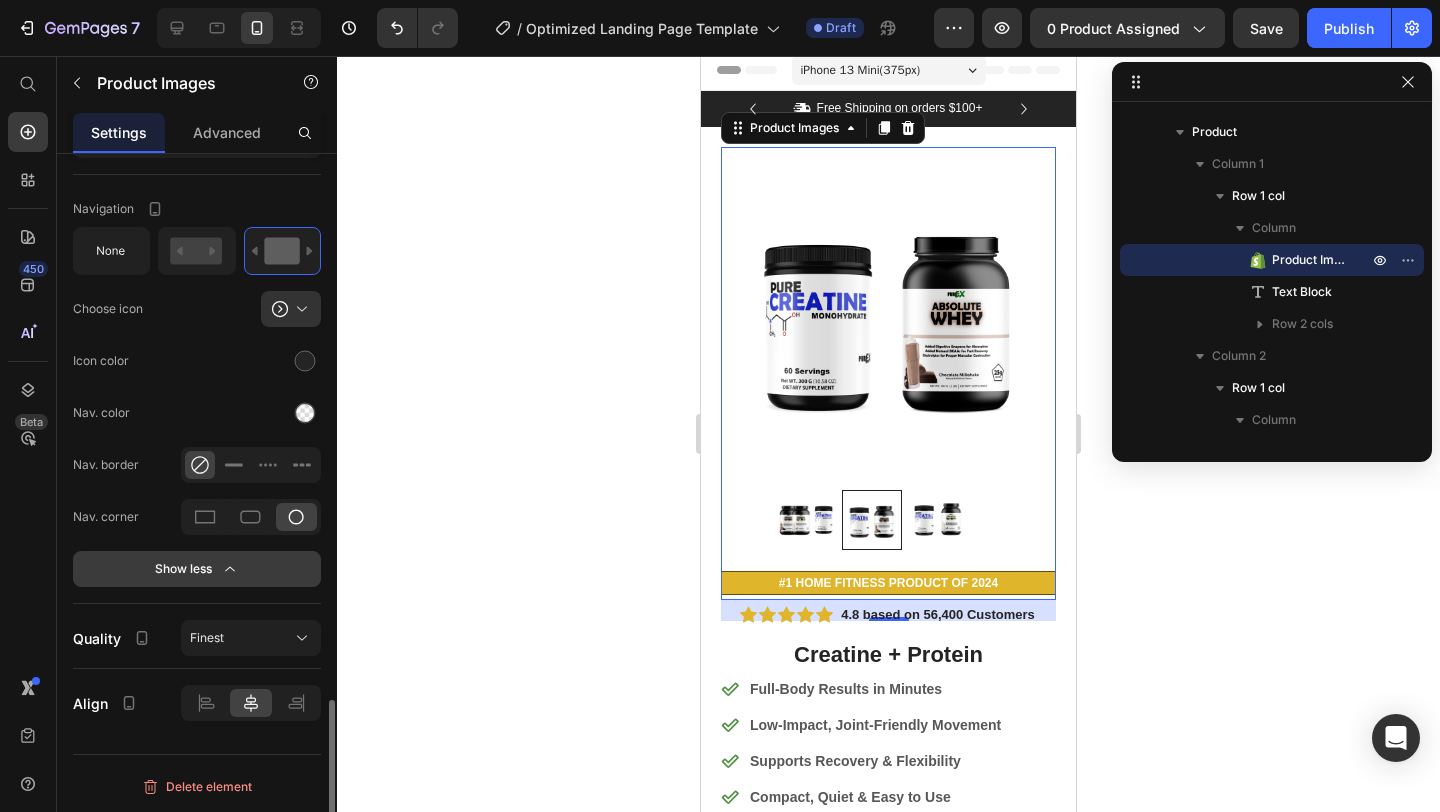 click on "Show less" at bounding box center [197, 569] 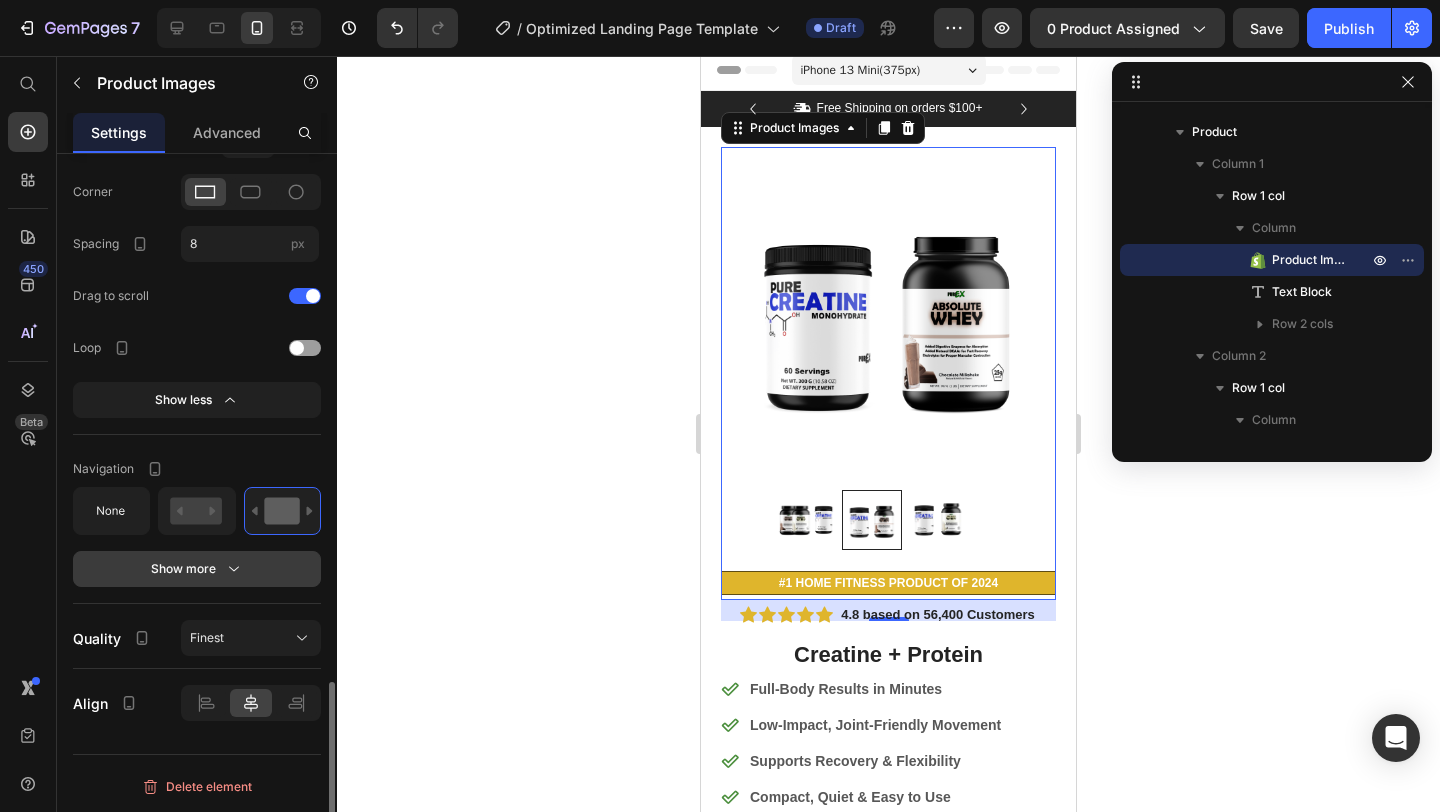 scroll, scrollTop: 2004, scrollLeft: 0, axis: vertical 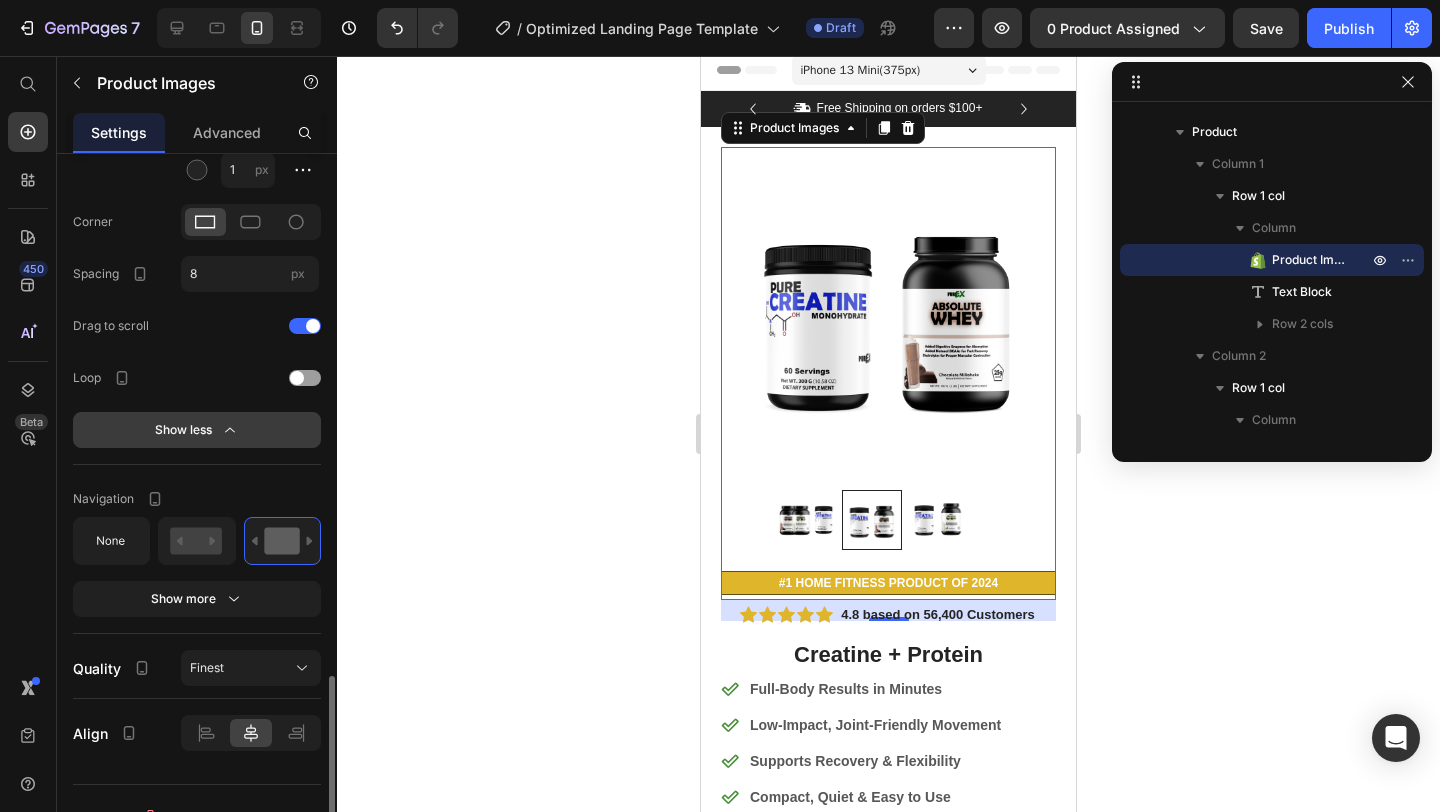 click on "Show less" at bounding box center [197, 430] 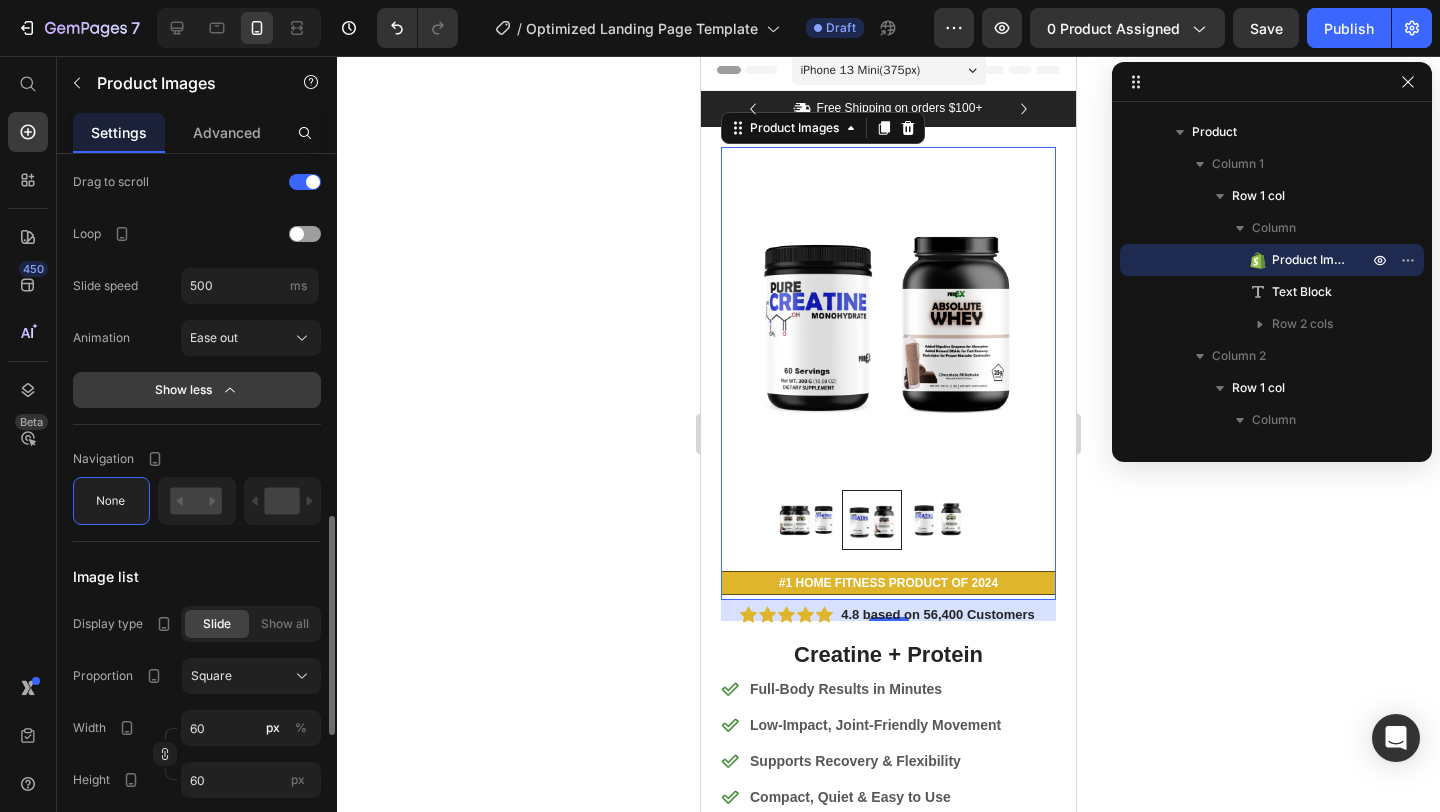 click on "Show less" at bounding box center (197, 390) 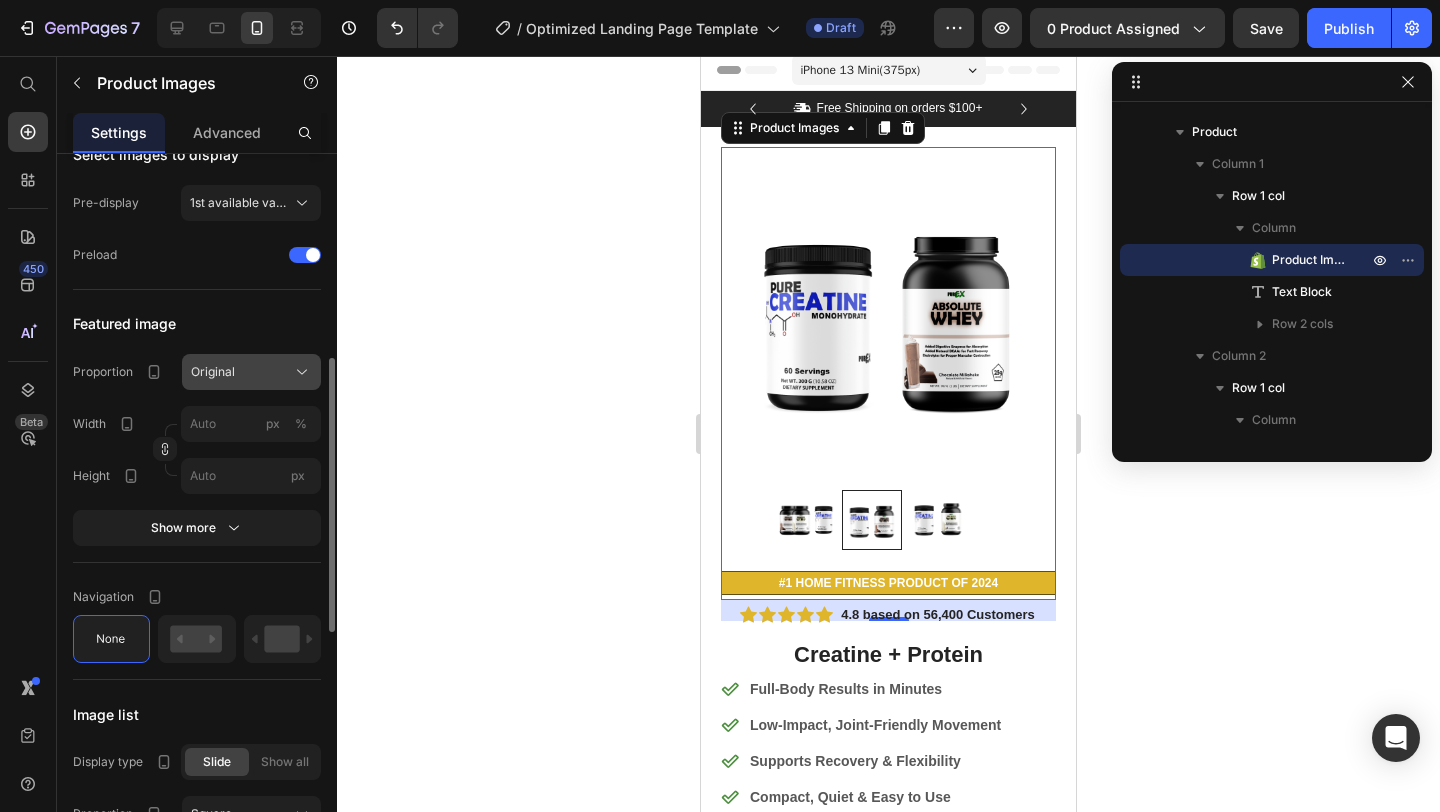 scroll, scrollTop: 593, scrollLeft: 0, axis: vertical 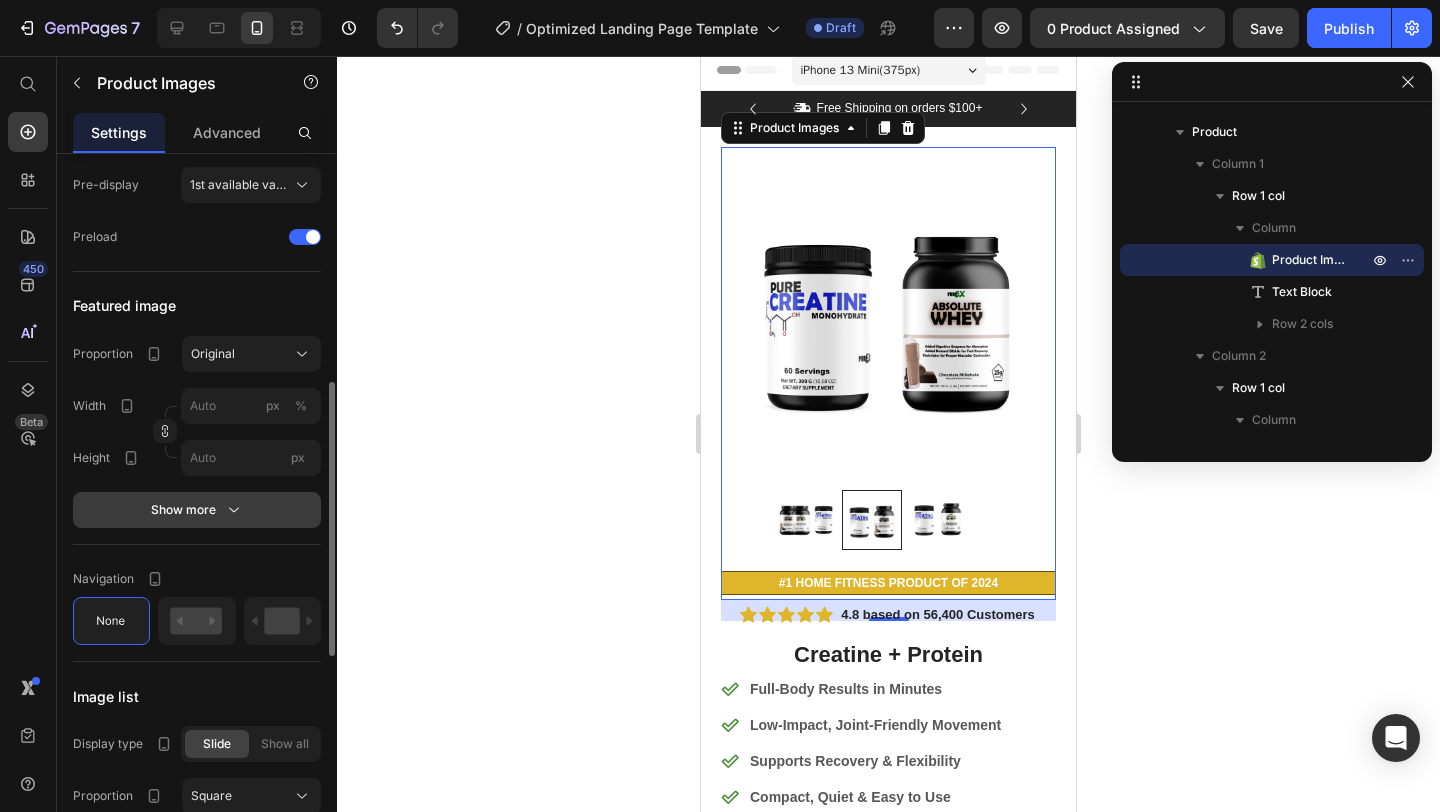 click on "Show more" at bounding box center [197, 510] 